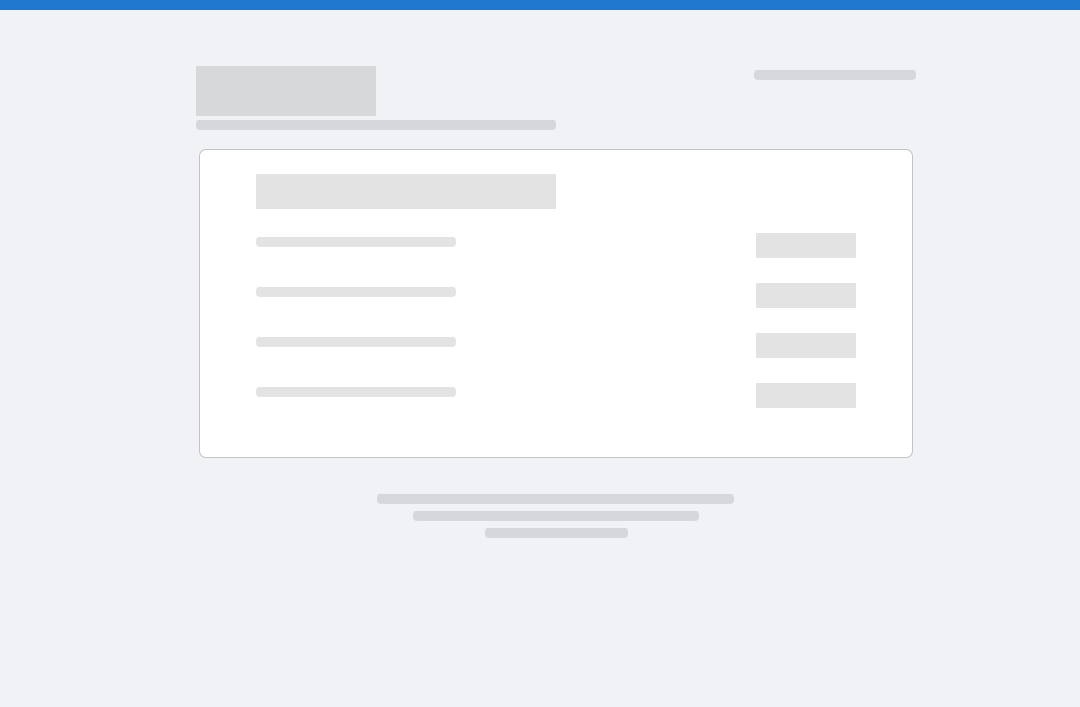 scroll, scrollTop: 0, scrollLeft: 0, axis: both 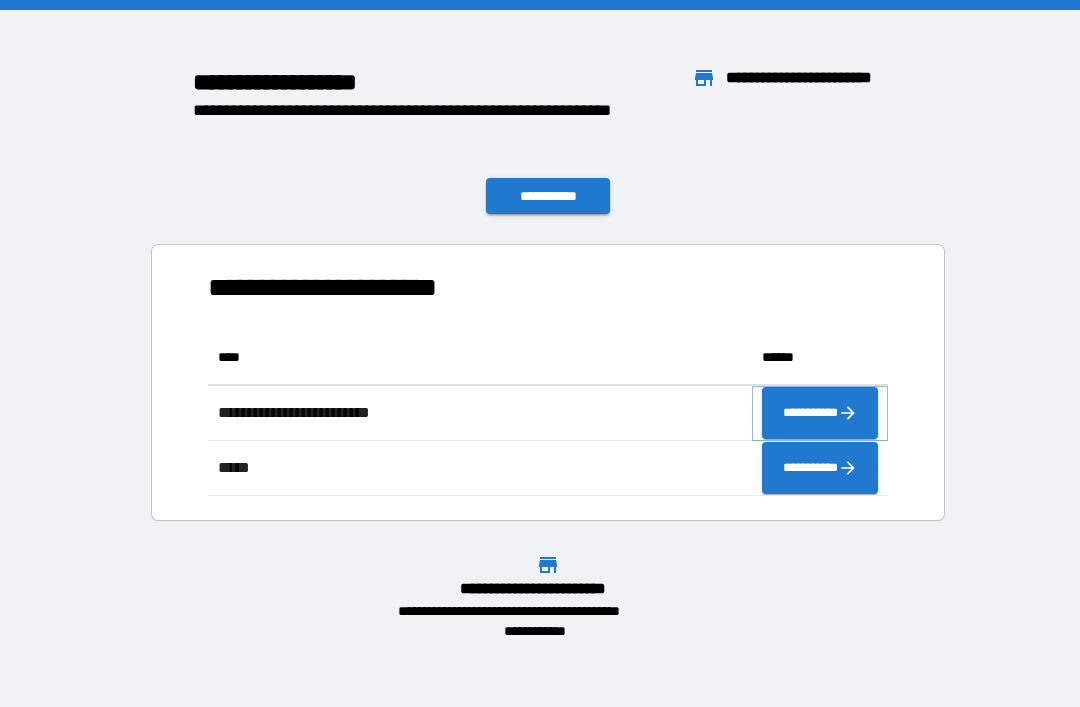 click on "**********" at bounding box center (820, 413) 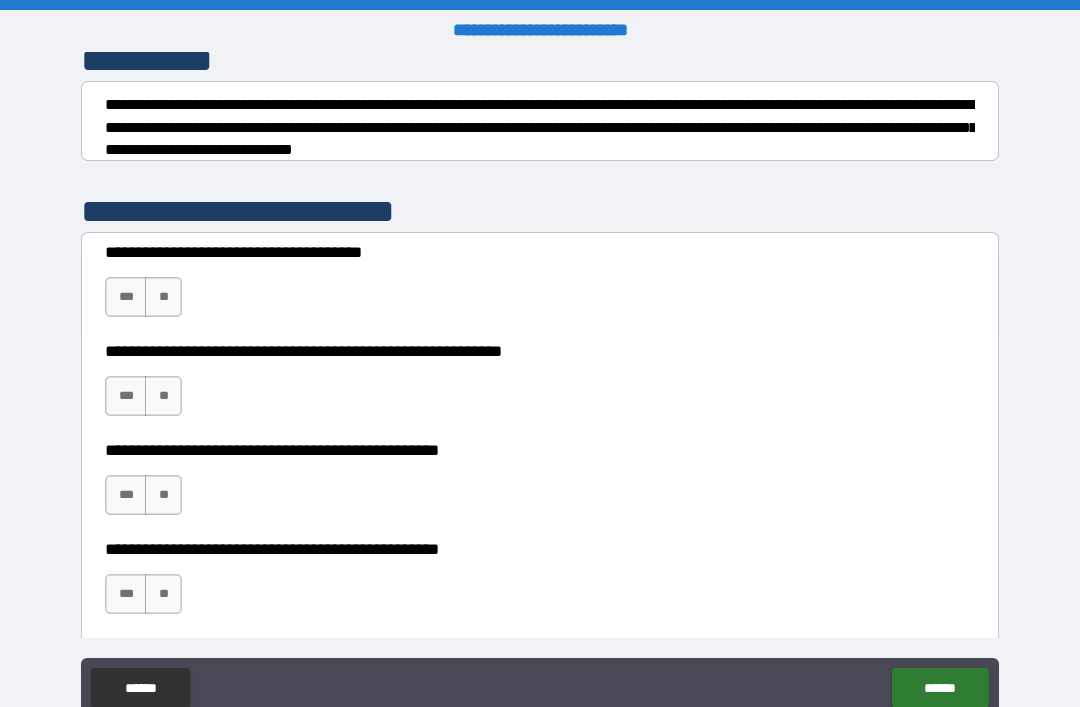 scroll, scrollTop: 288, scrollLeft: 0, axis: vertical 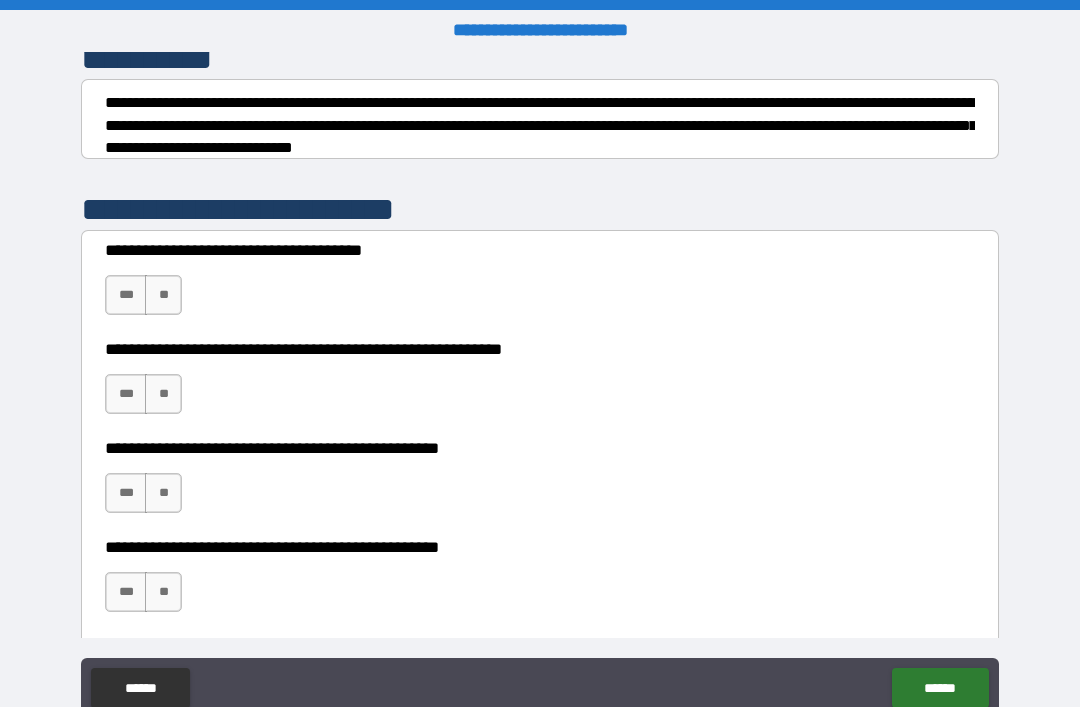 click on "**" at bounding box center (163, 493) 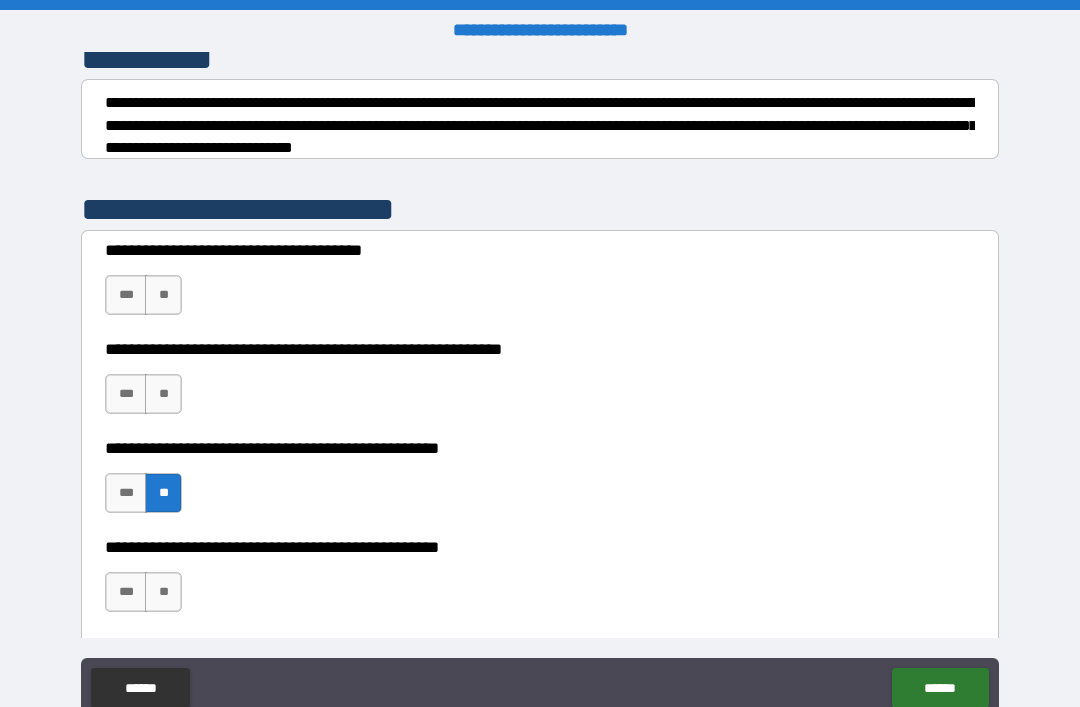 click on "***" at bounding box center (126, 295) 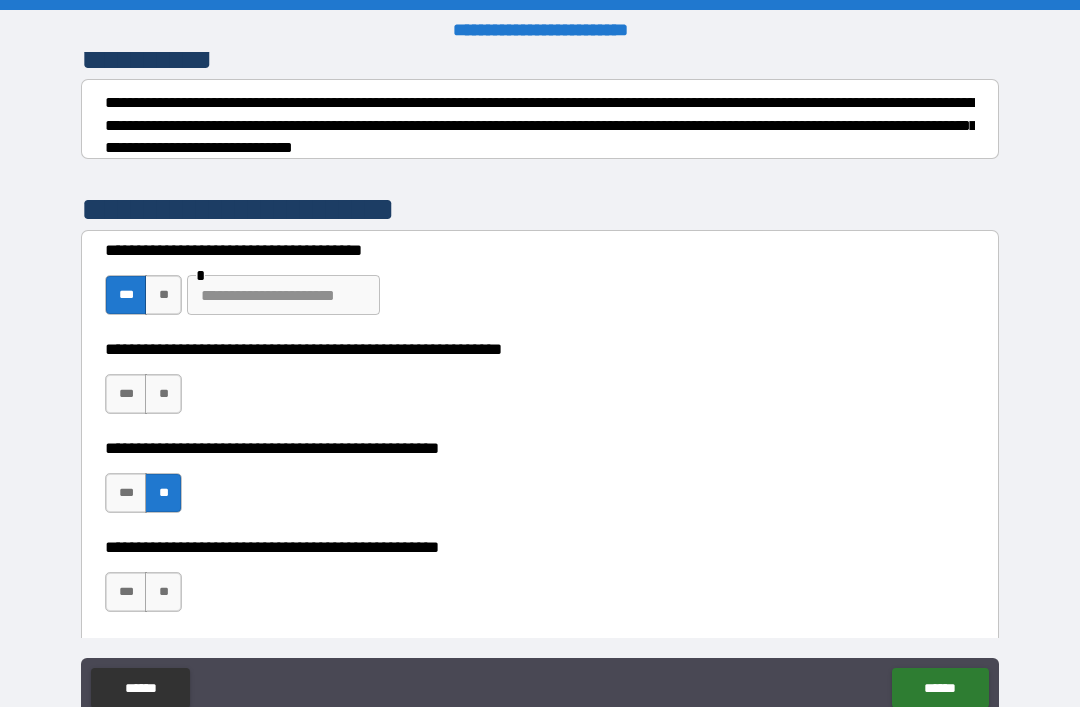 click at bounding box center [283, 295] 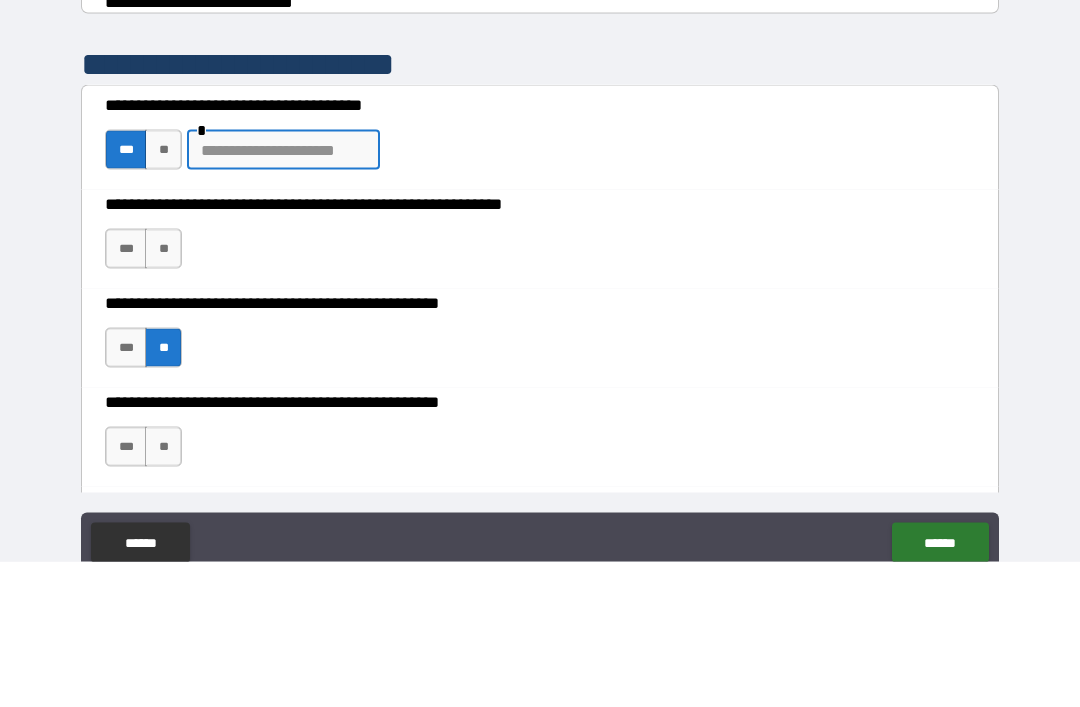 click on "**" at bounding box center [163, 295] 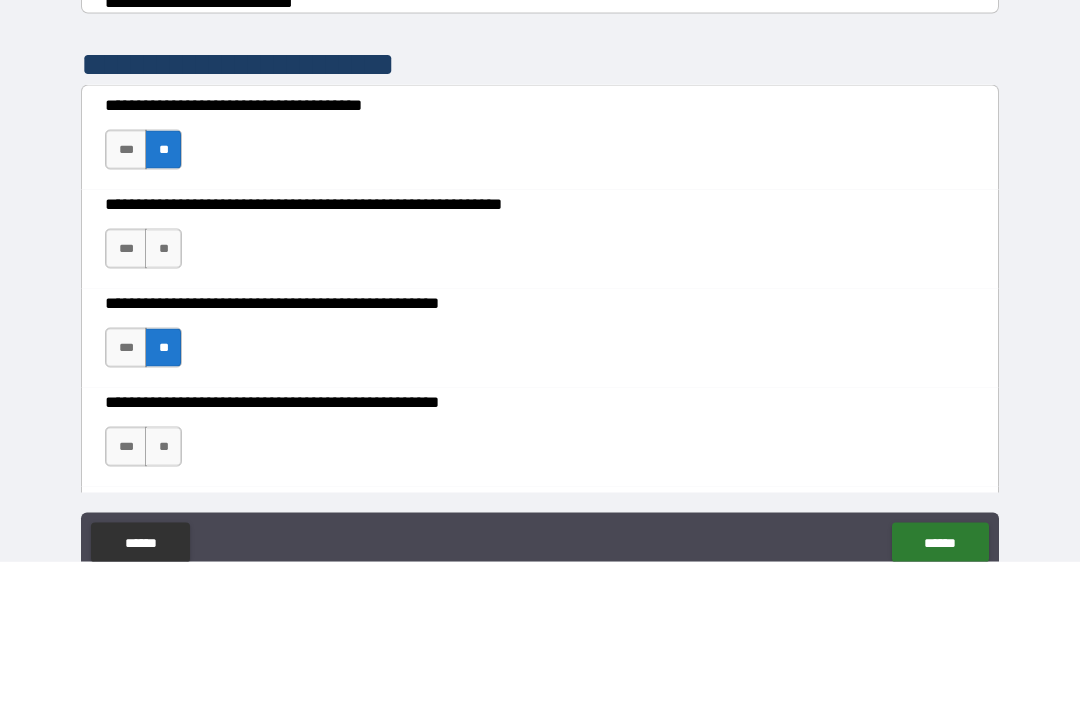 scroll, scrollTop: 64, scrollLeft: 0, axis: vertical 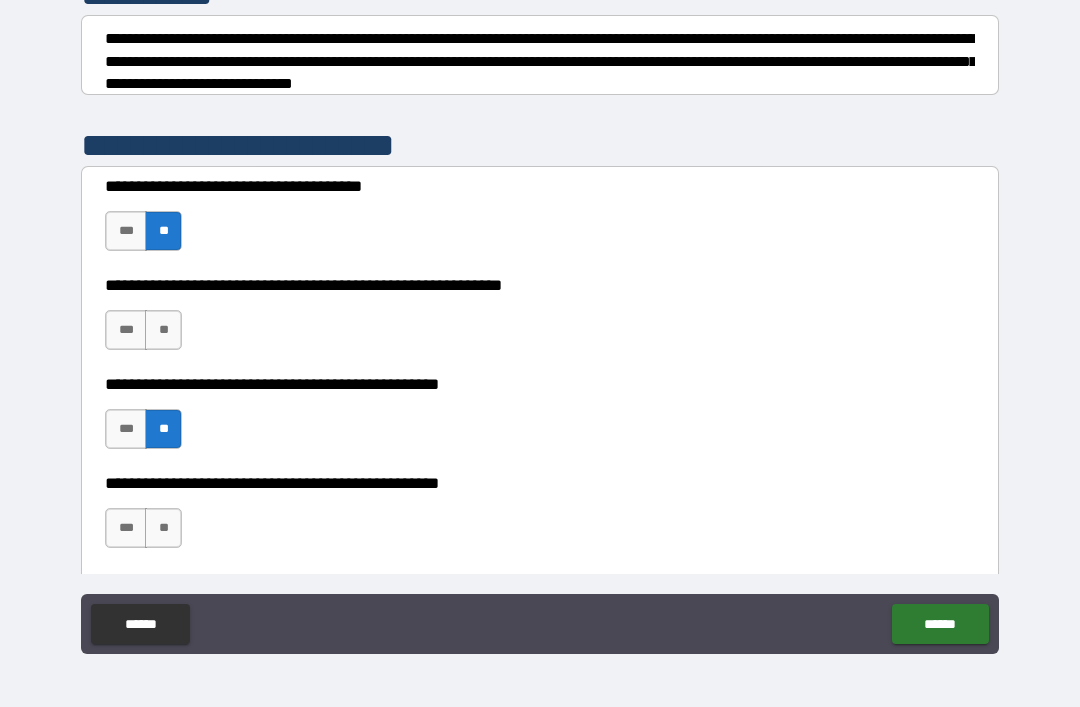 click on "***" at bounding box center [126, 330] 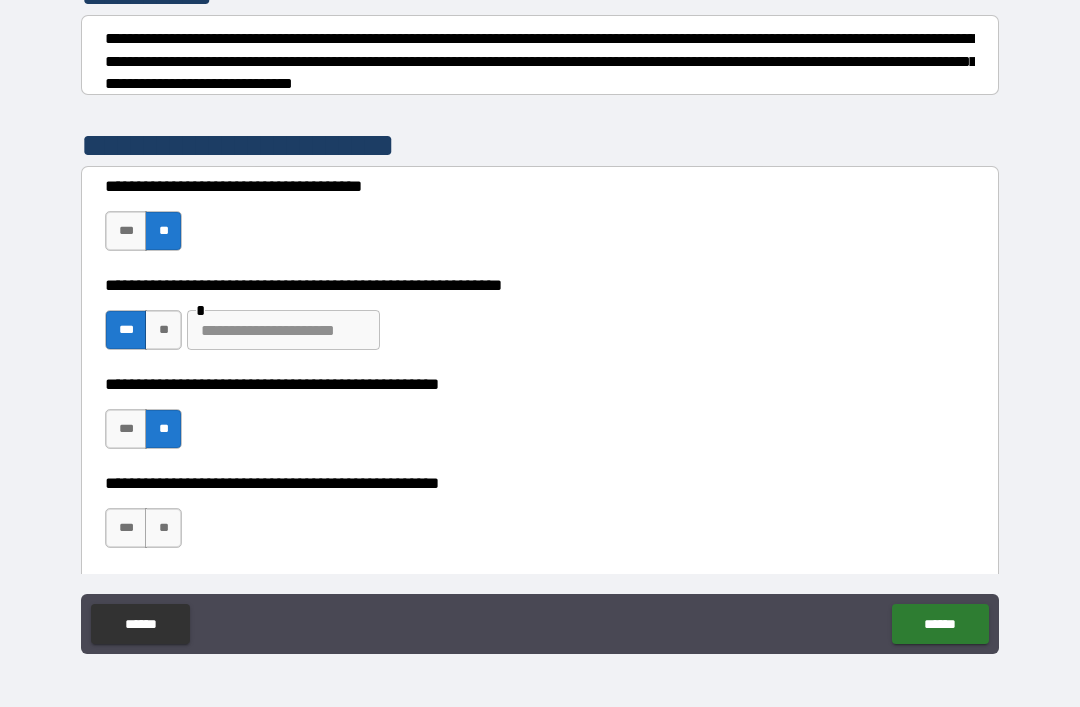 click at bounding box center [283, 330] 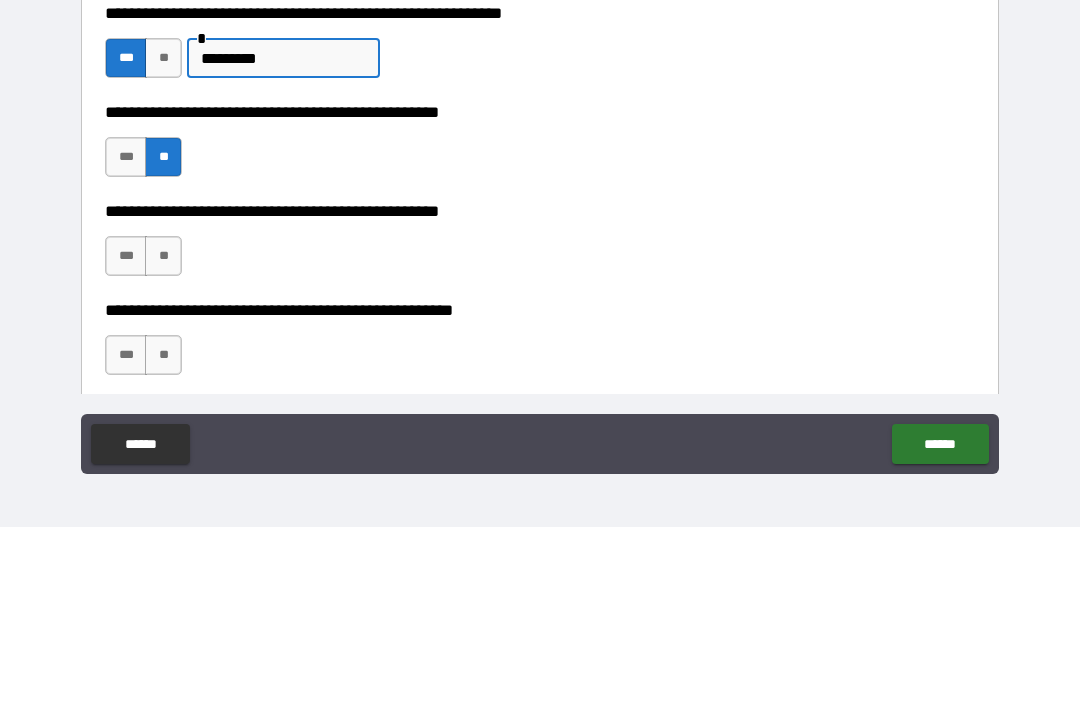 scroll, scrollTop: 401, scrollLeft: 0, axis: vertical 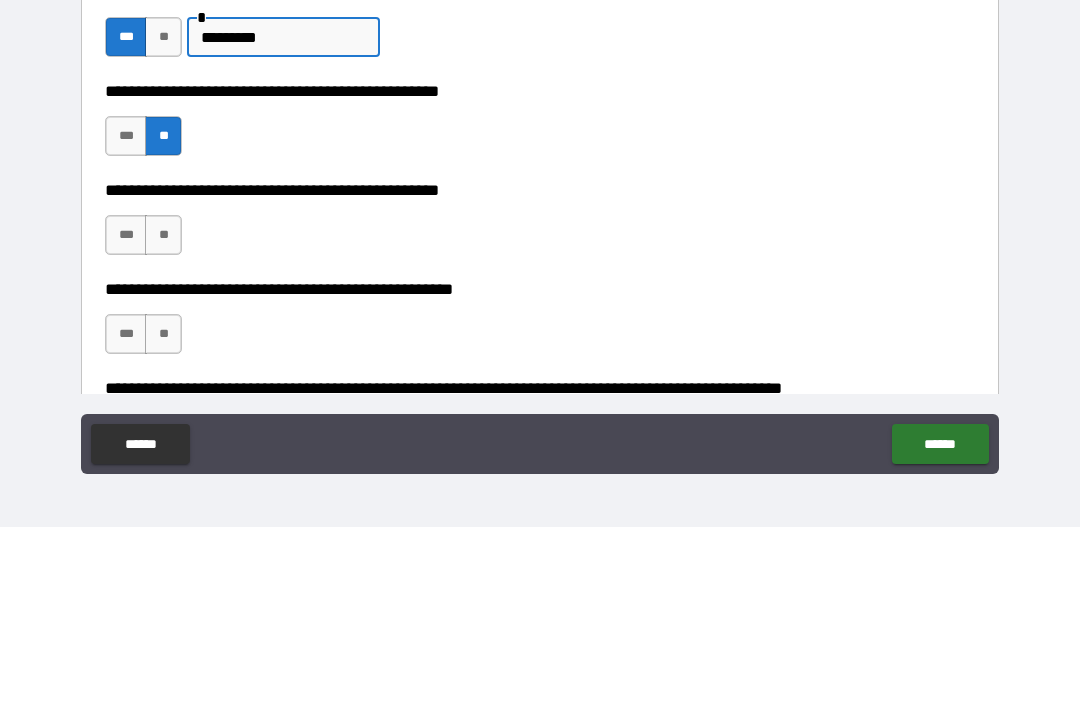 type on "*********" 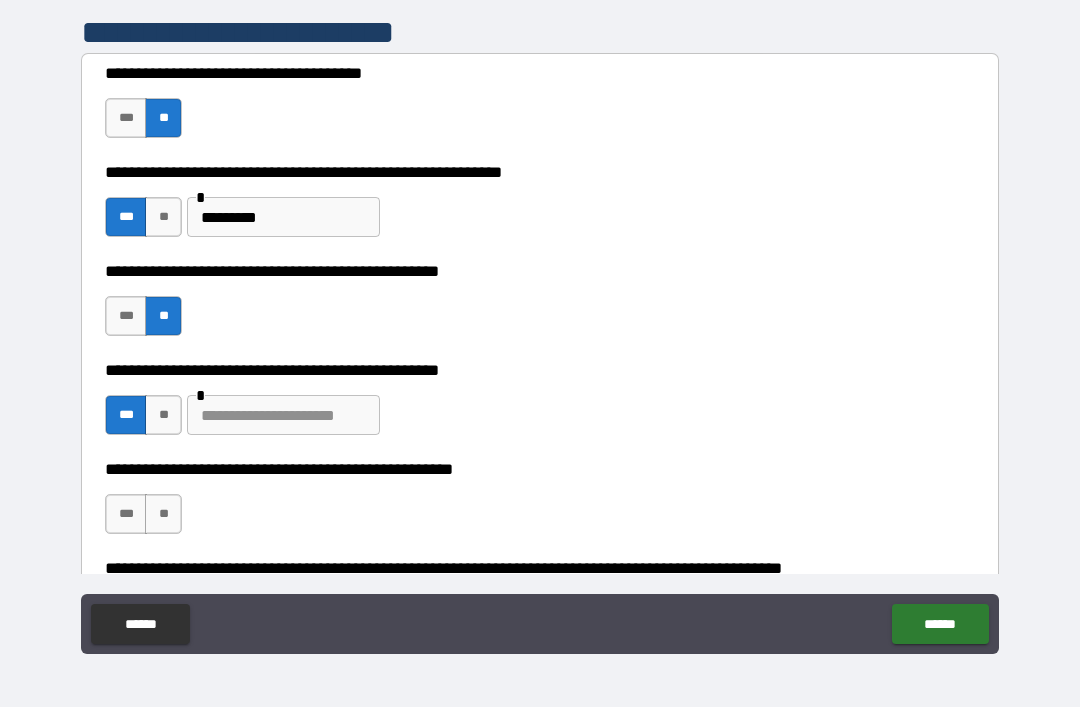 click at bounding box center (283, 415) 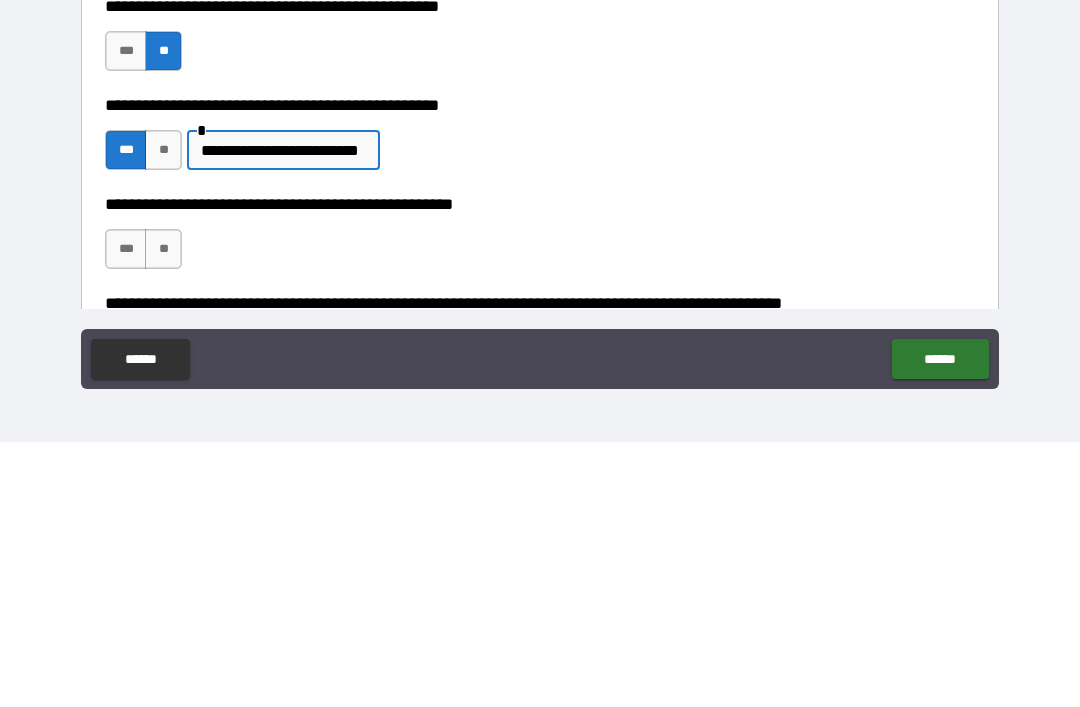 type on "**********" 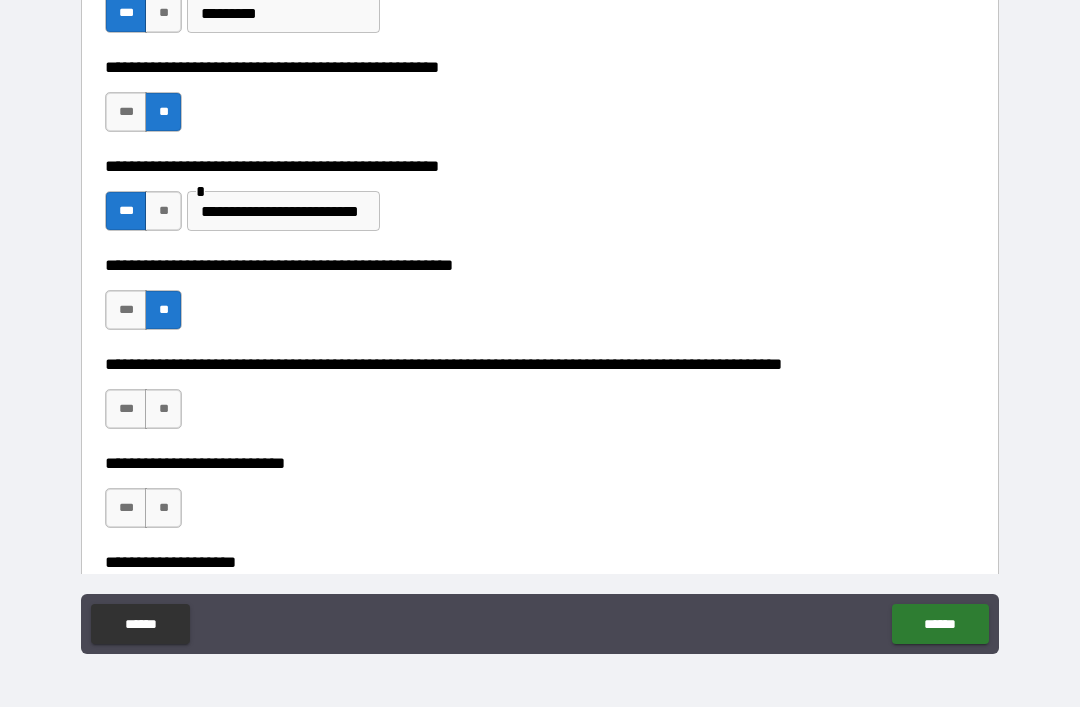 scroll, scrollTop: 610, scrollLeft: 0, axis: vertical 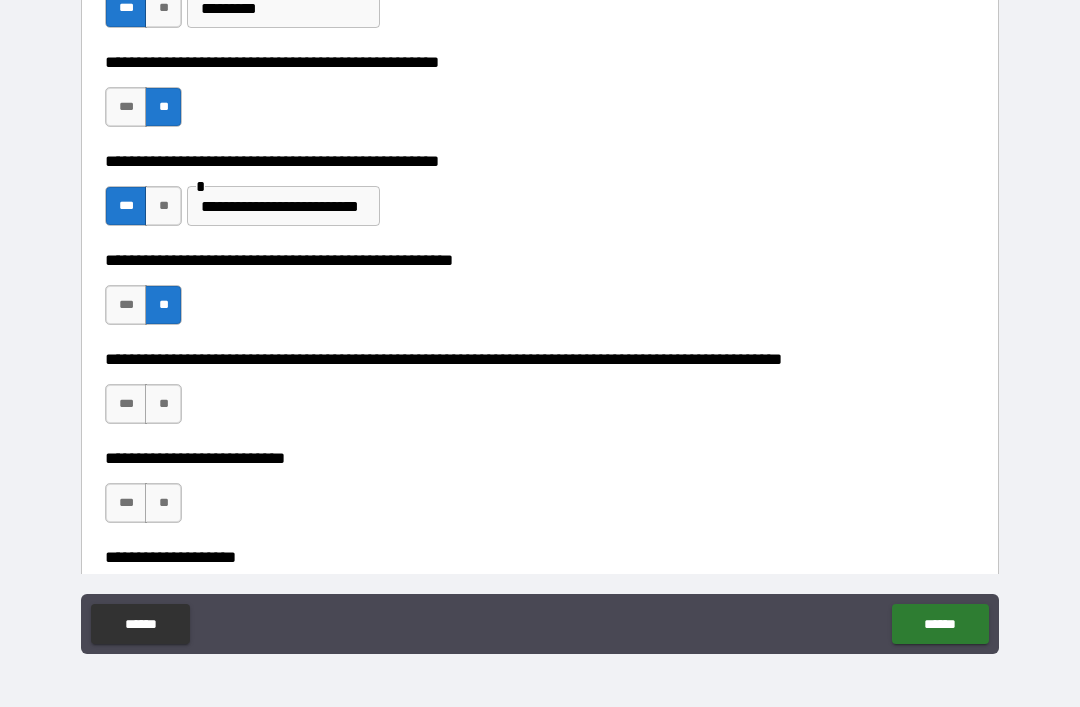 click on "**" at bounding box center (163, 404) 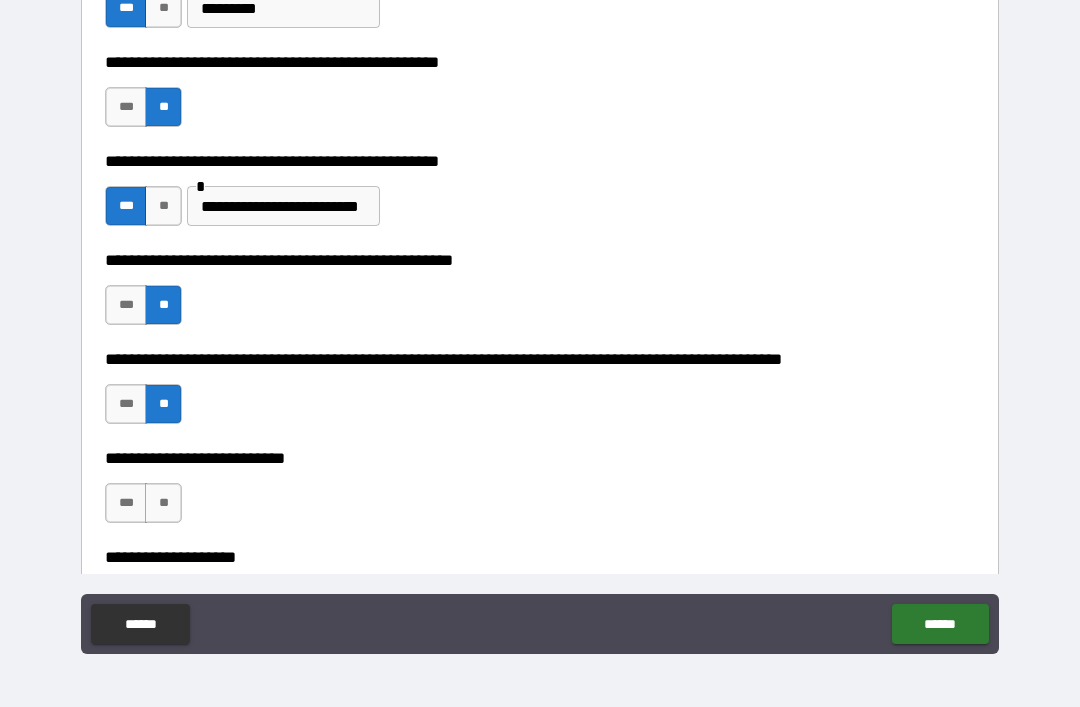 click on "**" at bounding box center [163, 503] 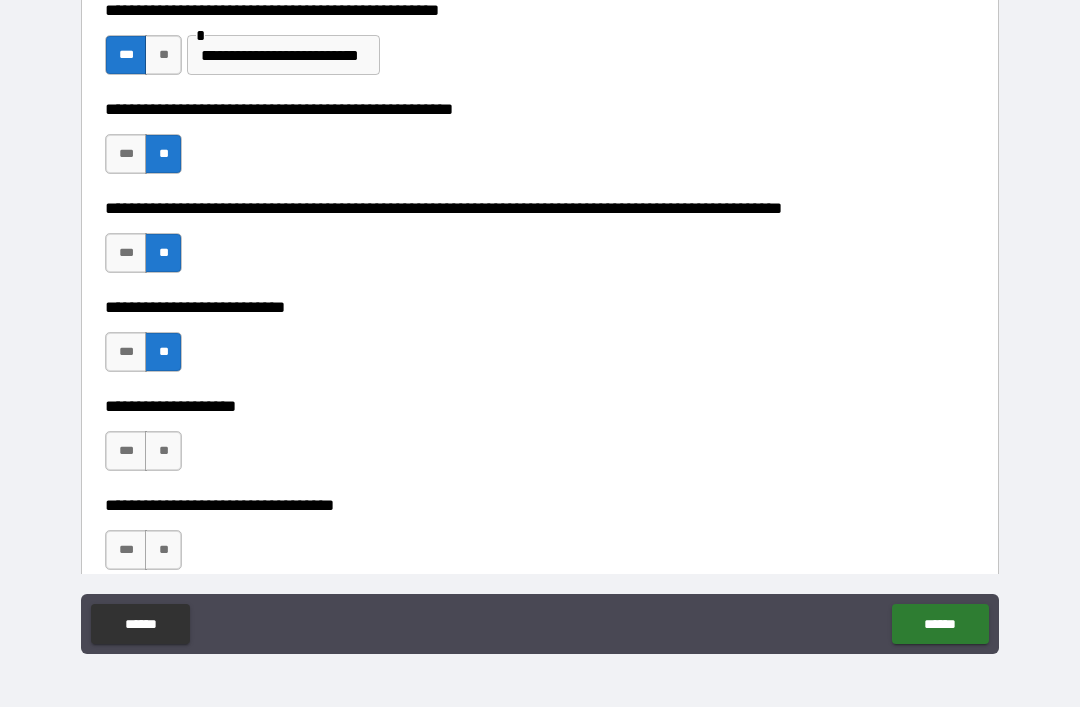 scroll, scrollTop: 762, scrollLeft: 0, axis: vertical 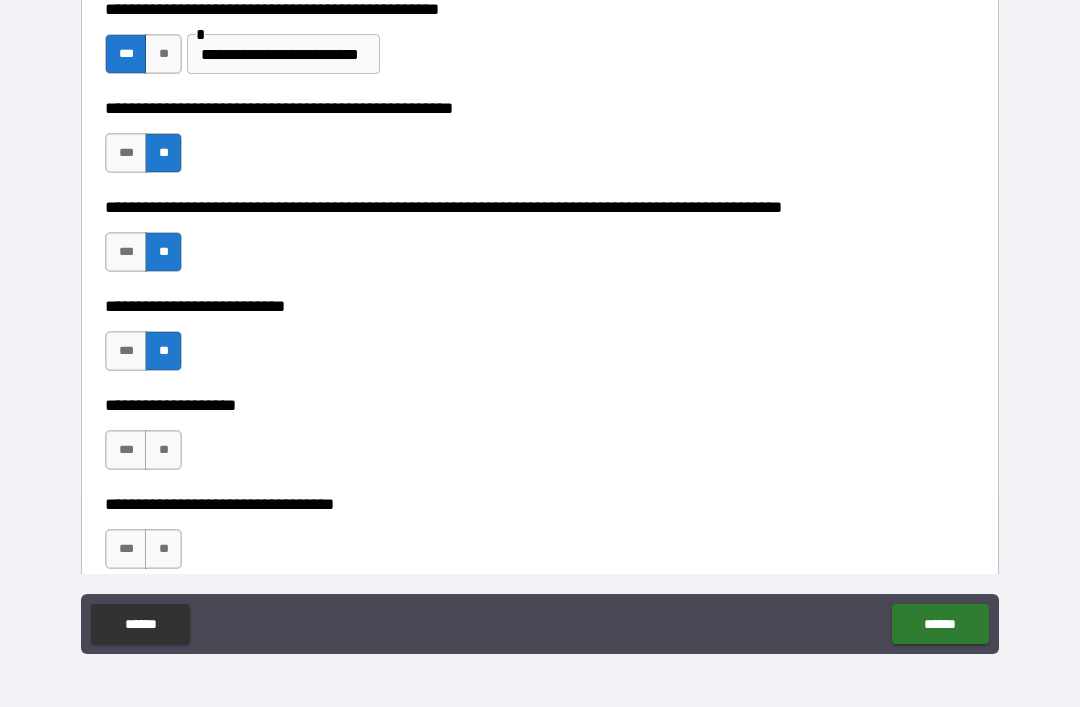 click on "**" at bounding box center (163, 450) 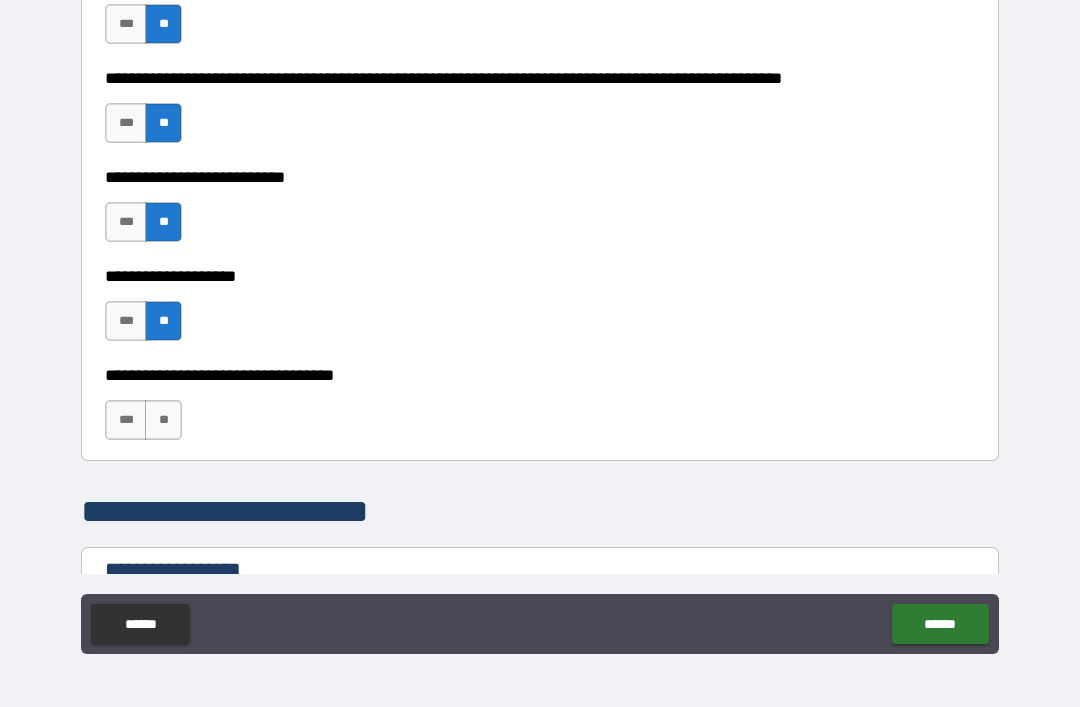 scroll, scrollTop: 903, scrollLeft: 0, axis: vertical 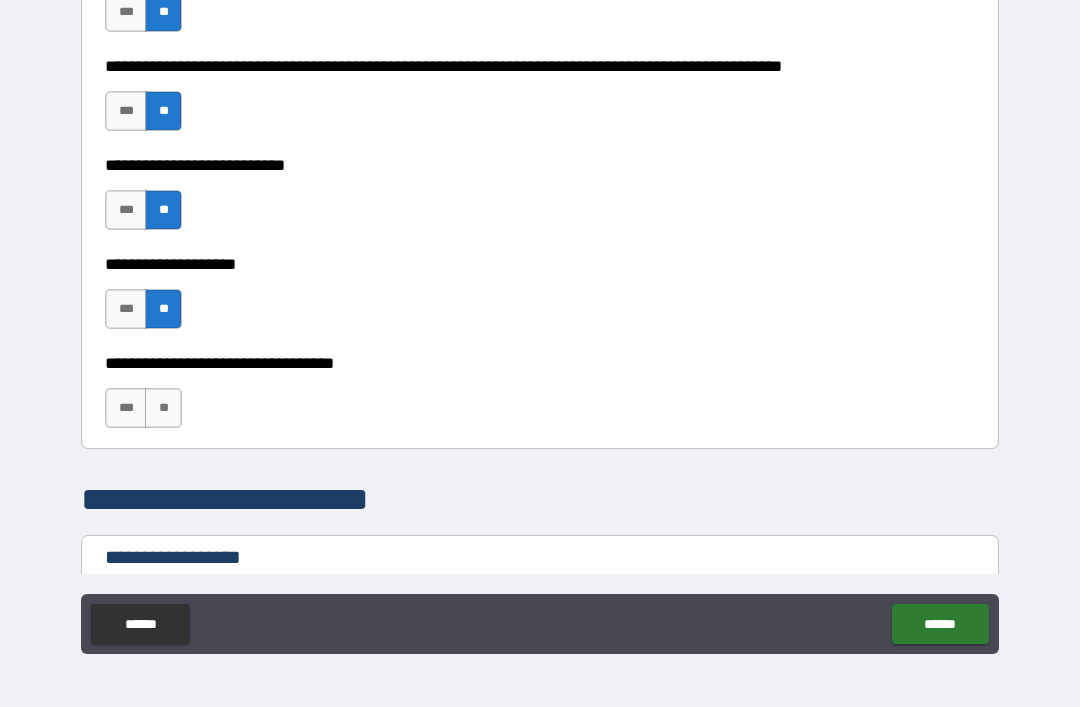 click on "**" at bounding box center (163, 408) 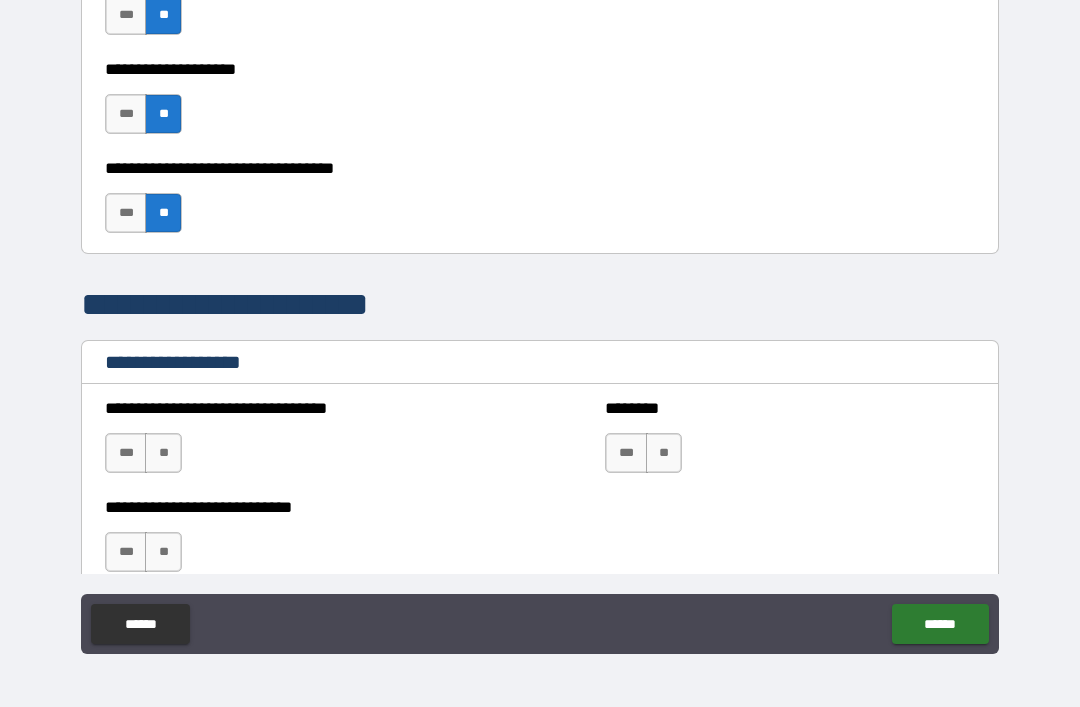 scroll, scrollTop: 1100, scrollLeft: 0, axis: vertical 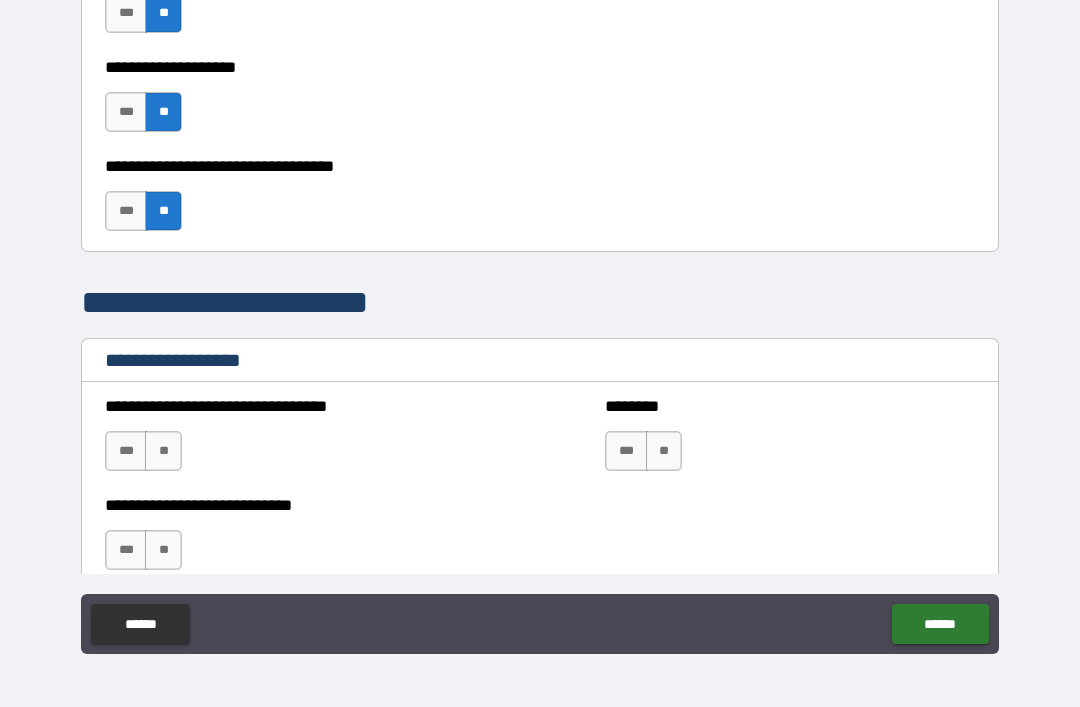 click on "**" at bounding box center (163, 451) 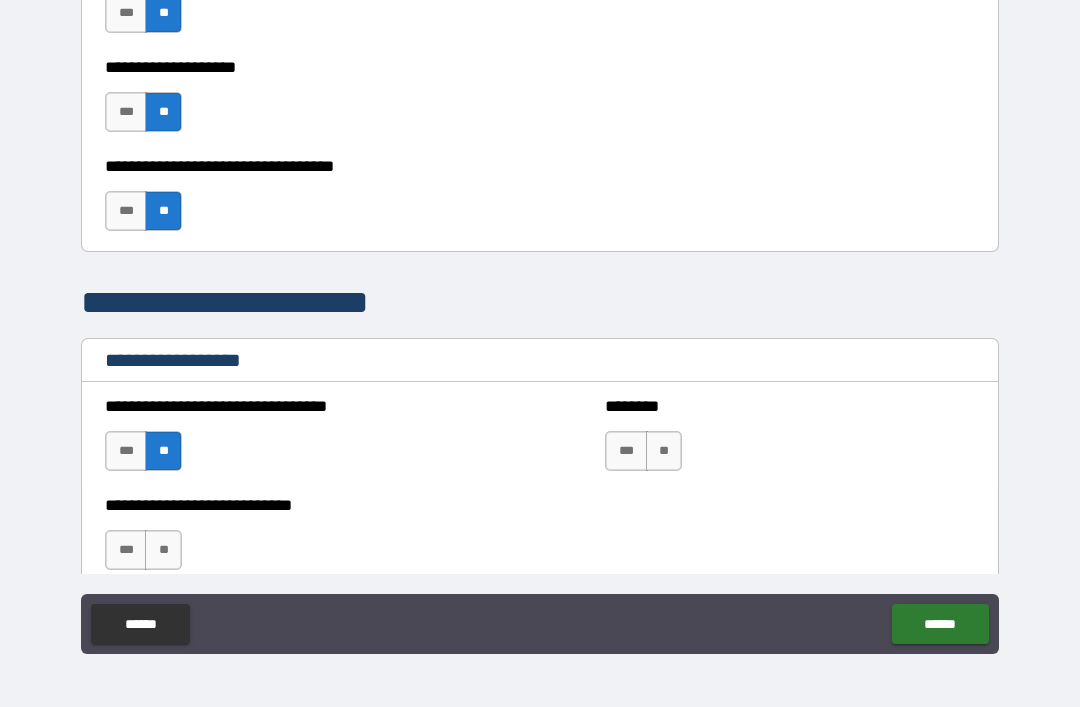 click on "**" at bounding box center [664, 451] 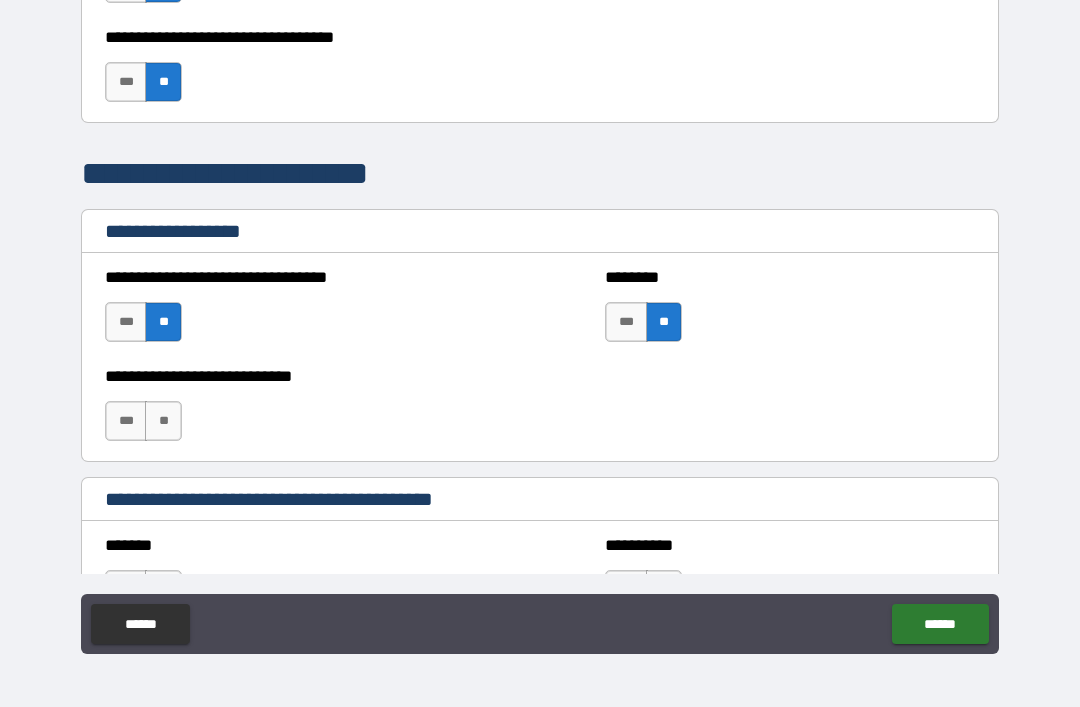 scroll, scrollTop: 1233, scrollLeft: 0, axis: vertical 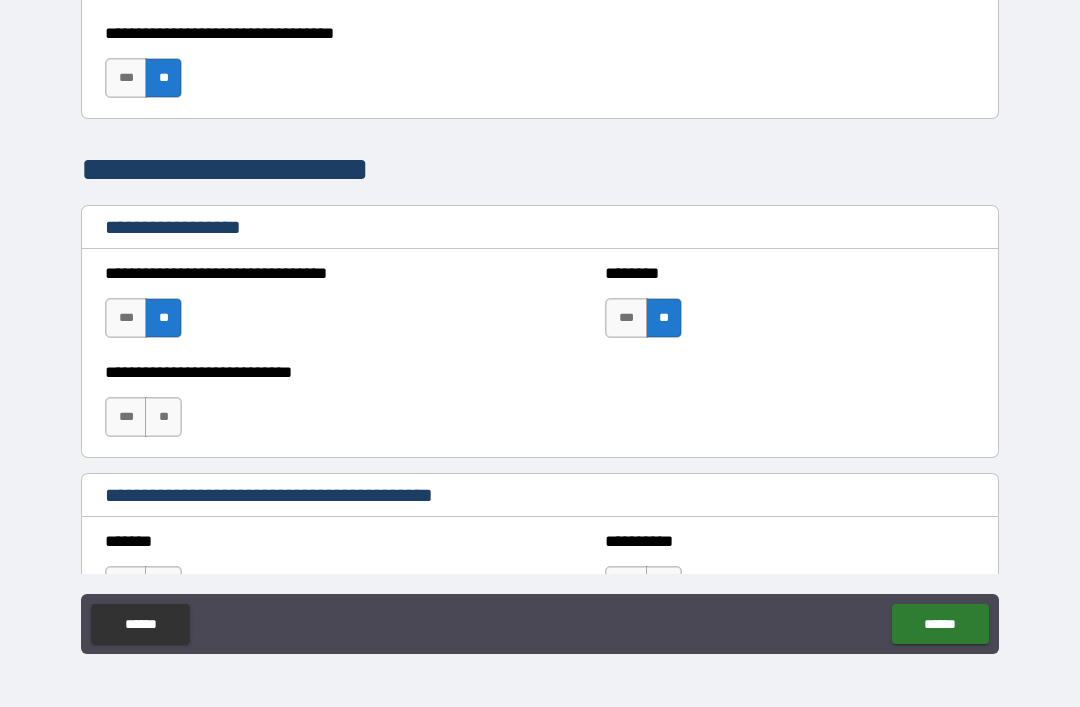 click on "**" at bounding box center [163, 417] 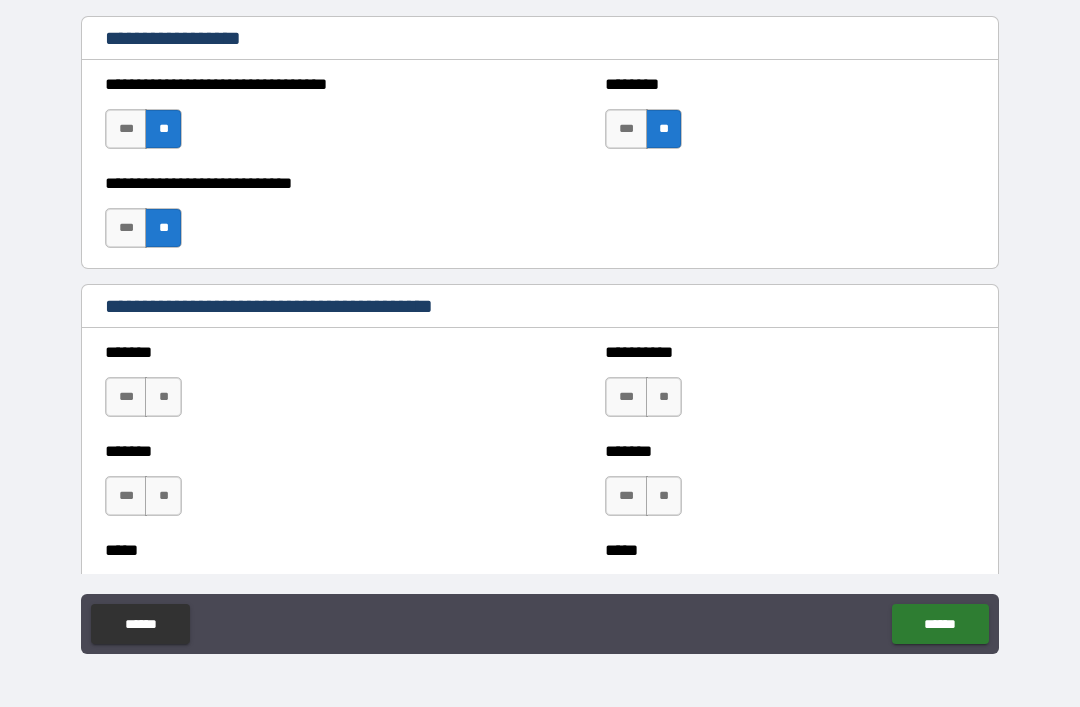 scroll, scrollTop: 1423, scrollLeft: 0, axis: vertical 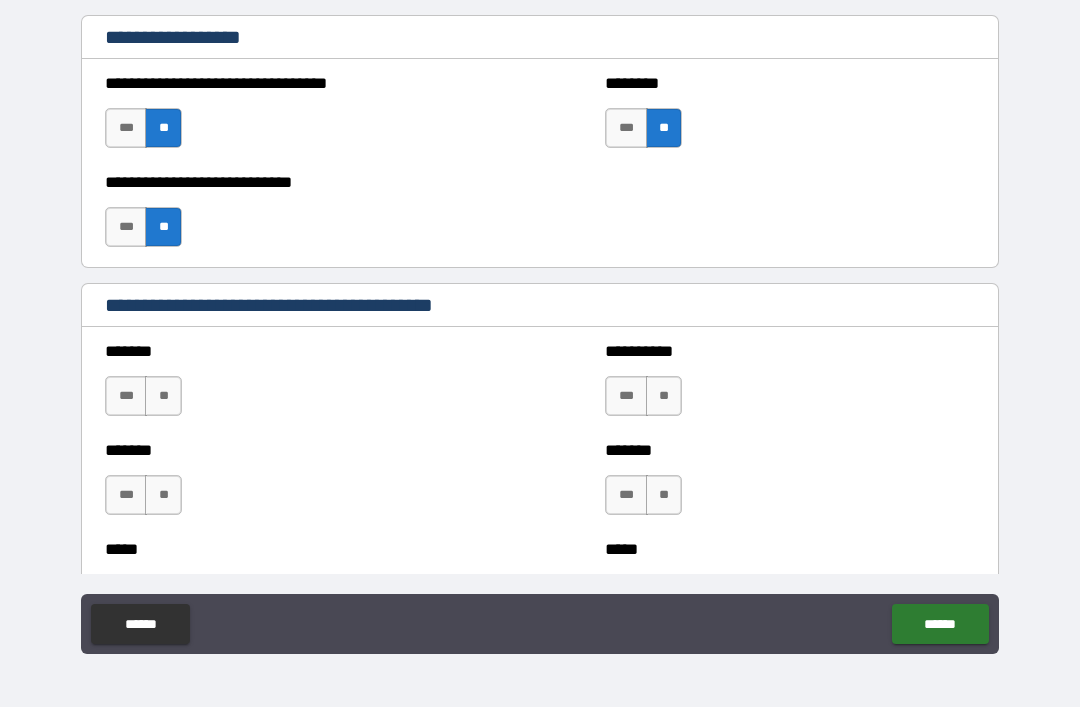 click on "**" at bounding box center (163, 396) 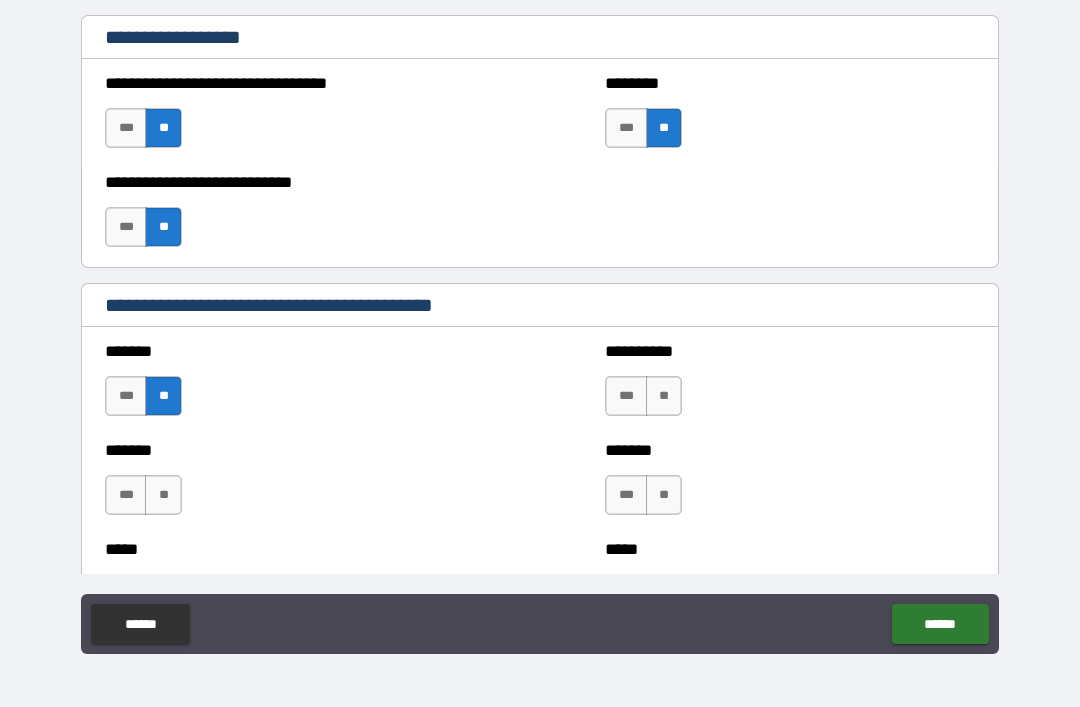 click on "**" at bounding box center (163, 495) 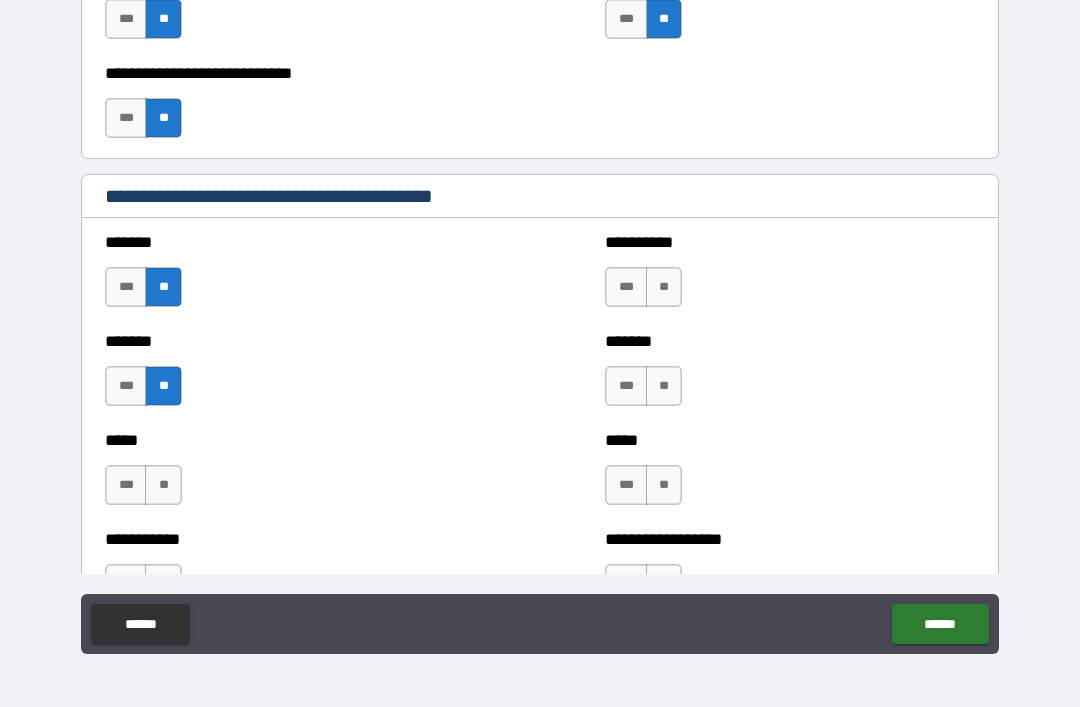 scroll, scrollTop: 1533, scrollLeft: 0, axis: vertical 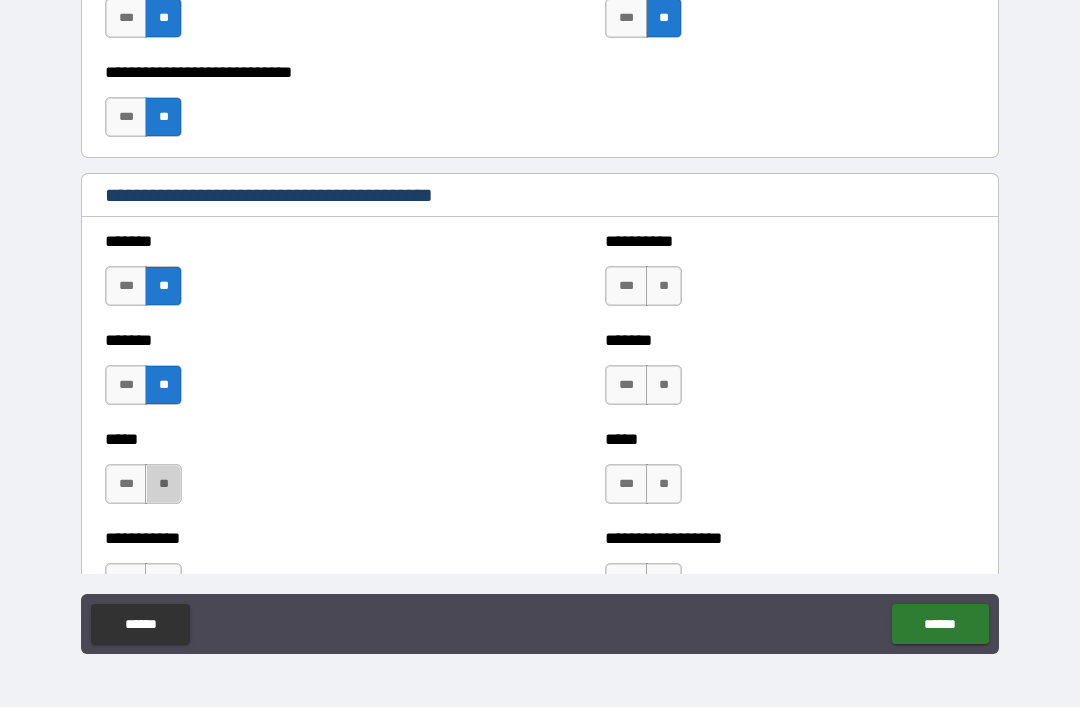 click on "**" at bounding box center (163, 484) 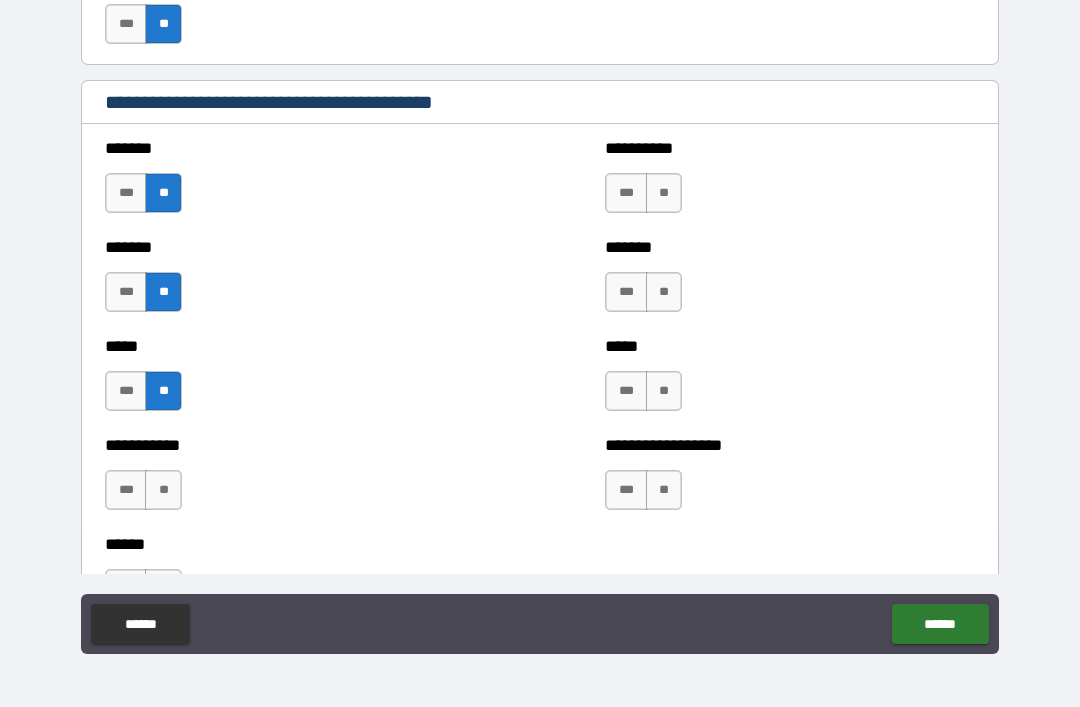 scroll, scrollTop: 1628, scrollLeft: 0, axis: vertical 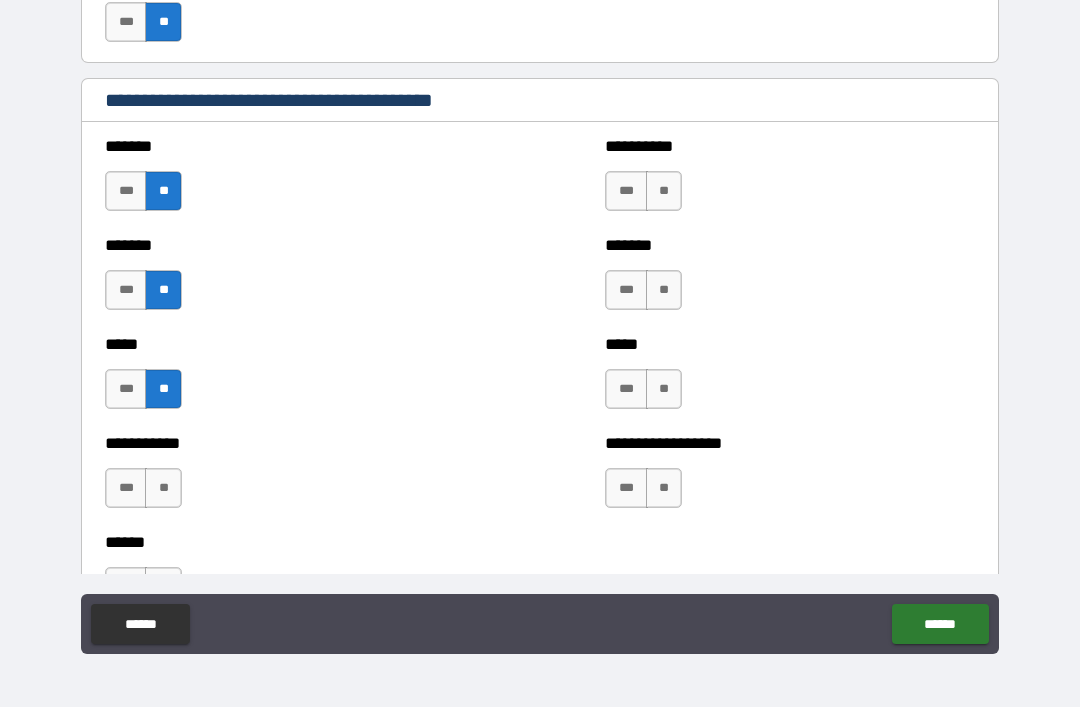 click on "**" at bounding box center [163, 488] 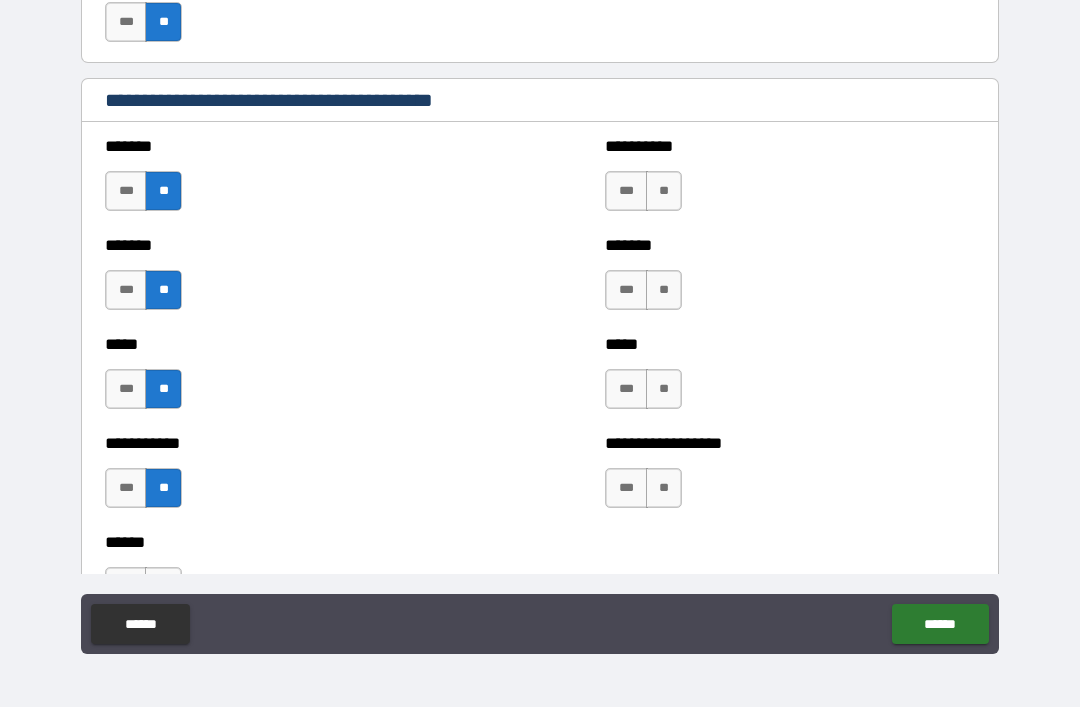 click on "**" at bounding box center (664, 191) 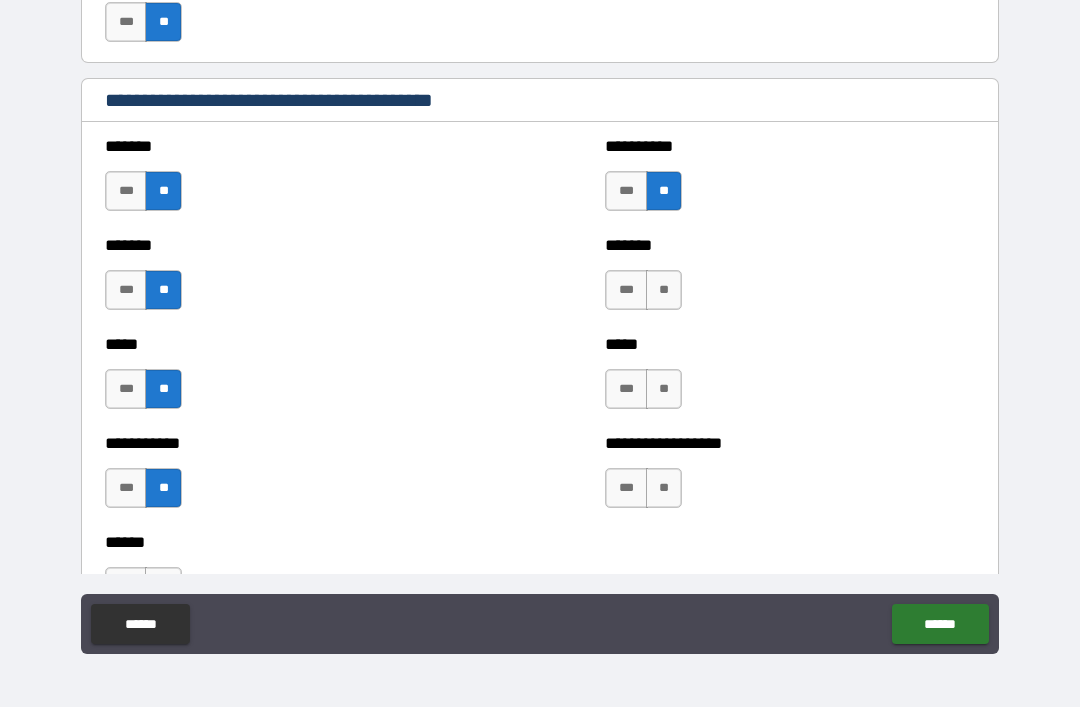 click on "**" at bounding box center (664, 290) 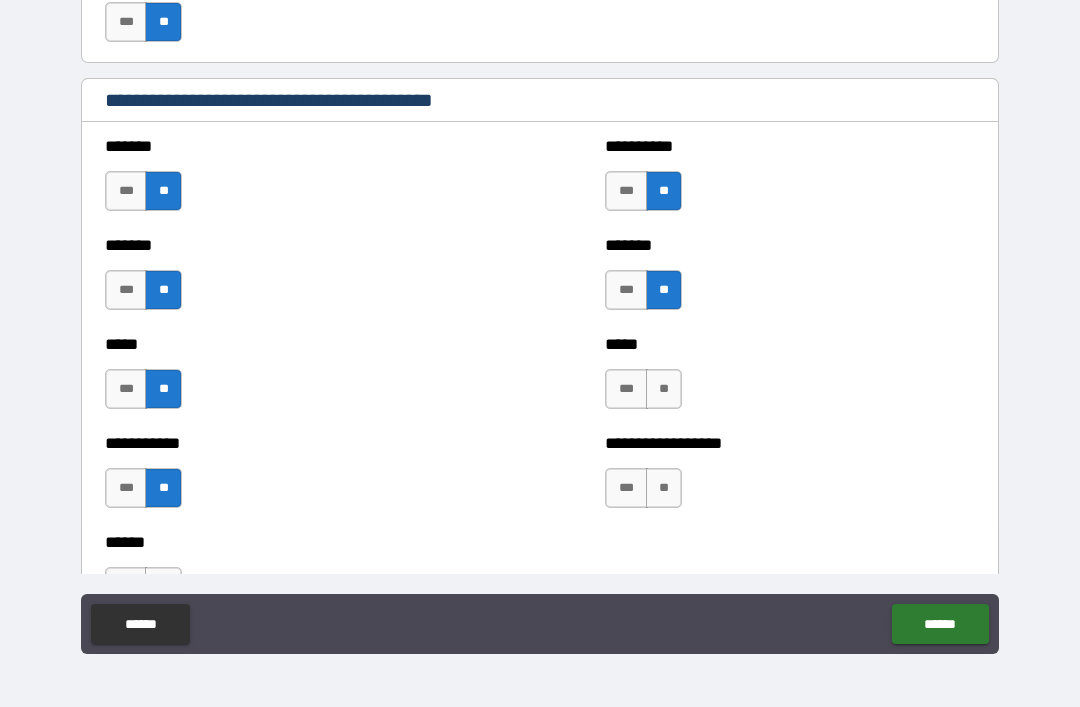 click on "**" at bounding box center [664, 389] 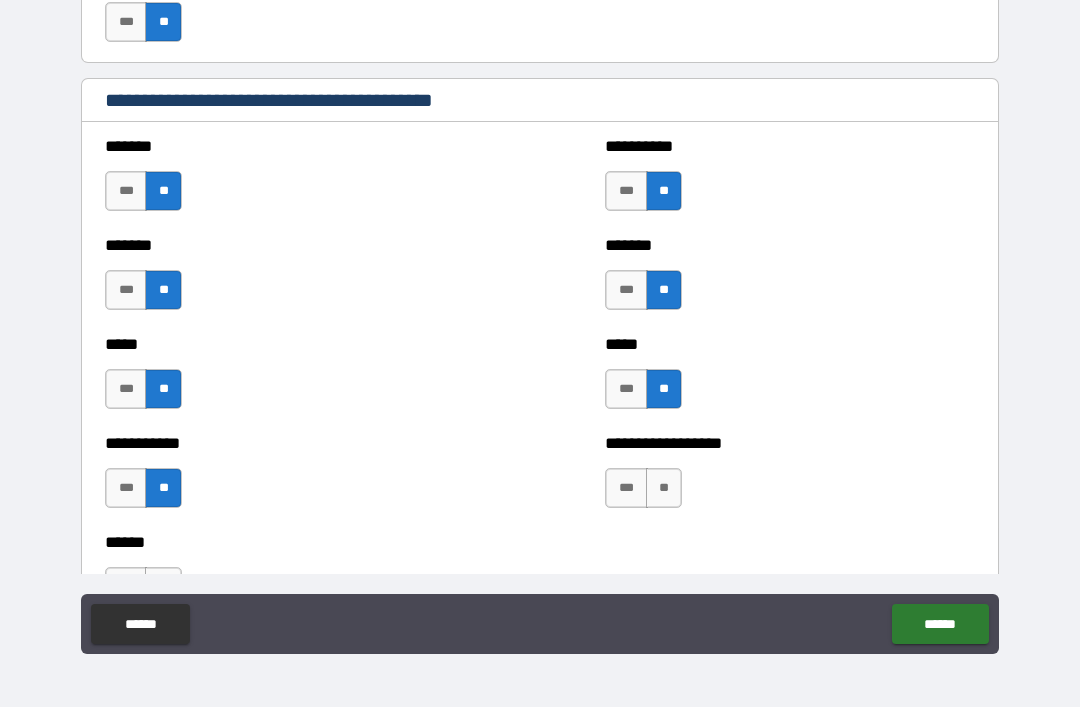 click on "**" at bounding box center [664, 488] 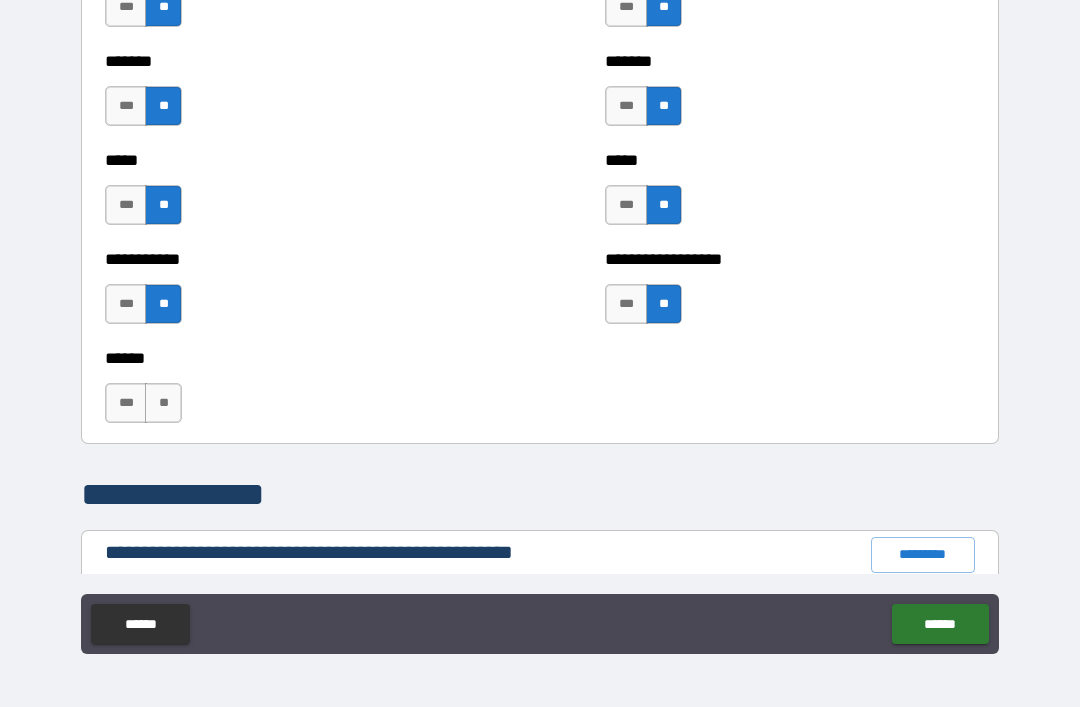 scroll, scrollTop: 1820, scrollLeft: 0, axis: vertical 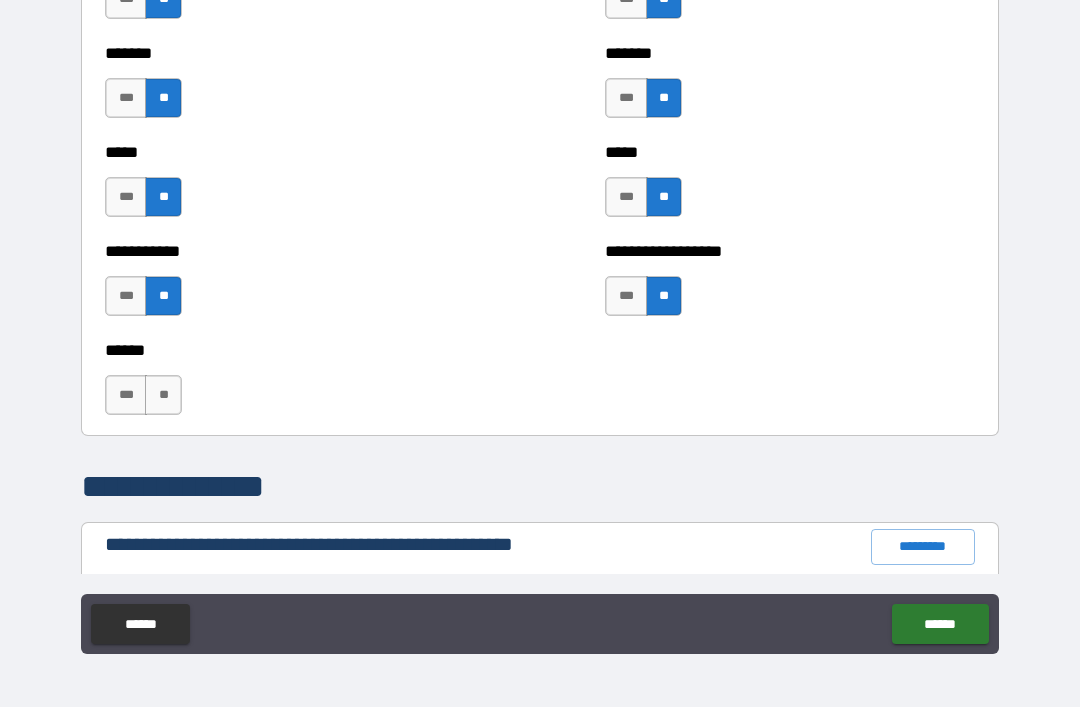 click on "**" at bounding box center [163, 395] 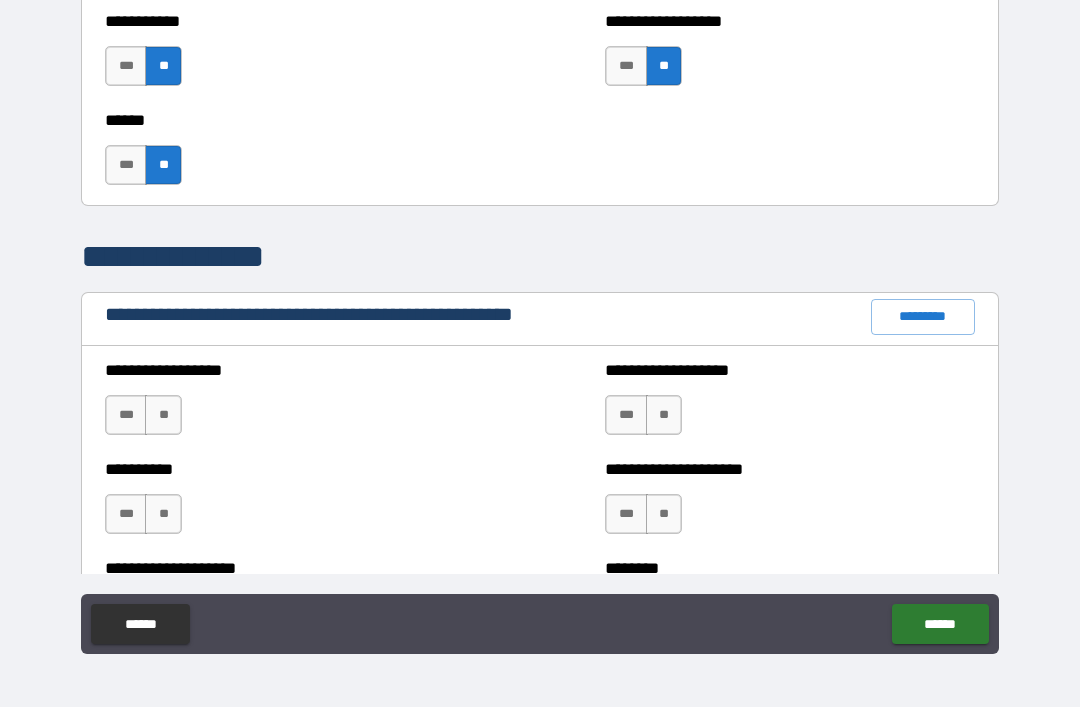 scroll, scrollTop: 2051, scrollLeft: 0, axis: vertical 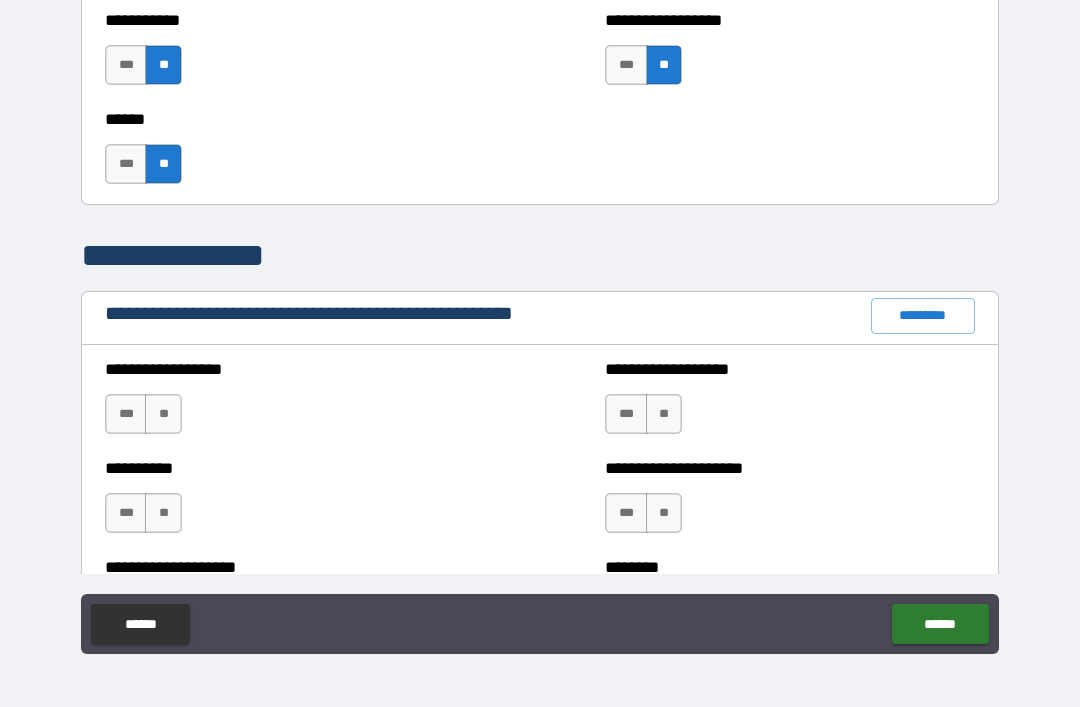 click on "**" at bounding box center (163, 414) 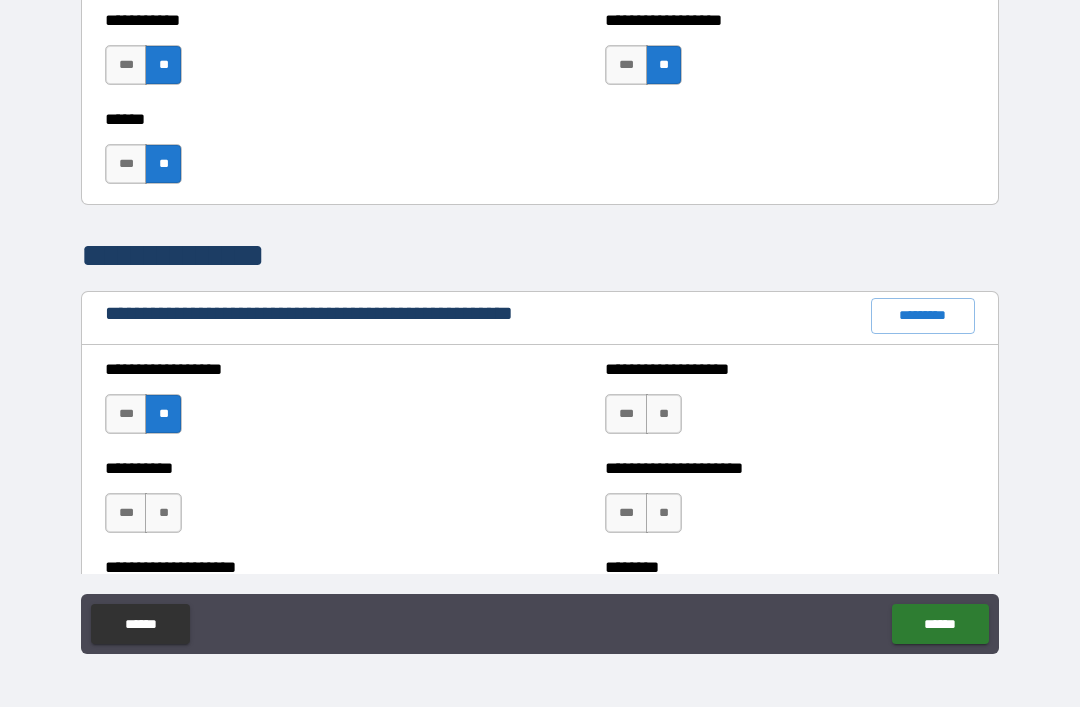 click on "**" at bounding box center [163, 513] 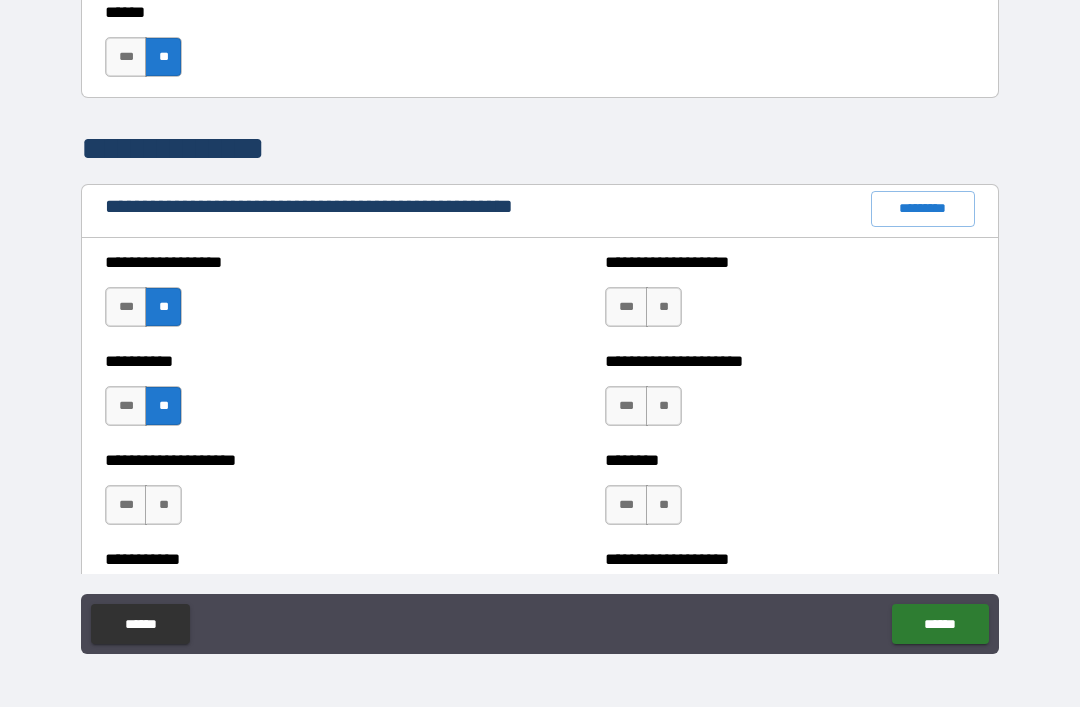 scroll, scrollTop: 2161, scrollLeft: 0, axis: vertical 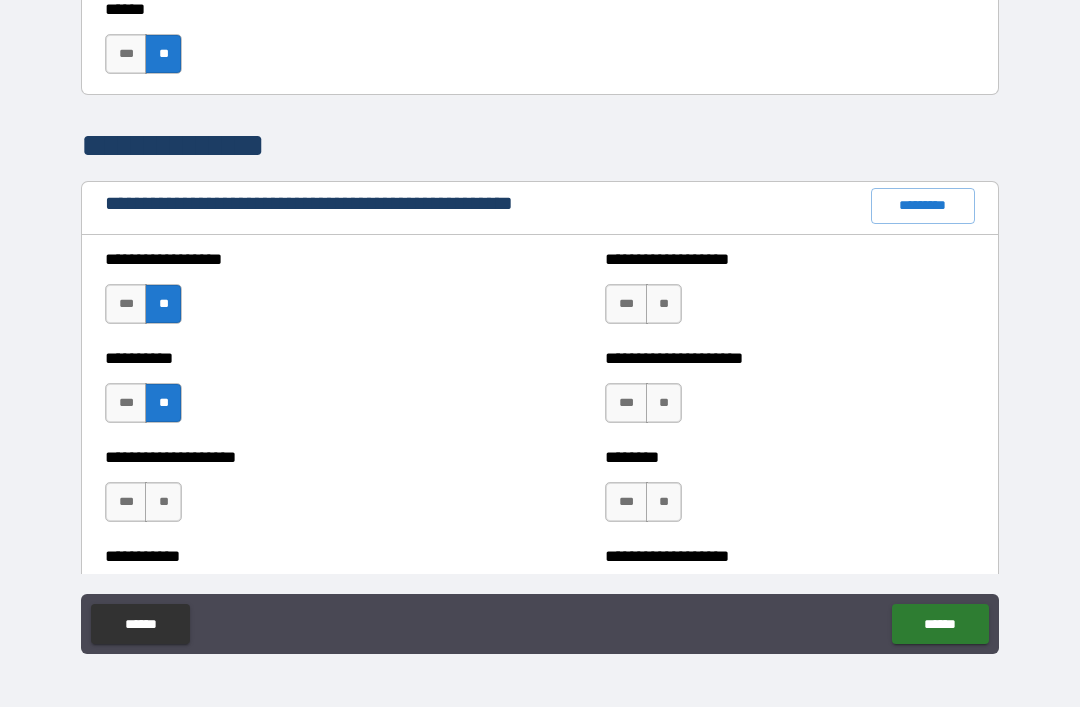click on "**" at bounding box center [163, 502] 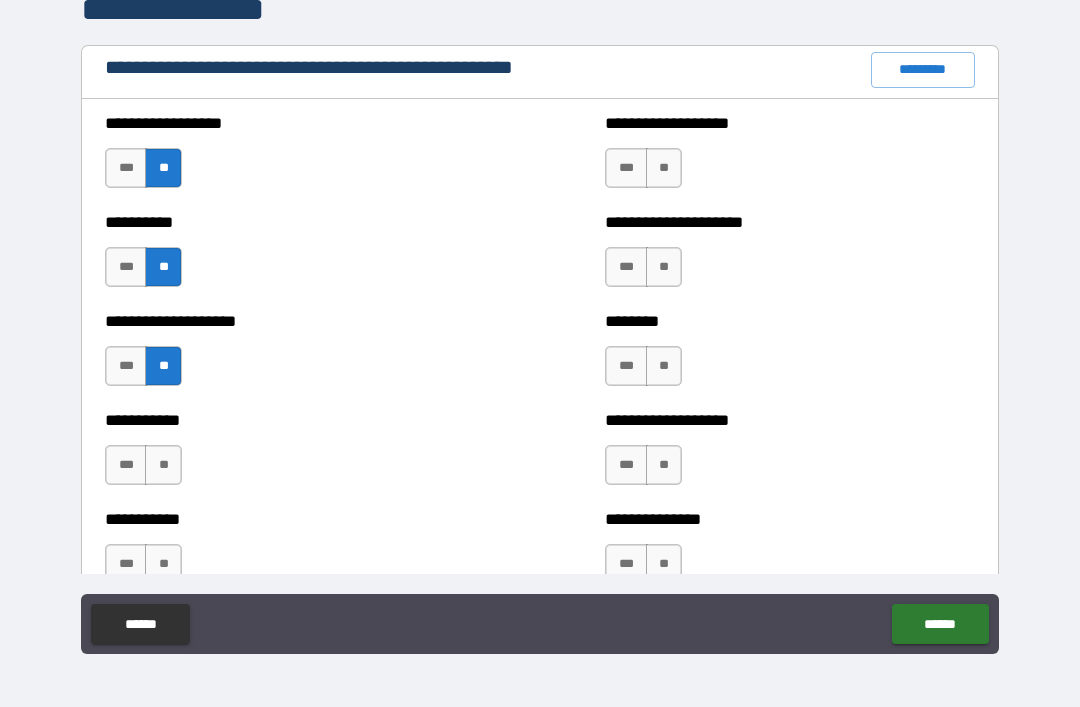 scroll, scrollTop: 2300, scrollLeft: 0, axis: vertical 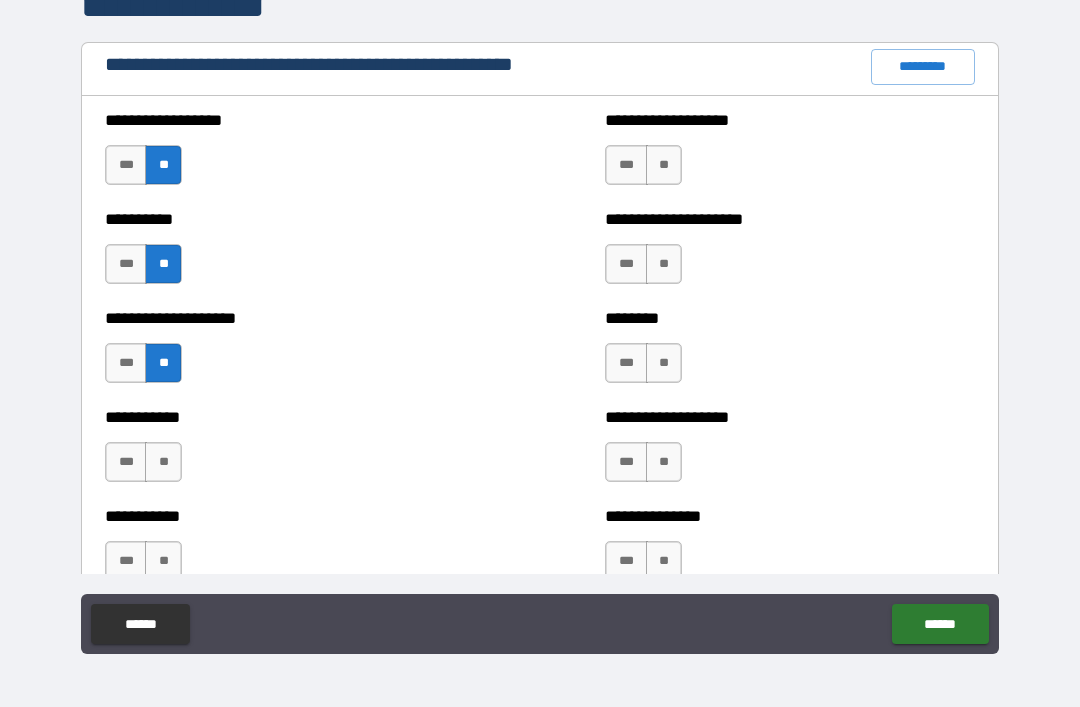 click on "**" at bounding box center (163, 462) 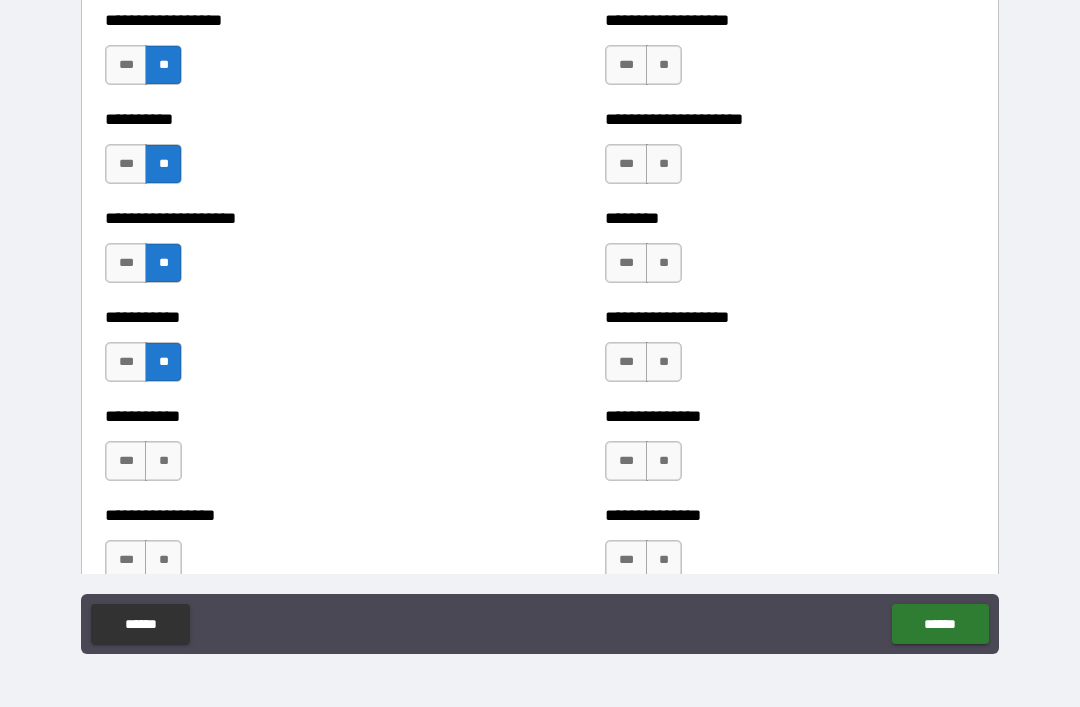 scroll, scrollTop: 2402, scrollLeft: 0, axis: vertical 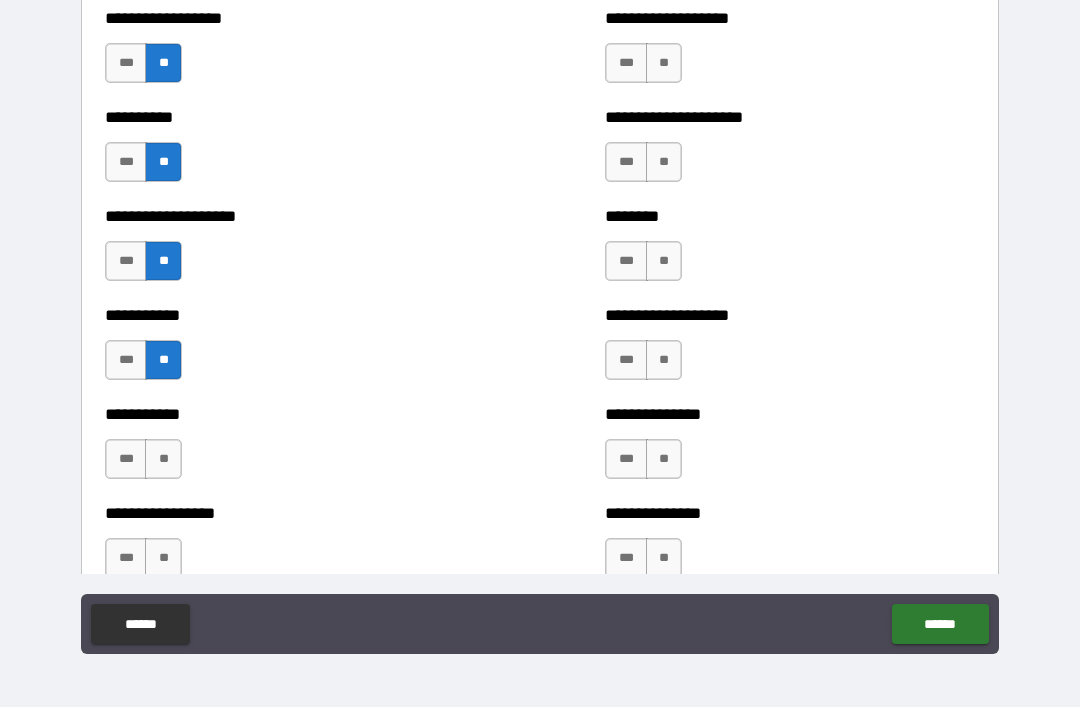 click on "**" at bounding box center (163, 459) 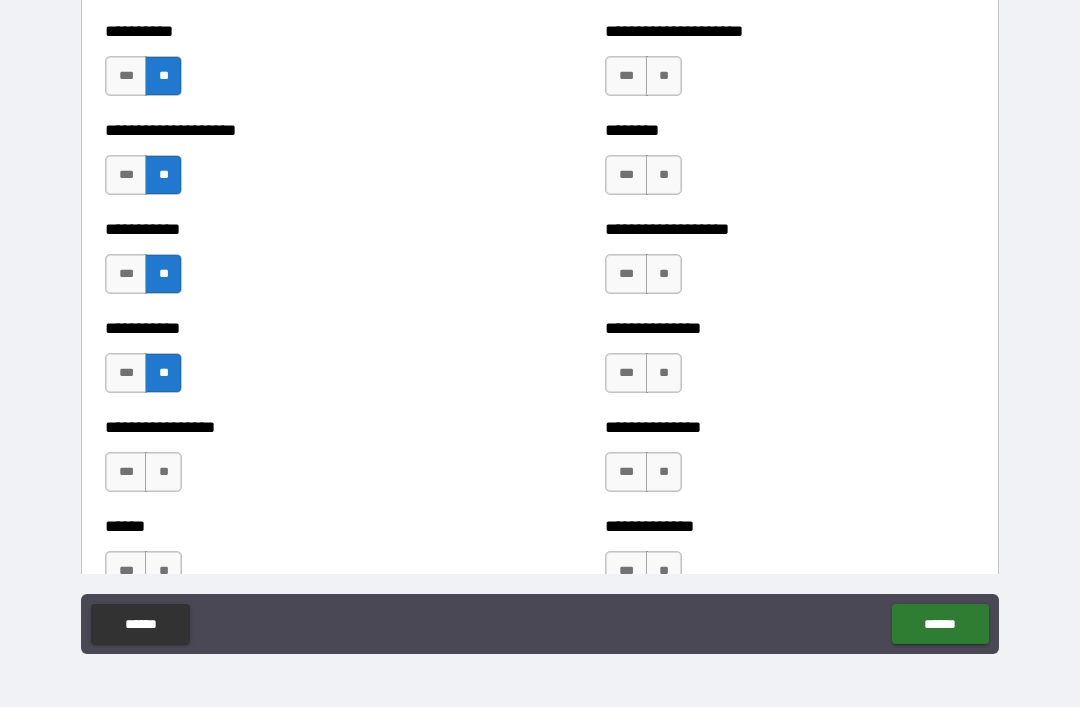 scroll, scrollTop: 2510, scrollLeft: 0, axis: vertical 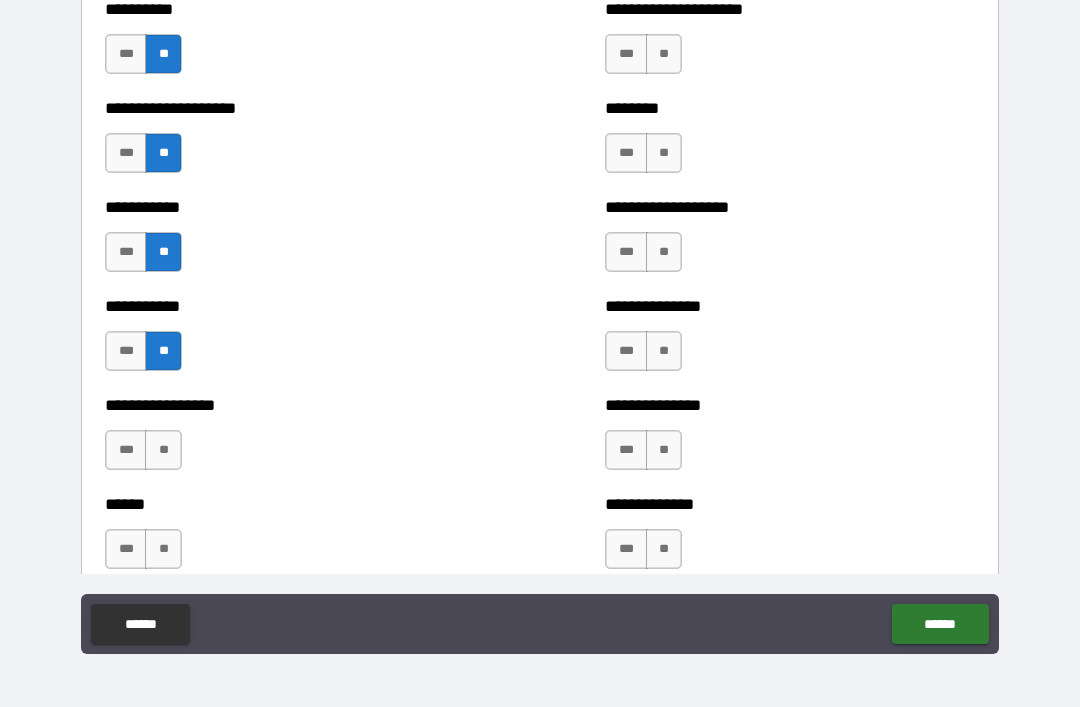 click on "**" at bounding box center (163, 450) 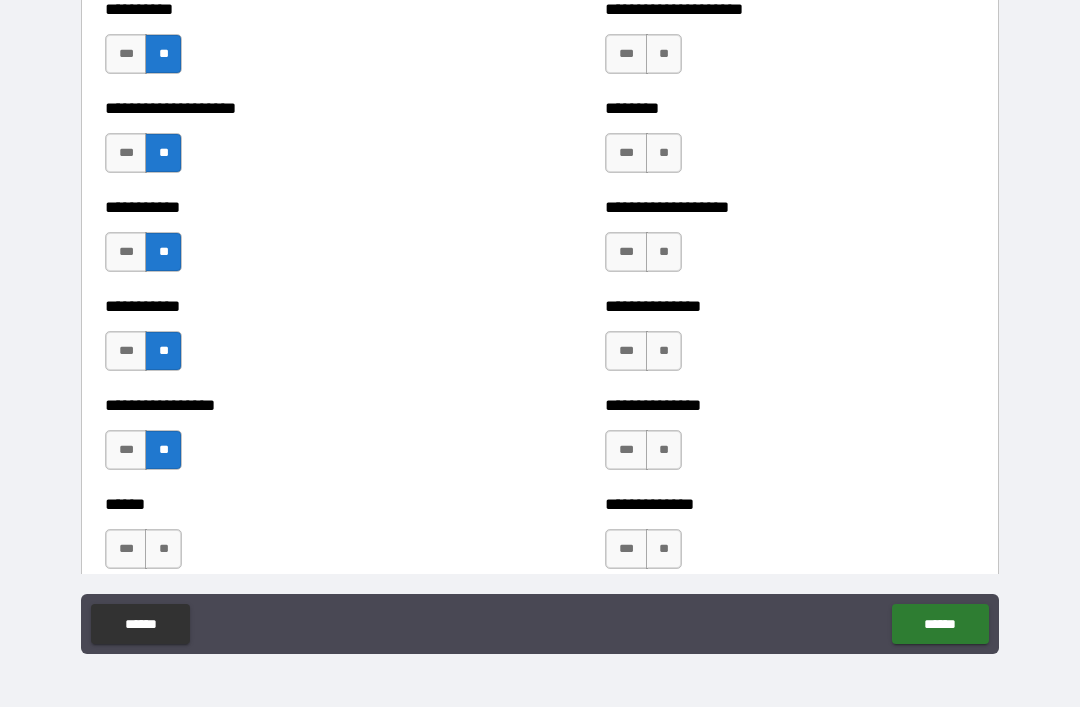 click on "**" at bounding box center (163, 549) 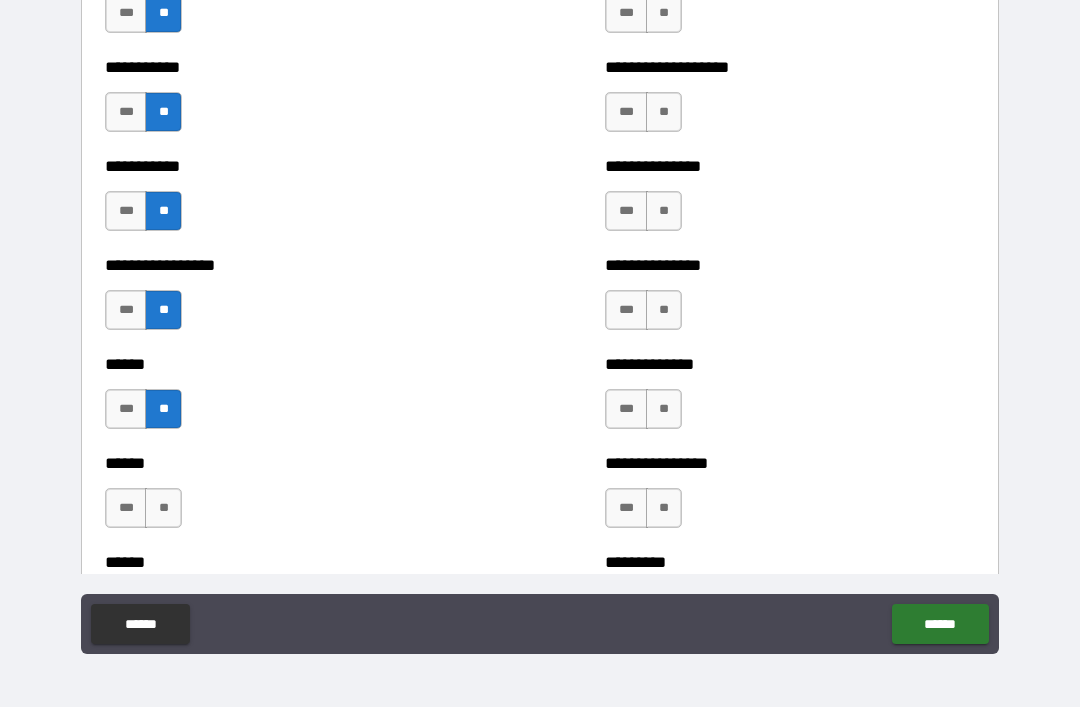 scroll, scrollTop: 2655, scrollLeft: 0, axis: vertical 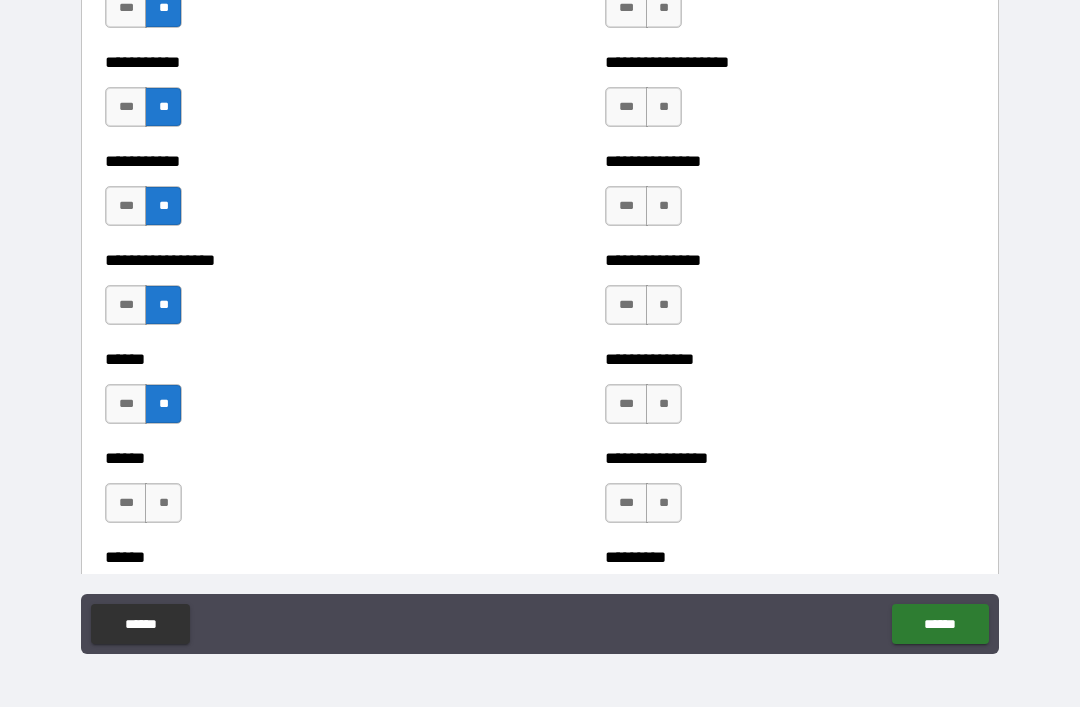 click on "**" at bounding box center [163, 503] 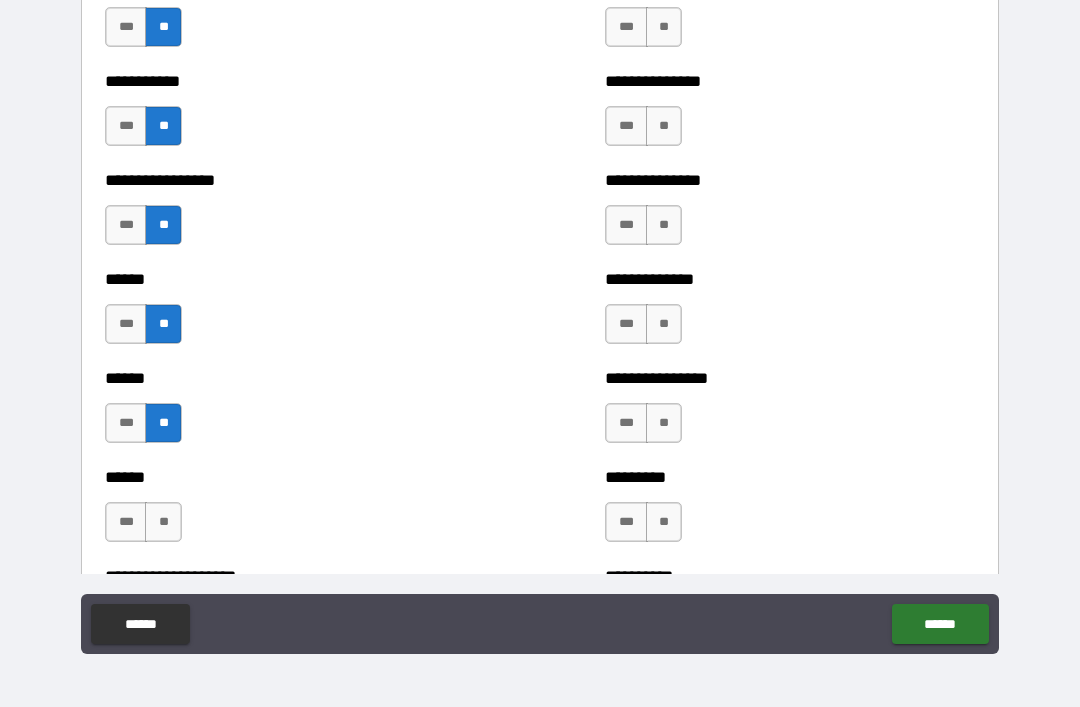 scroll, scrollTop: 2764, scrollLeft: 0, axis: vertical 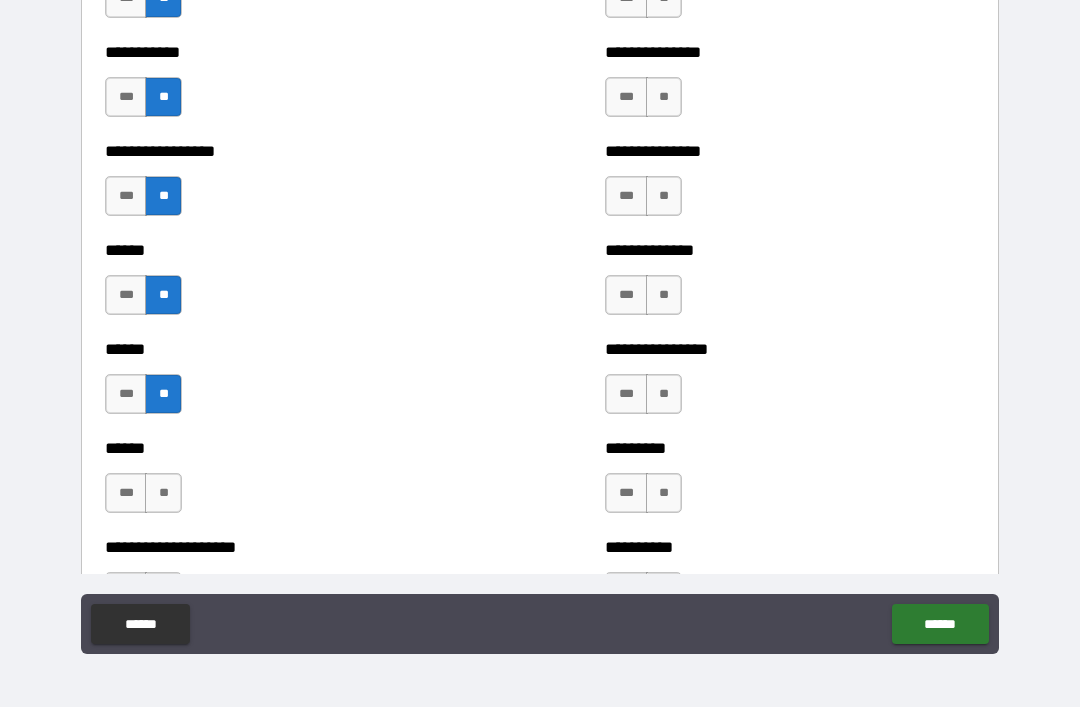 click on "**" at bounding box center (163, 493) 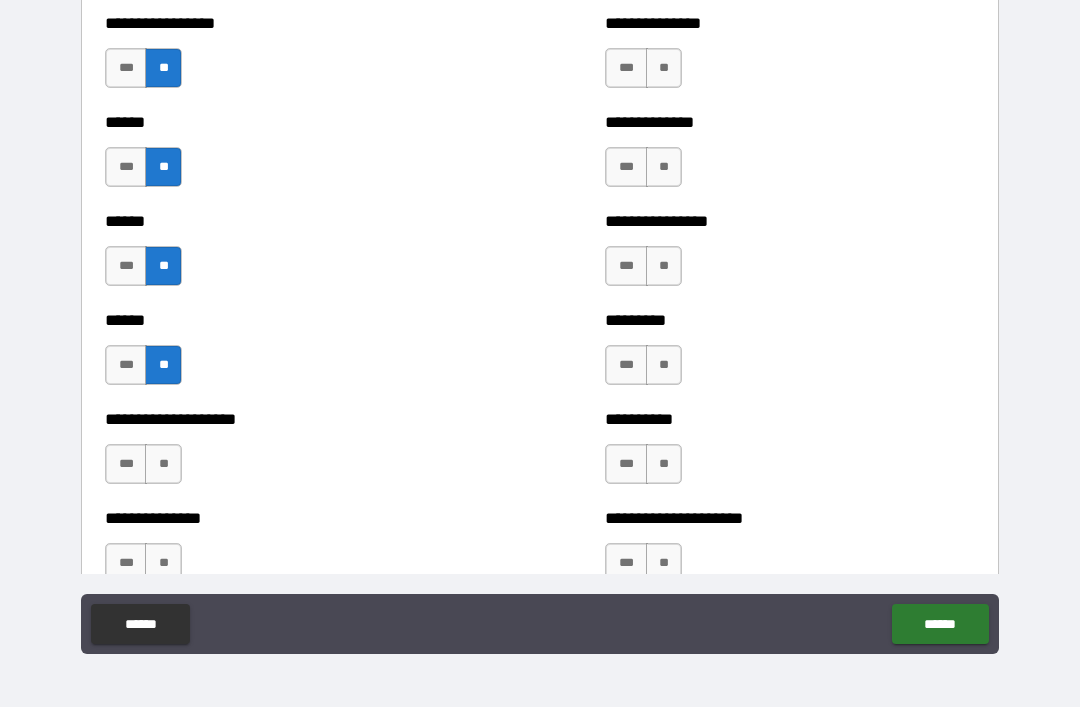 scroll, scrollTop: 2895, scrollLeft: 0, axis: vertical 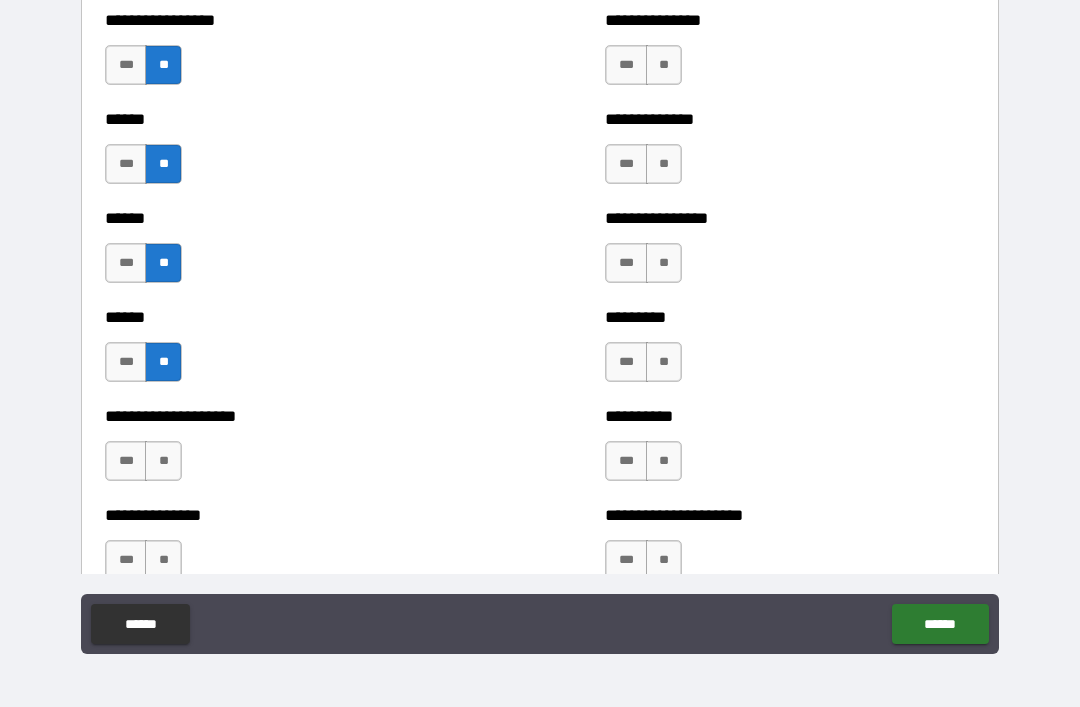 click on "***" at bounding box center [126, 461] 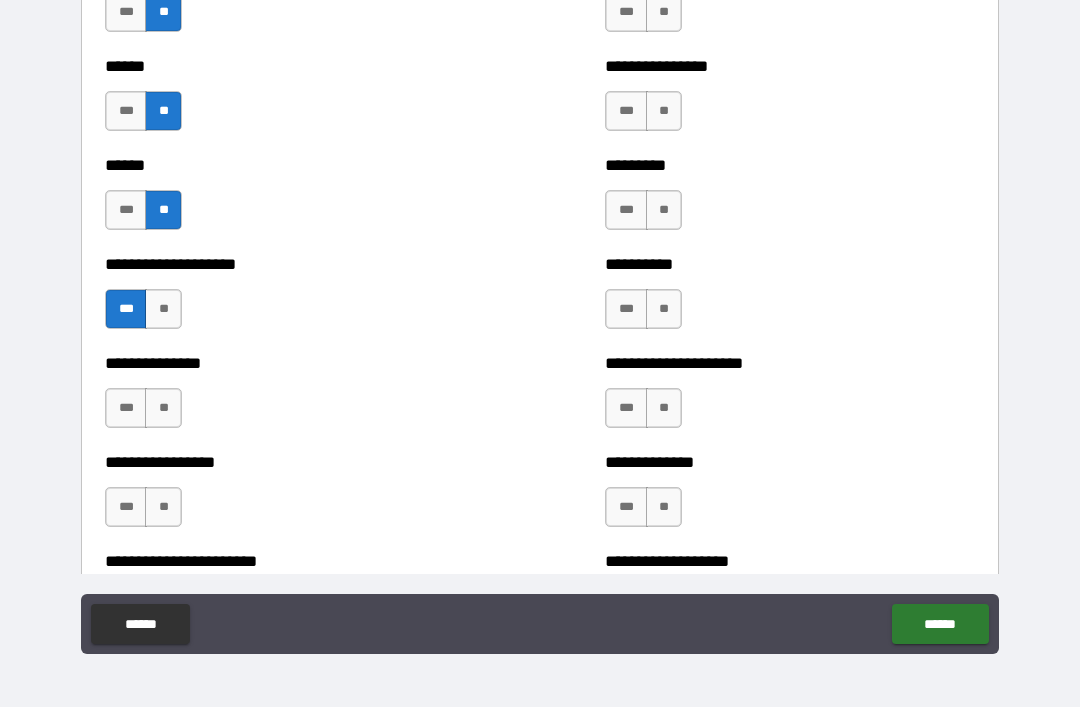 scroll, scrollTop: 3046, scrollLeft: 0, axis: vertical 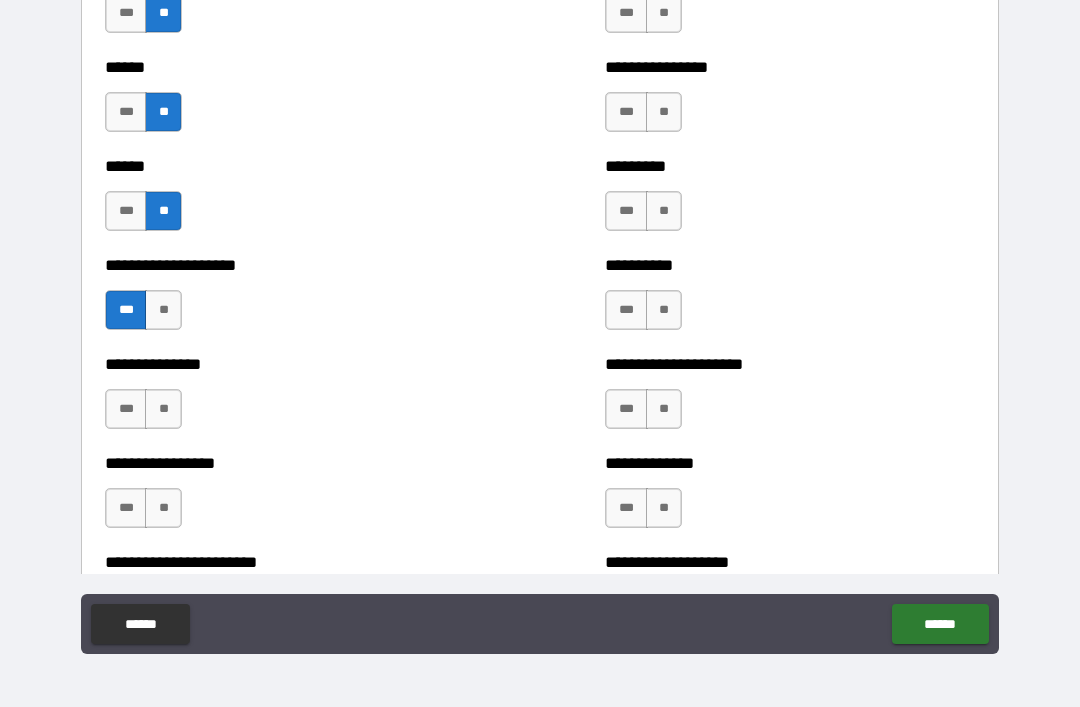 click on "**" at bounding box center (163, 409) 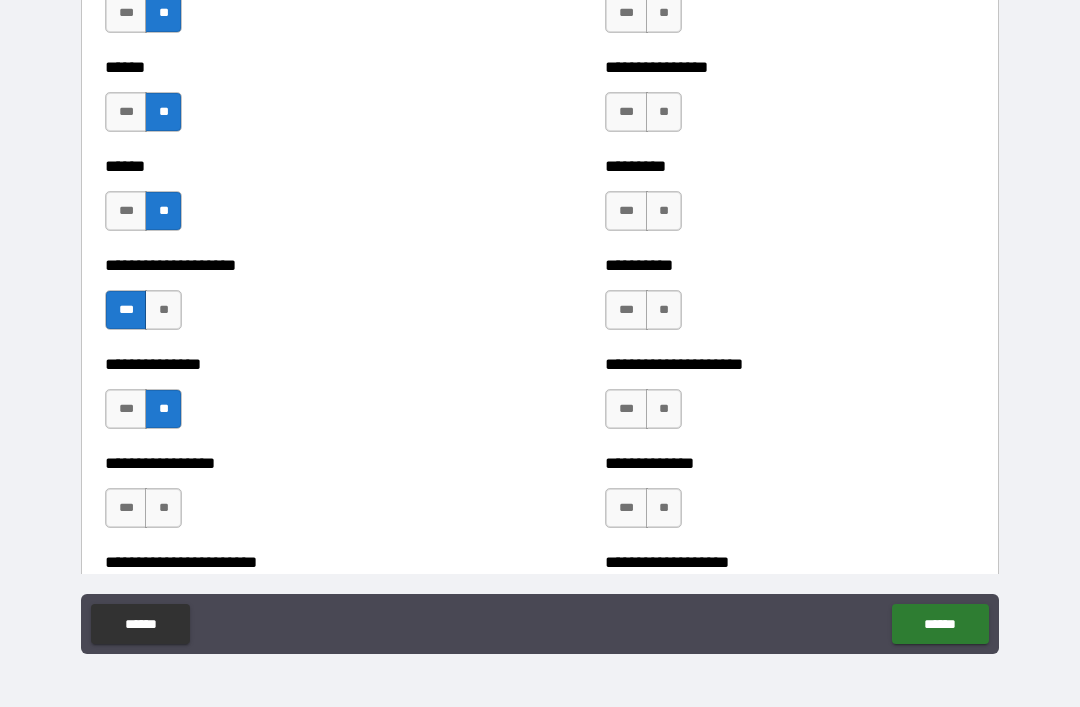 click on "**" at bounding box center [163, 508] 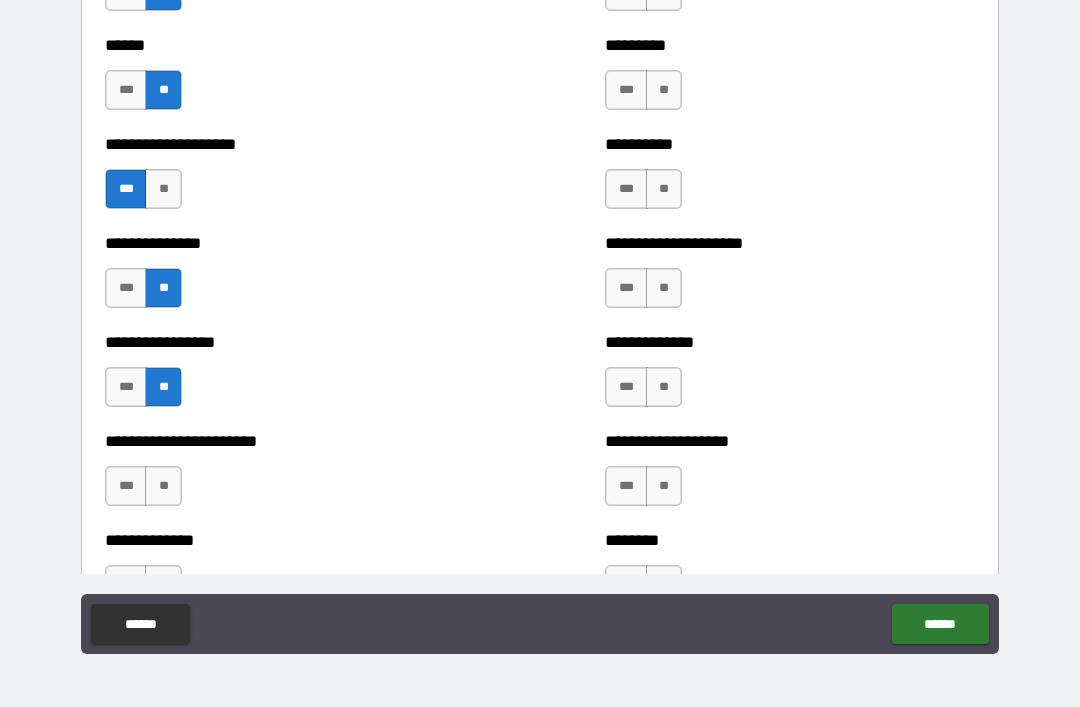 scroll, scrollTop: 3168, scrollLeft: 0, axis: vertical 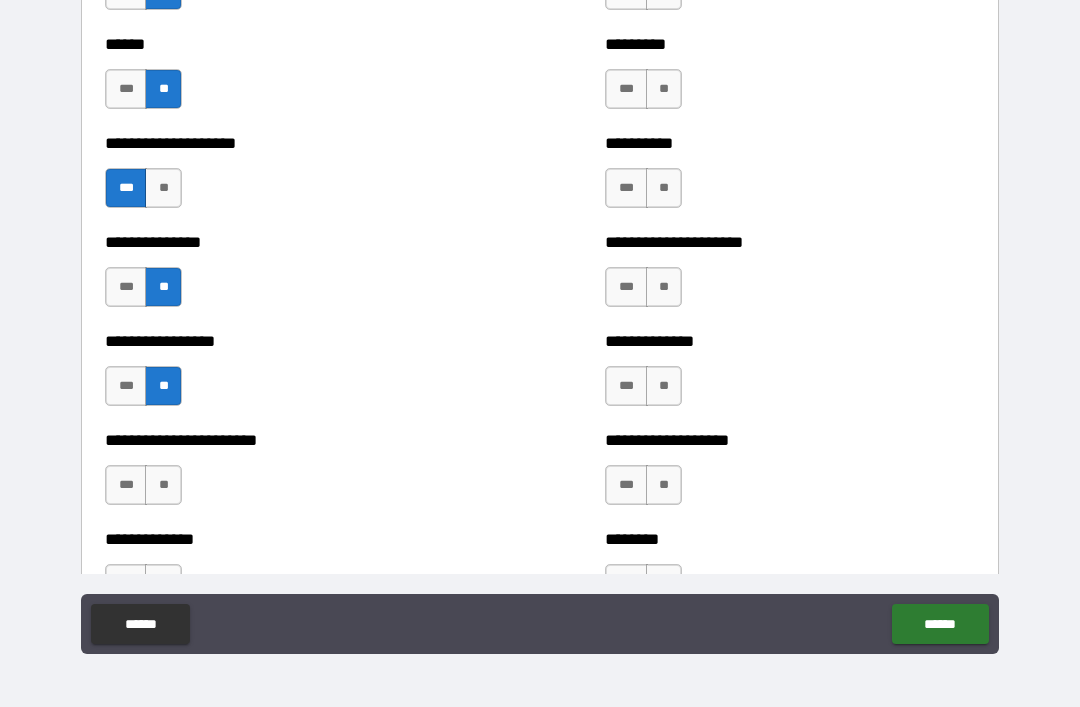 click on "**" at bounding box center [163, 485] 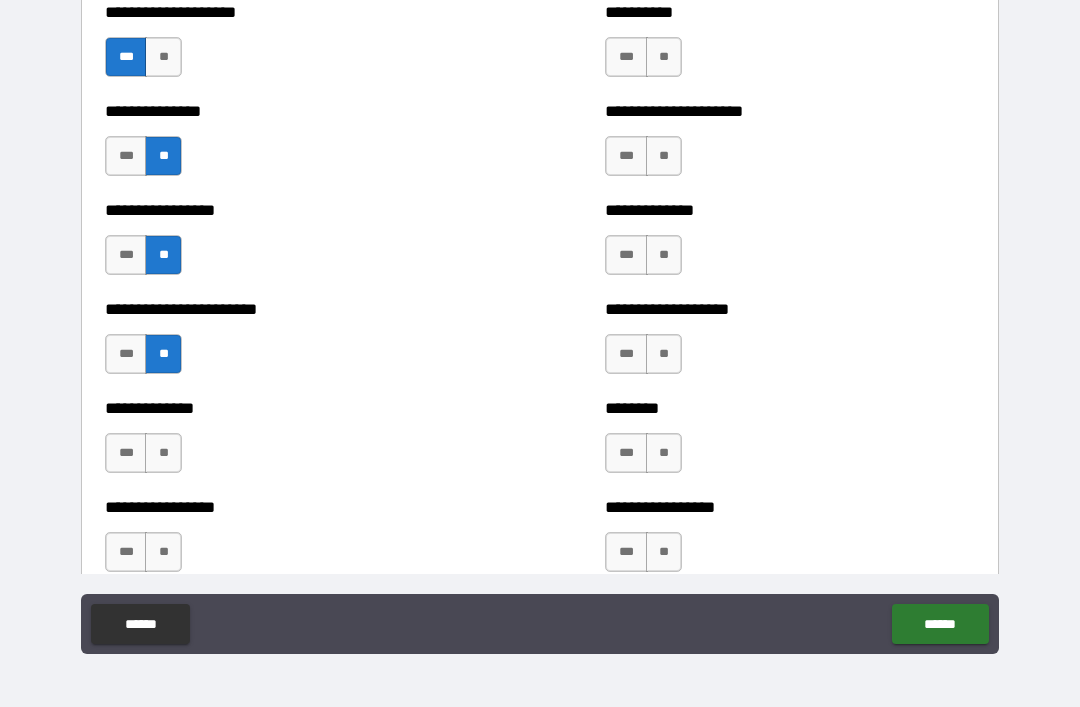 scroll, scrollTop: 3305, scrollLeft: 0, axis: vertical 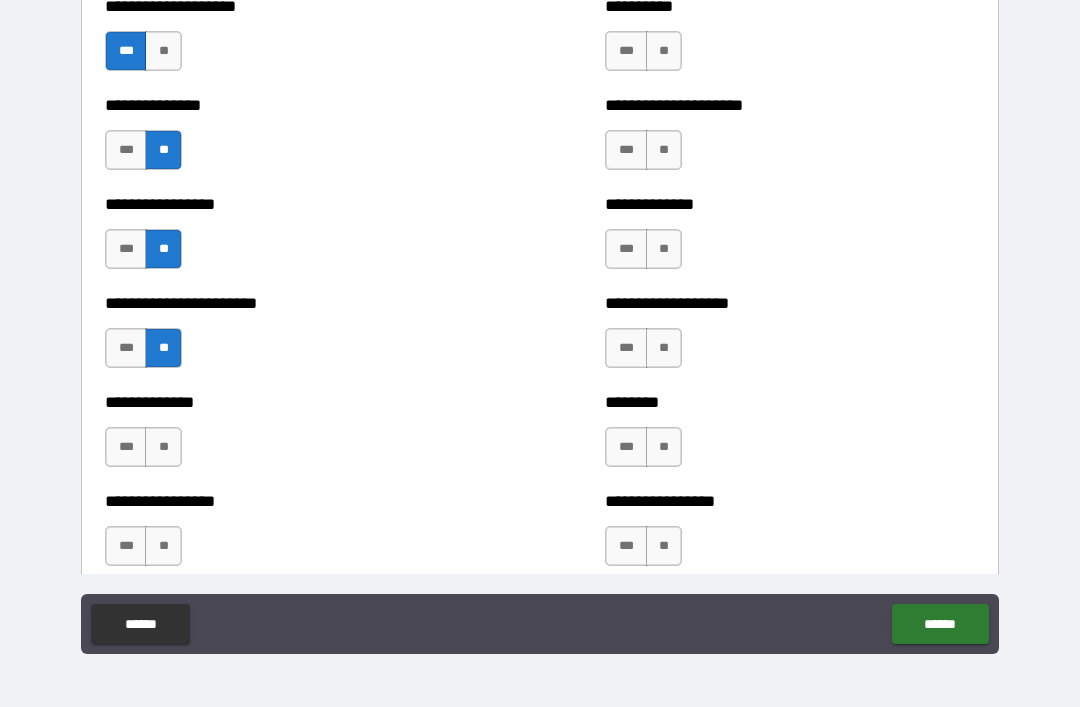 click on "**" at bounding box center [163, 447] 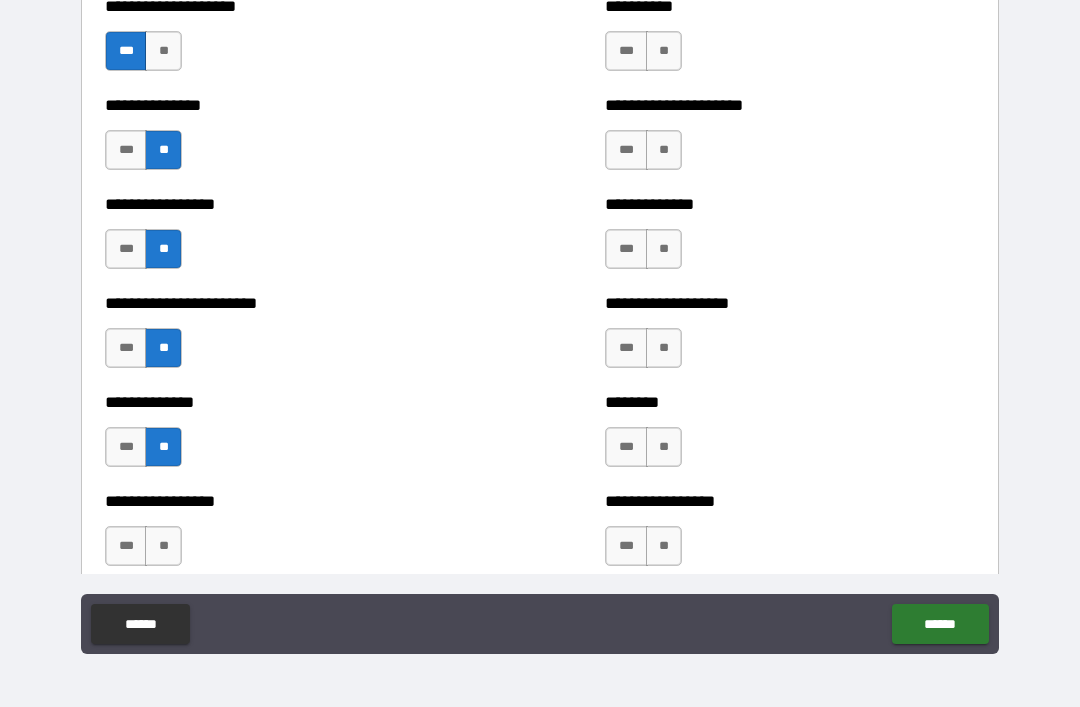 click on "**" at bounding box center [163, 546] 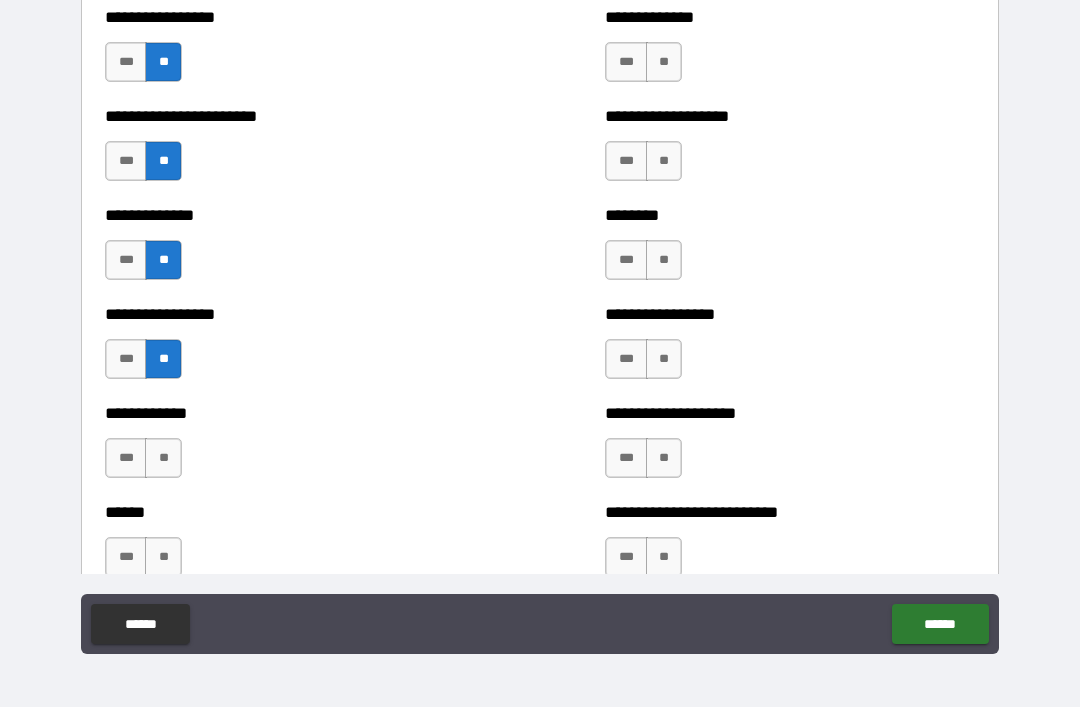 scroll, scrollTop: 3495, scrollLeft: 0, axis: vertical 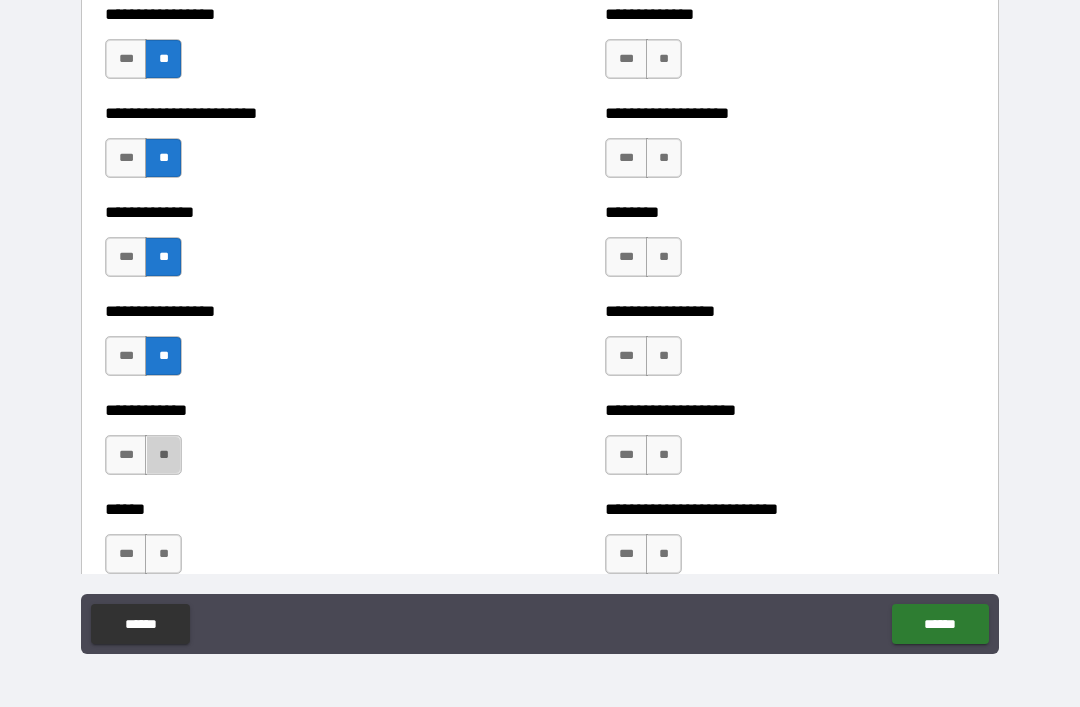 click on "**" at bounding box center (163, 455) 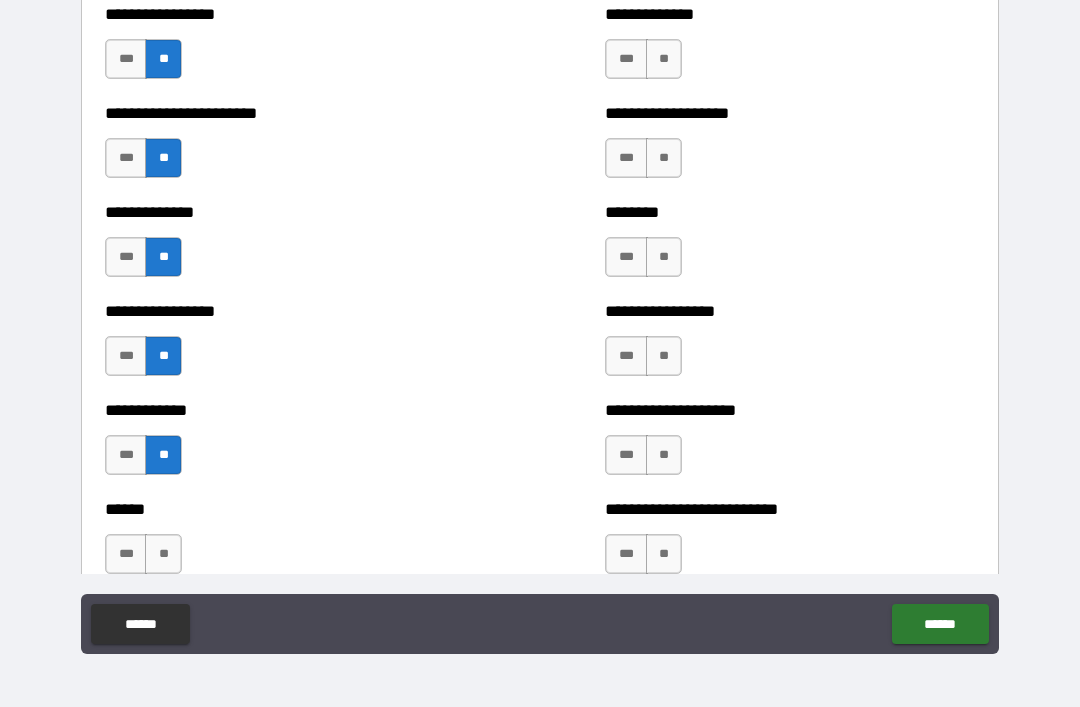 click on "**" at bounding box center [163, 554] 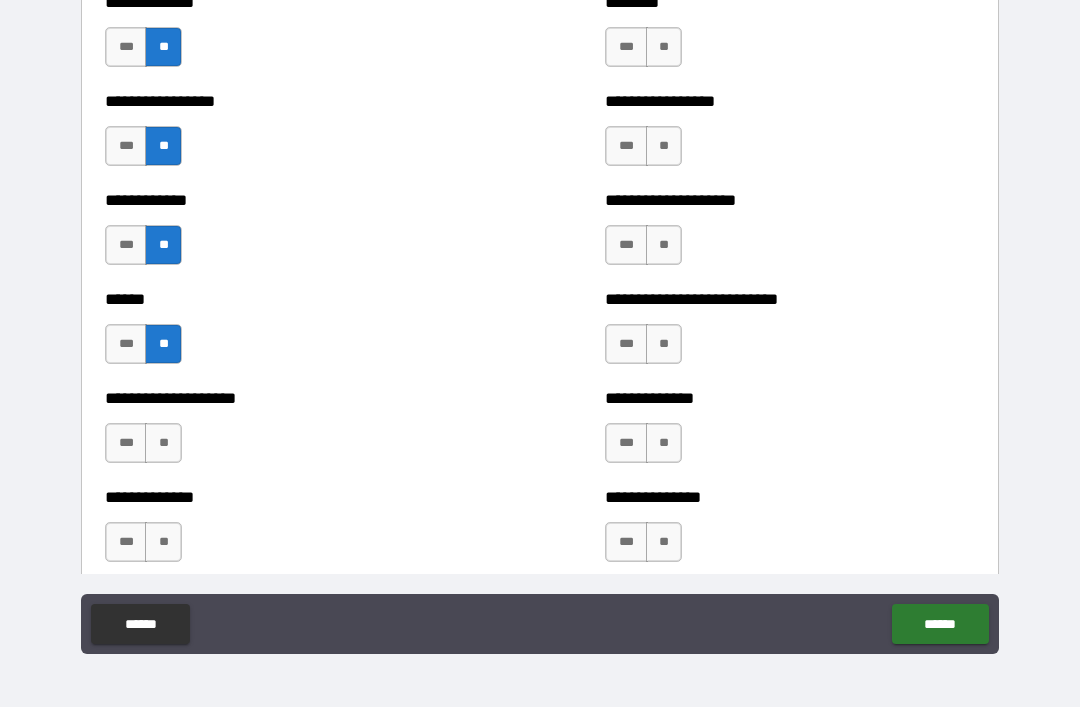scroll, scrollTop: 3714, scrollLeft: 0, axis: vertical 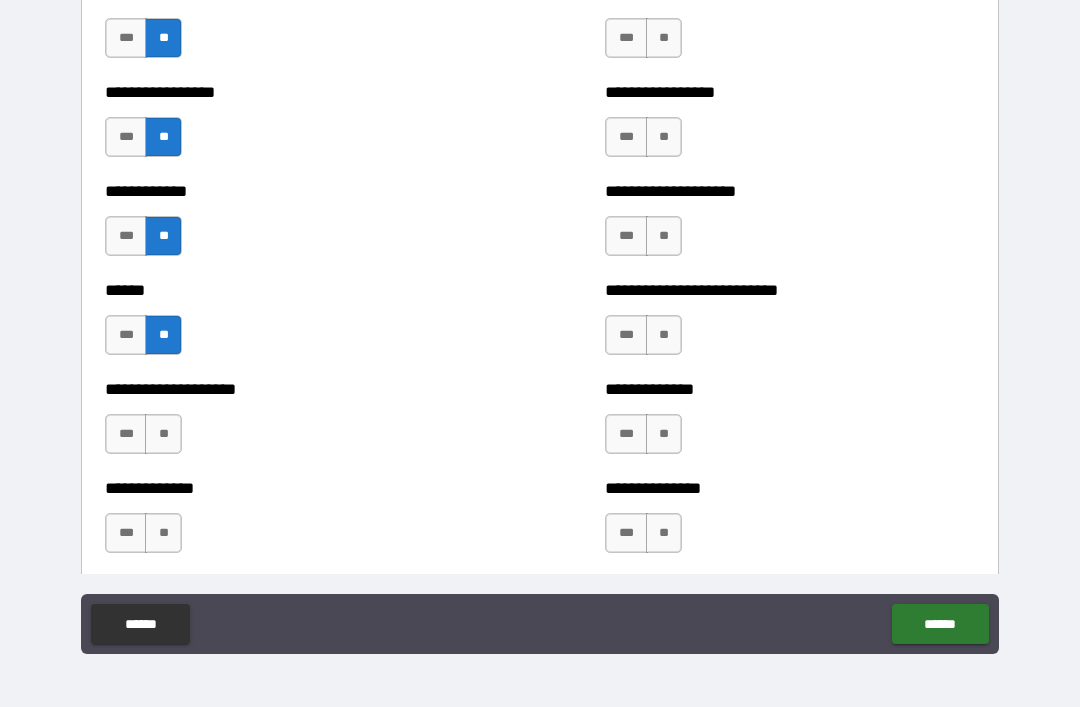 click on "**" at bounding box center [163, 434] 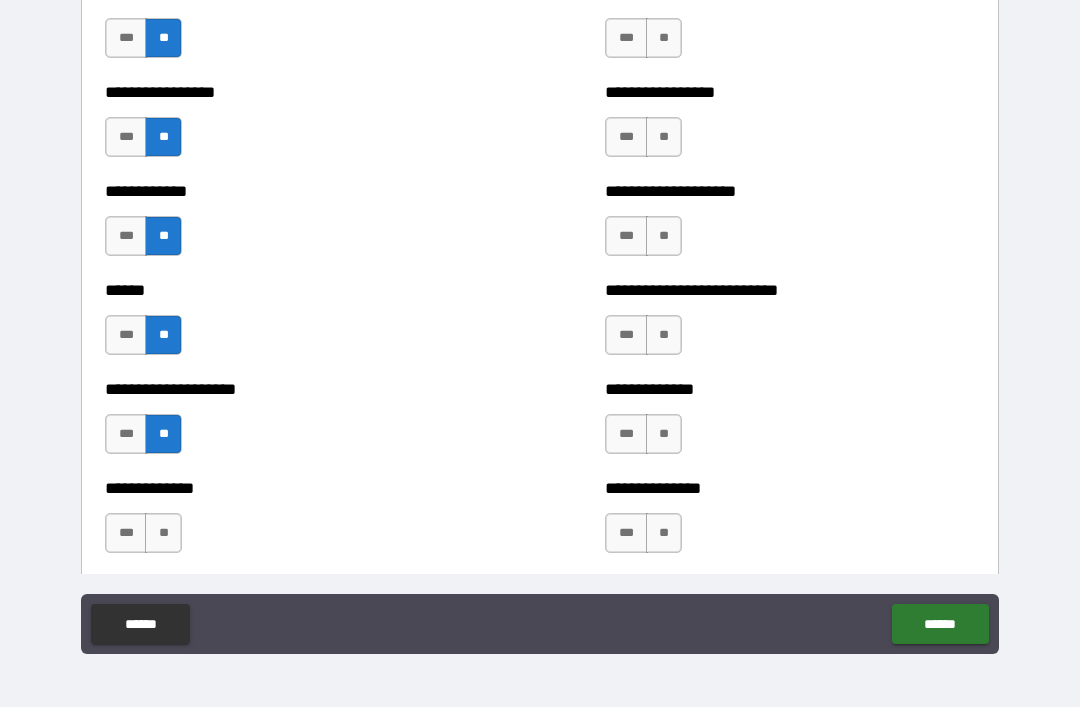 click on "**" at bounding box center (163, 533) 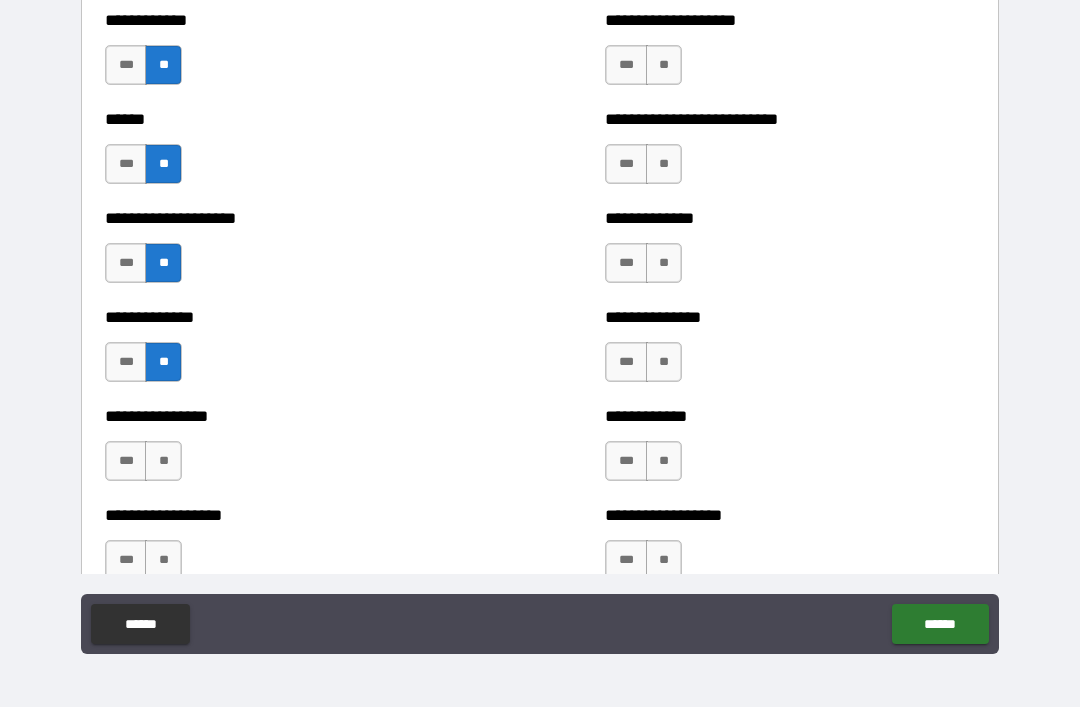 scroll, scrollTop: 3894, scrollLeft: 0, axis: vertical 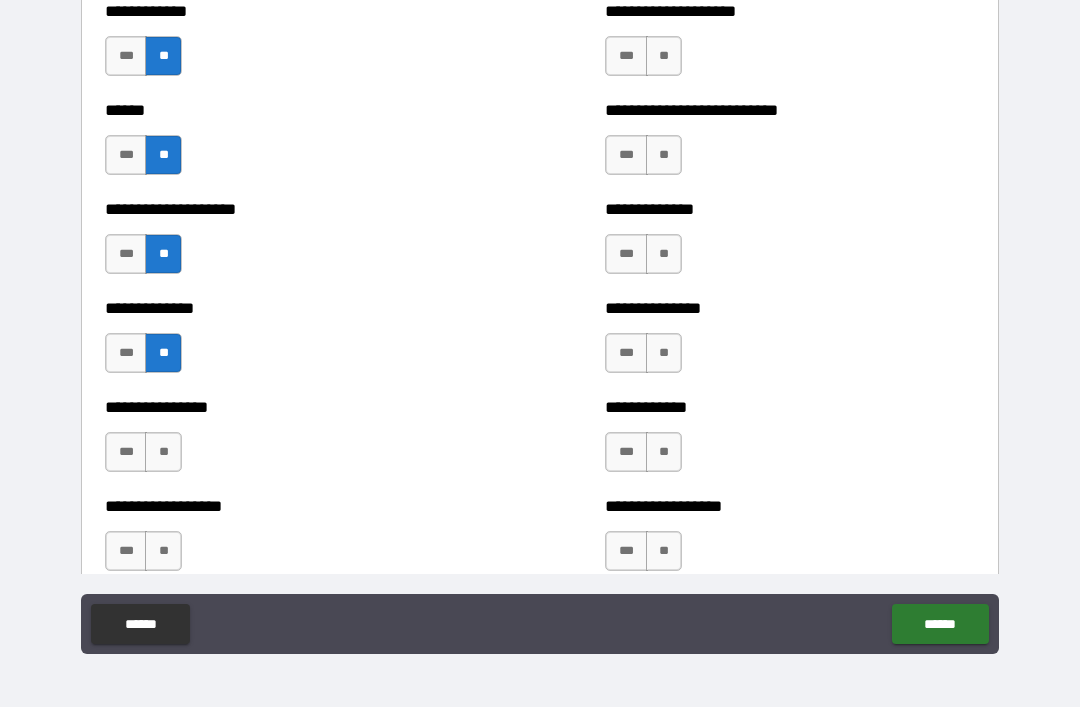 click on "**" at bounding box center [163, 452] 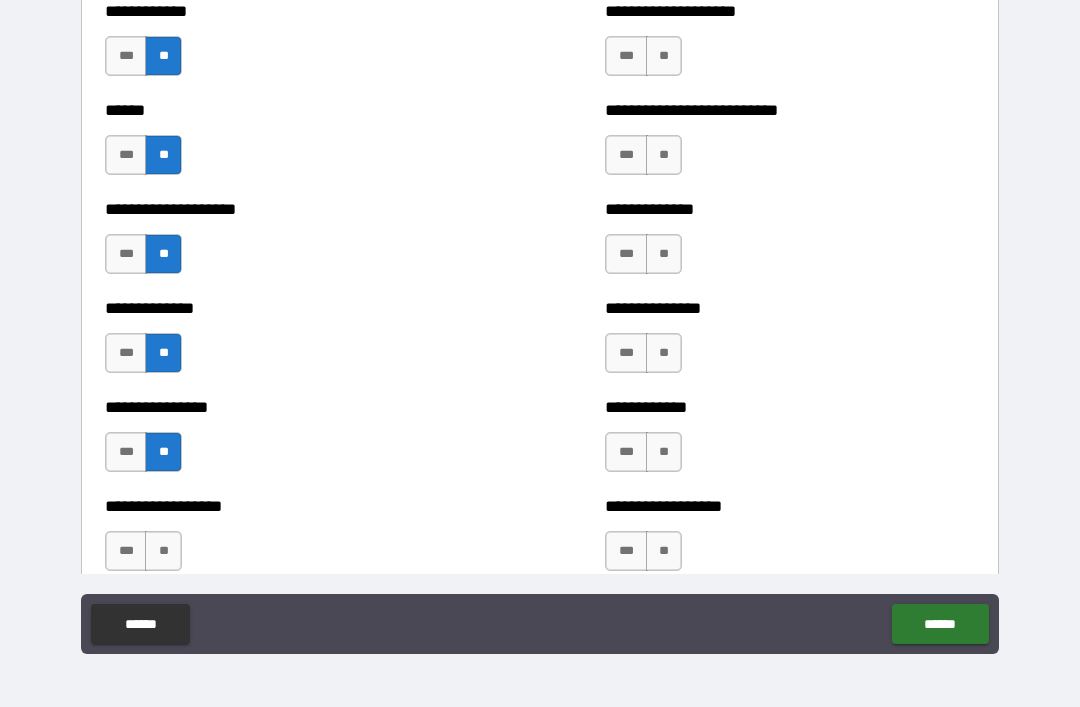 click on "**" at bounding box center [163, 551] 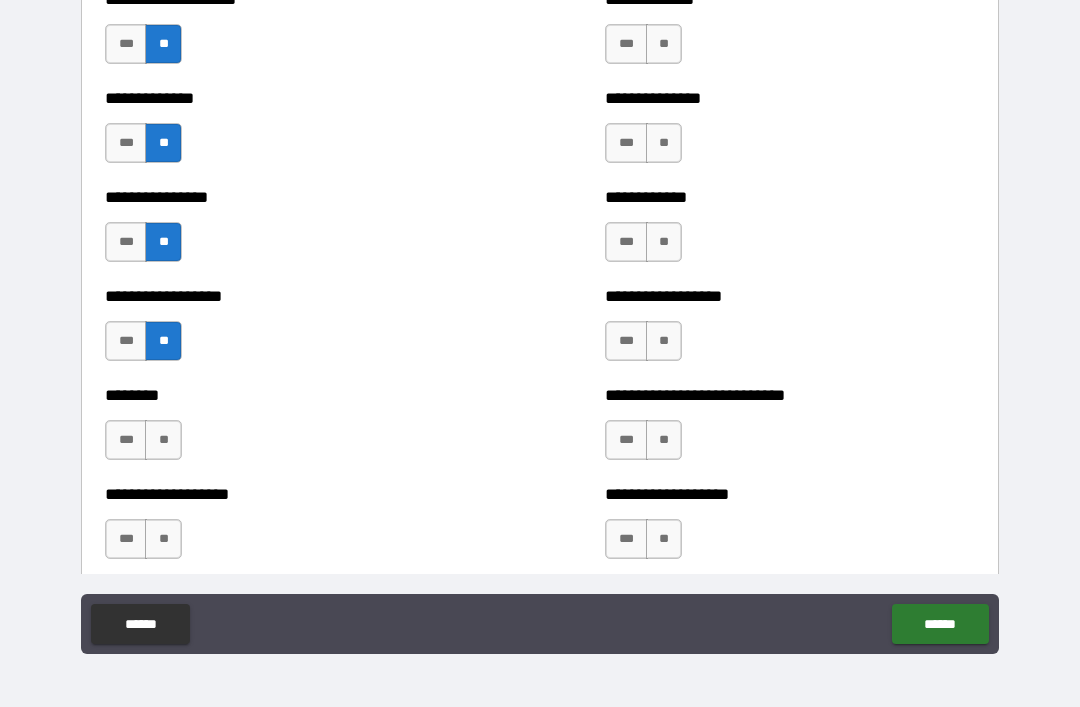 scroll, scrollTop: 4105, scrollLeft: 0, axis: vertical 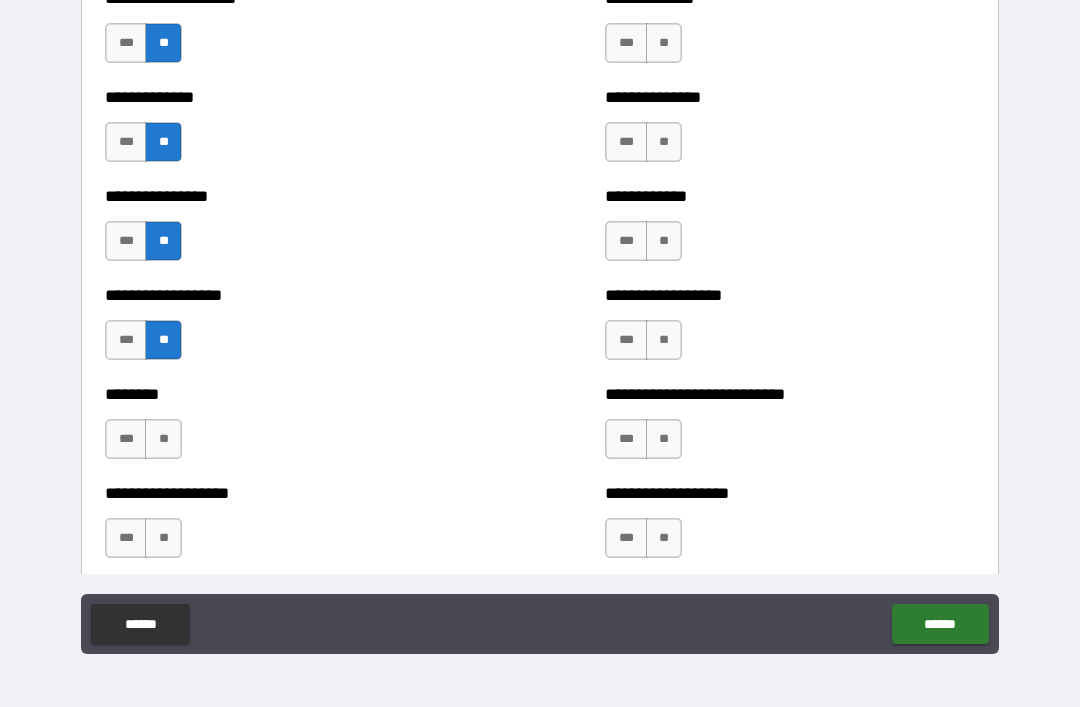 click on "**" at bounding box center (163, 439) 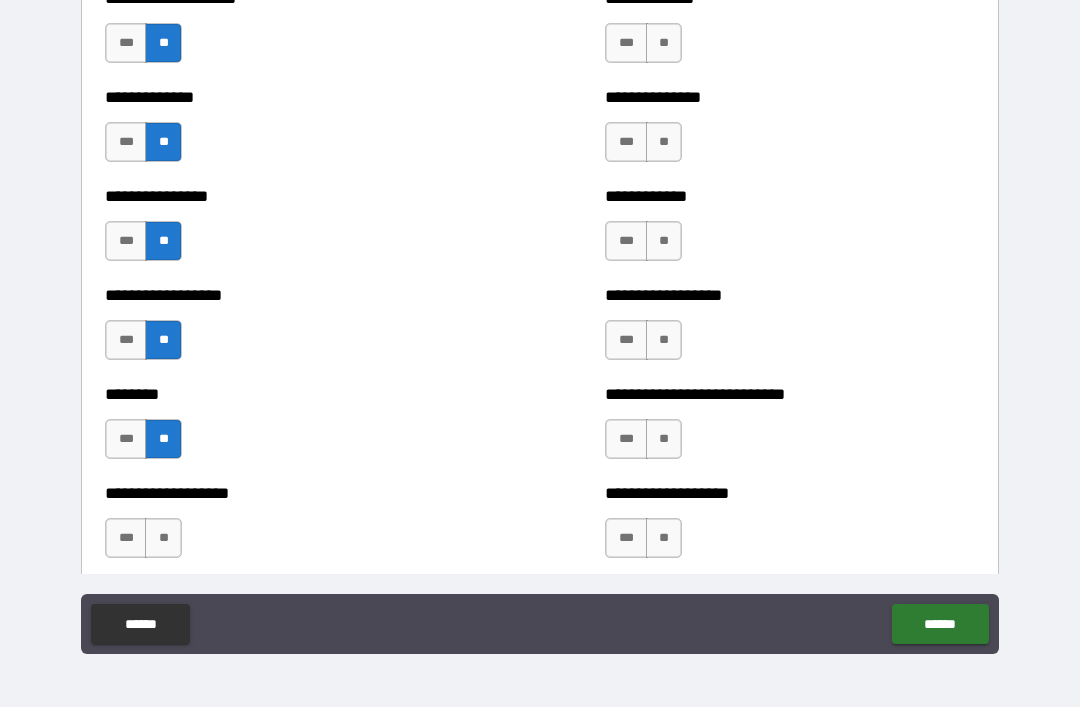 click on "**" at bounding box center [163, 538] 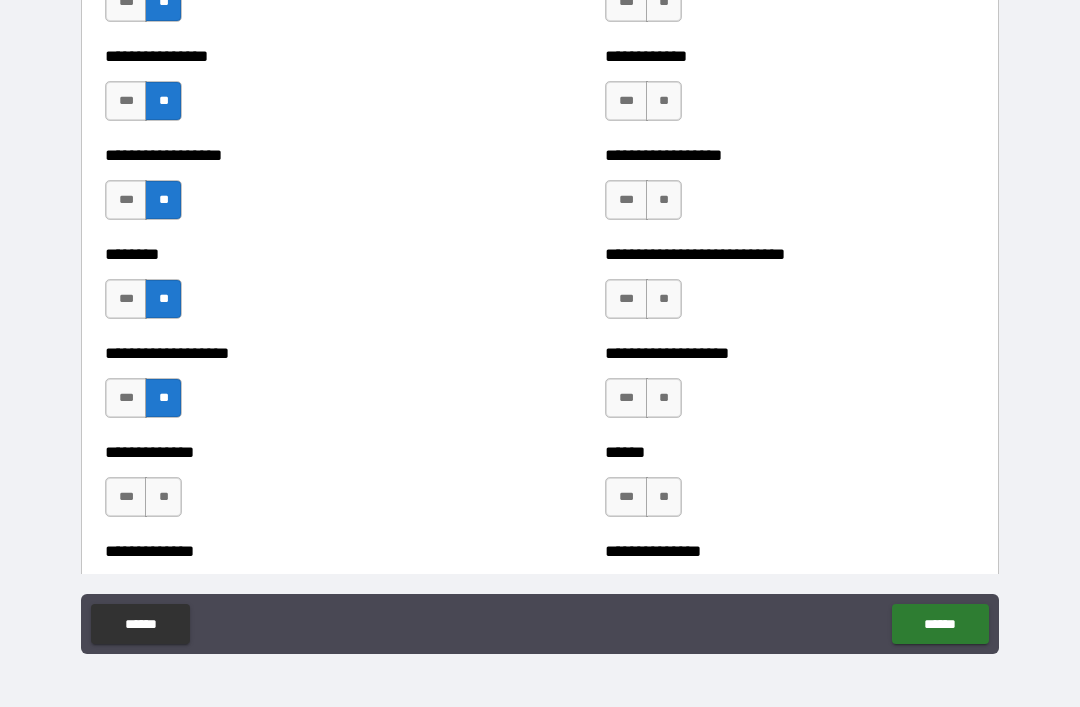 scroll, scrollTop: 4256, scrollLeft: 0, axis: vertical 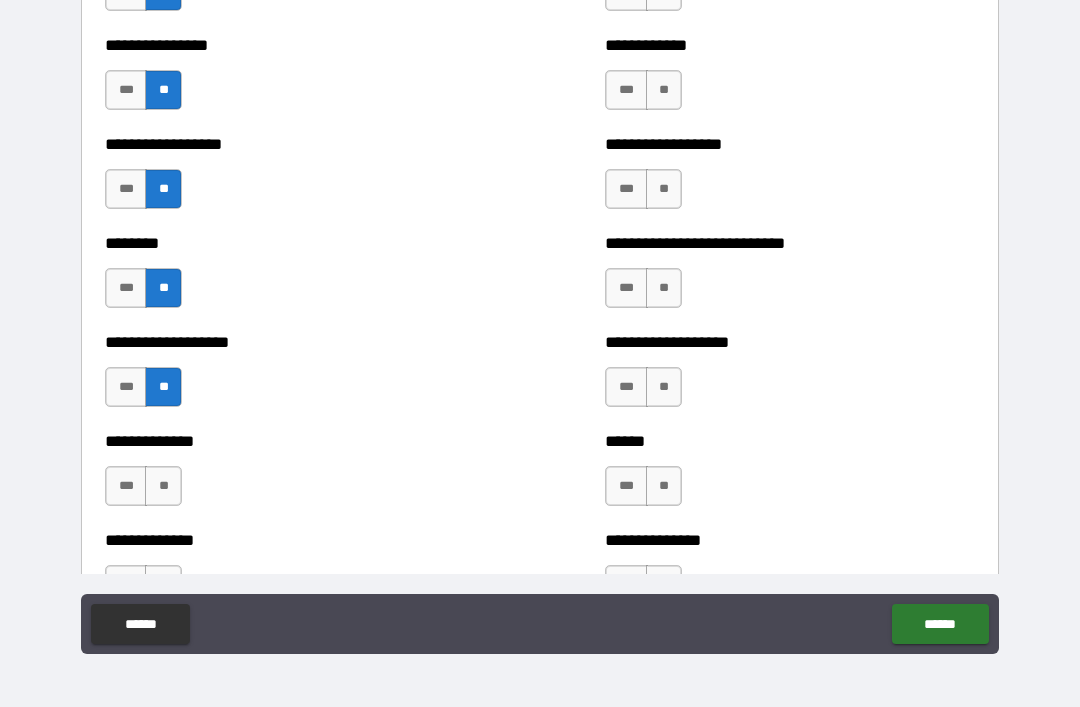 click on "**" at bounding box center (163, 486) 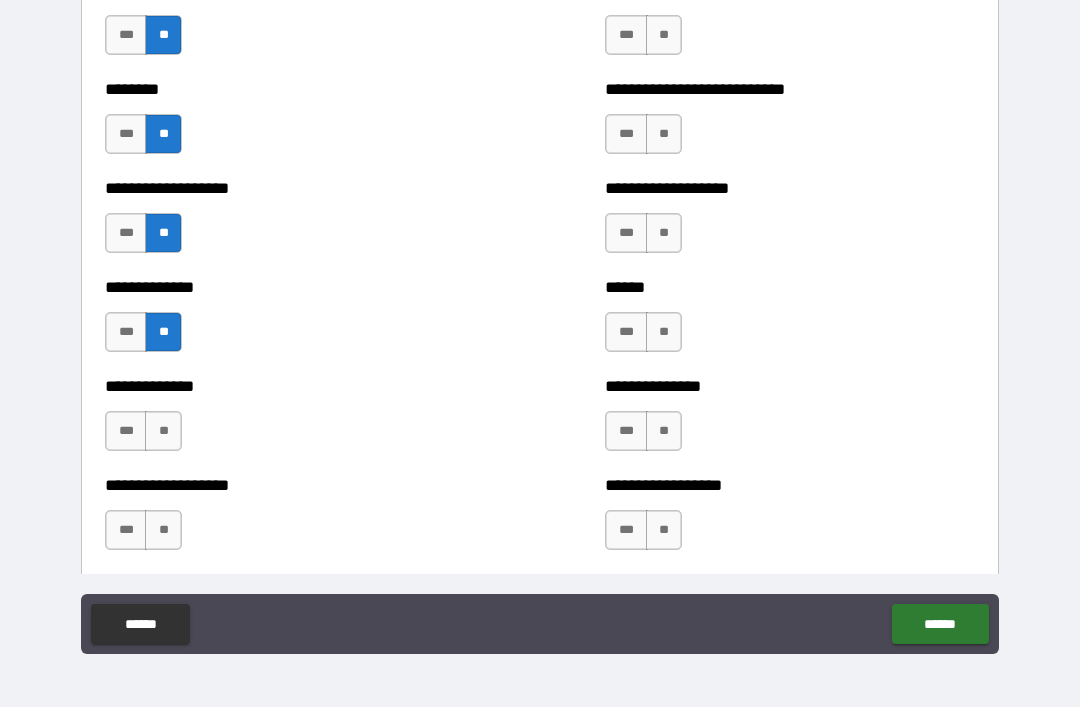 scroll, scrollTop: 4416, scrollLeft: 0, axis: vertical 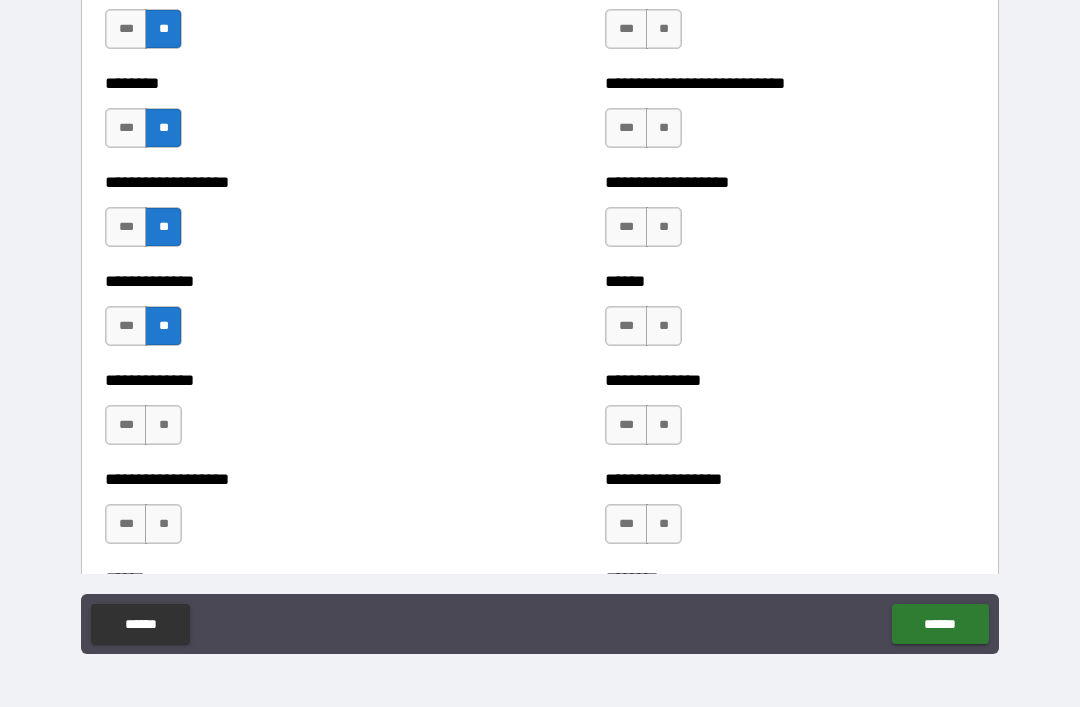 click on "**" at bounding box center (163, 425) 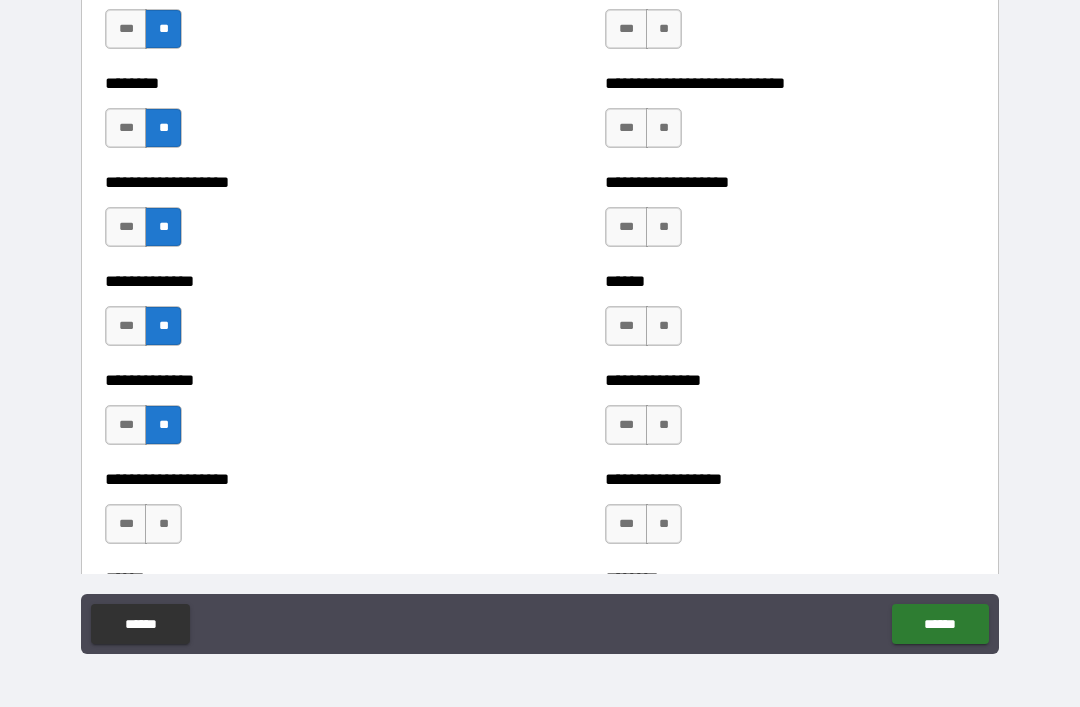 click on "**" at bounding box center [163, 524] 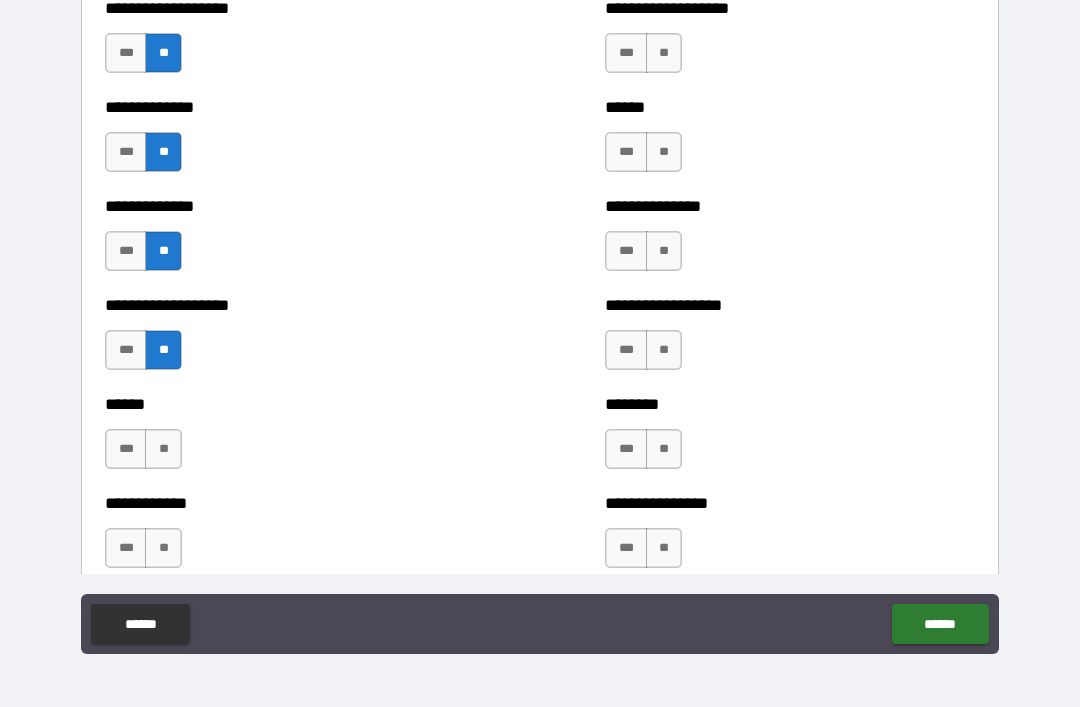 scroll, scrollTop: 4592, scrollLeft: 0, axis: vertical 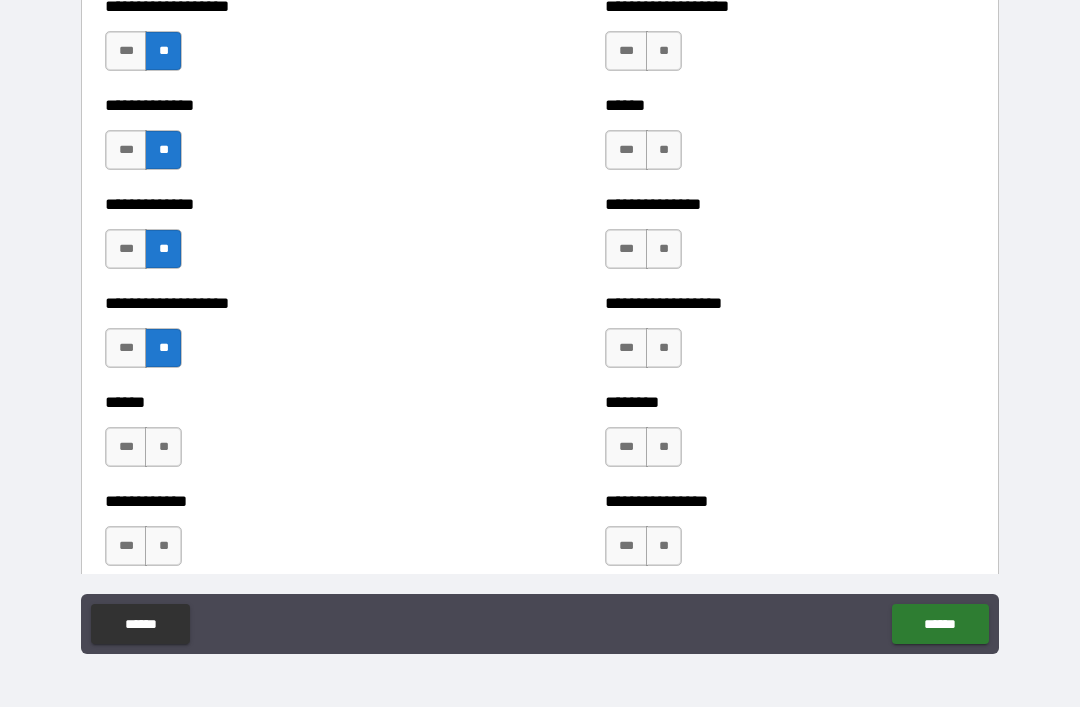 click on "**" at bounding box center (163, 447) 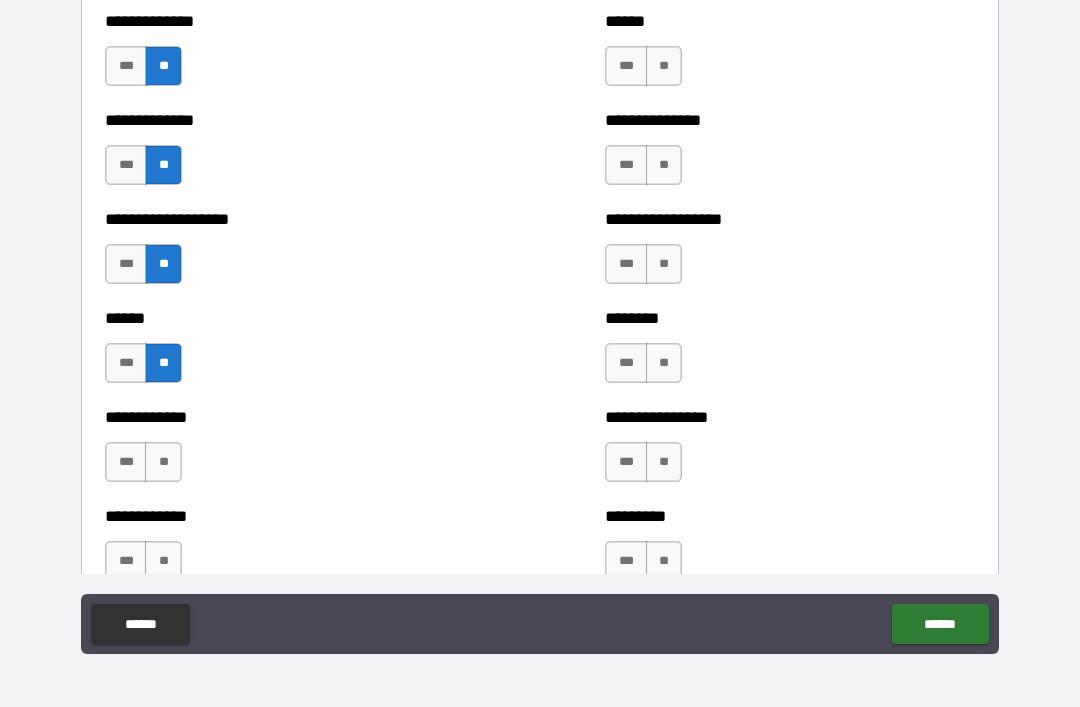 scroll, scrollTop: 4714, scrollLeft: 0, axis: vertical 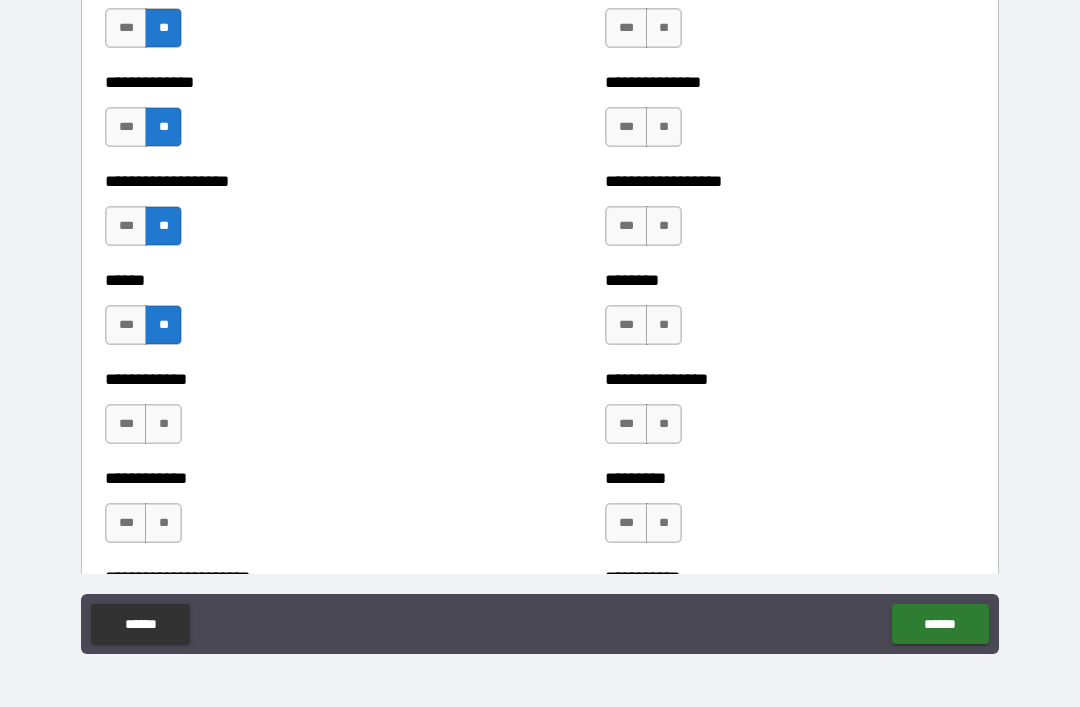click on "**" at bounding box center (163, 424) 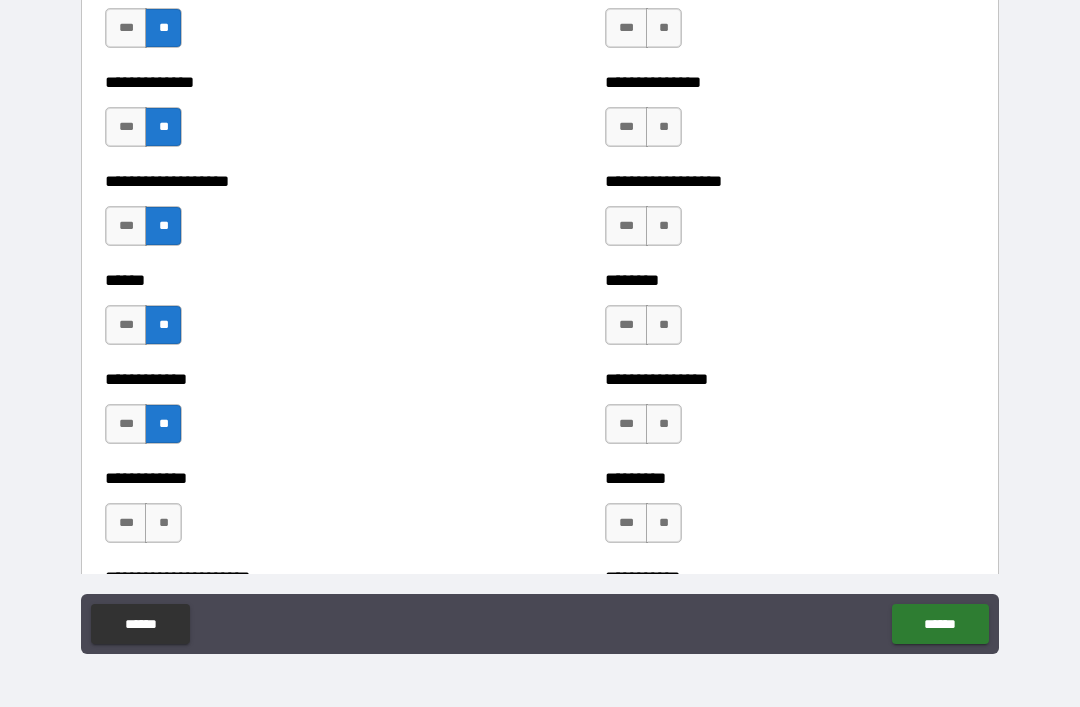click on "**" at bounding box center (163, 523) 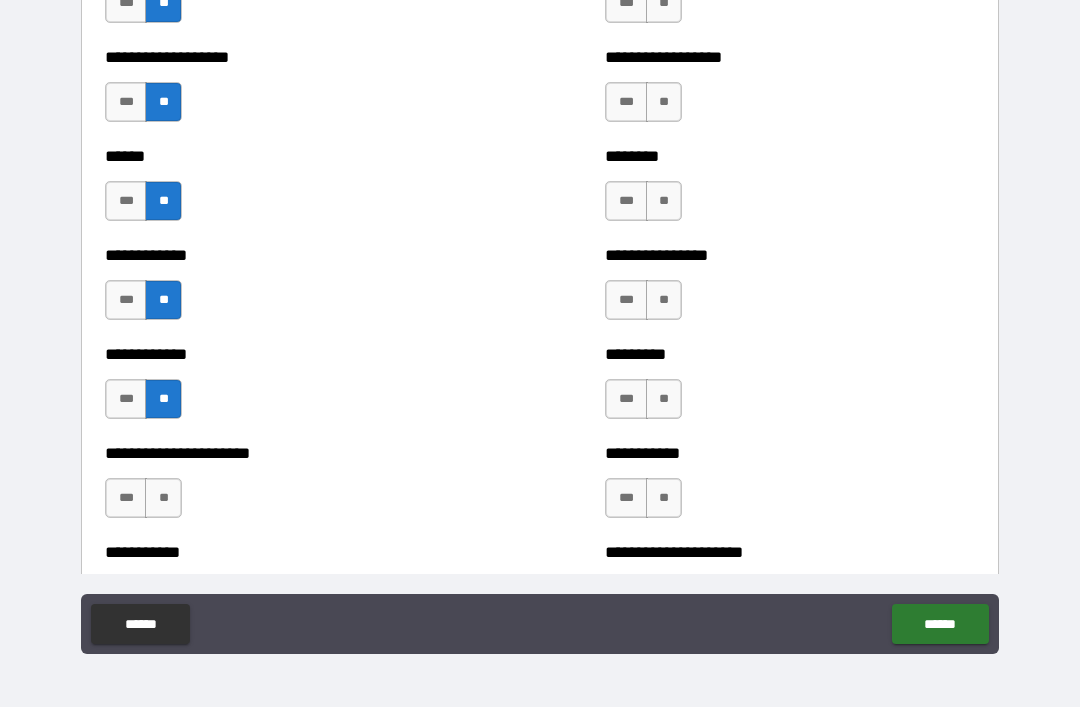 scroll, scrollTop: 4889, scrollLeft: 0, axis: vertical 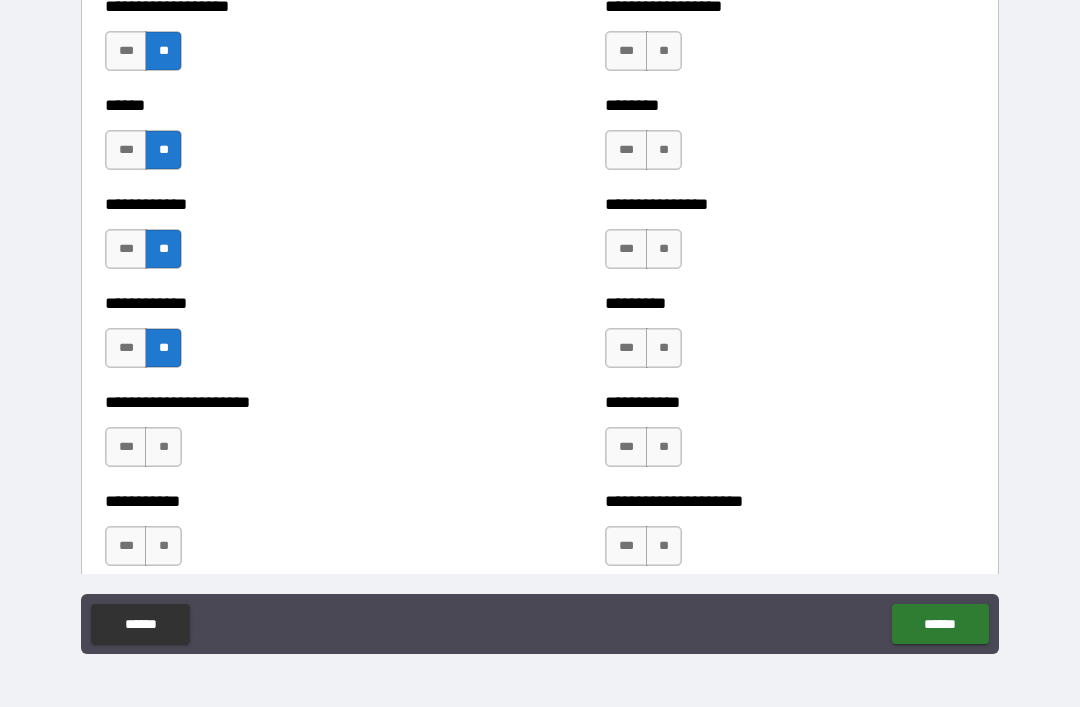 click on "**" at bounding box center [163, 447] 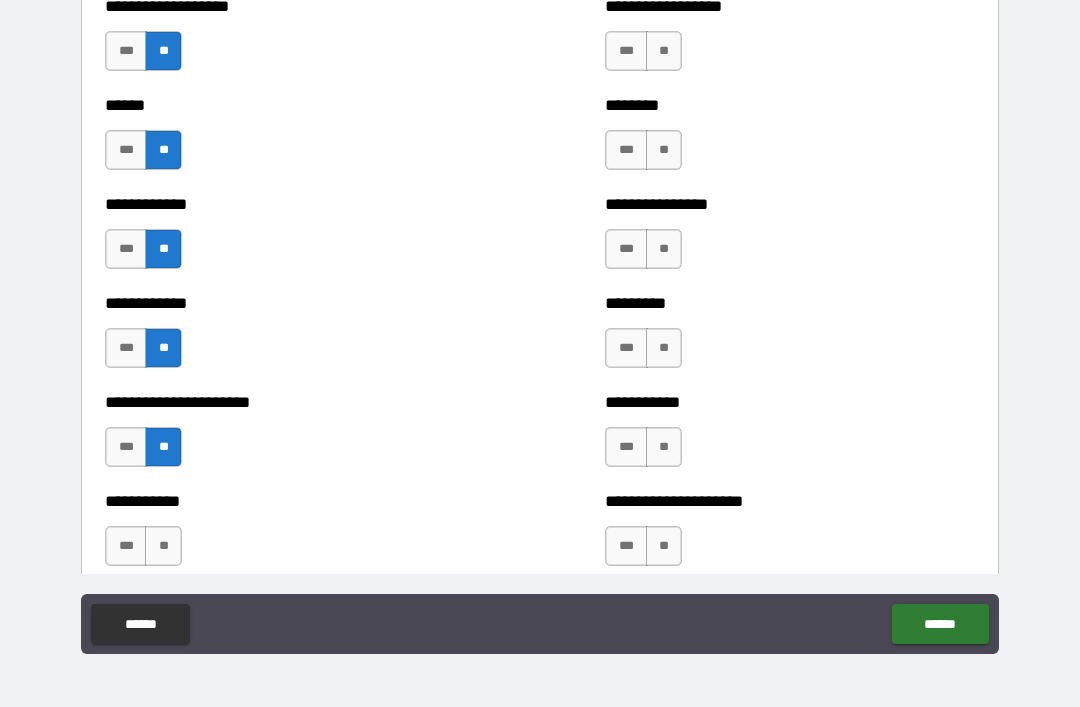 click on "**" at bounding box center [163, 546] 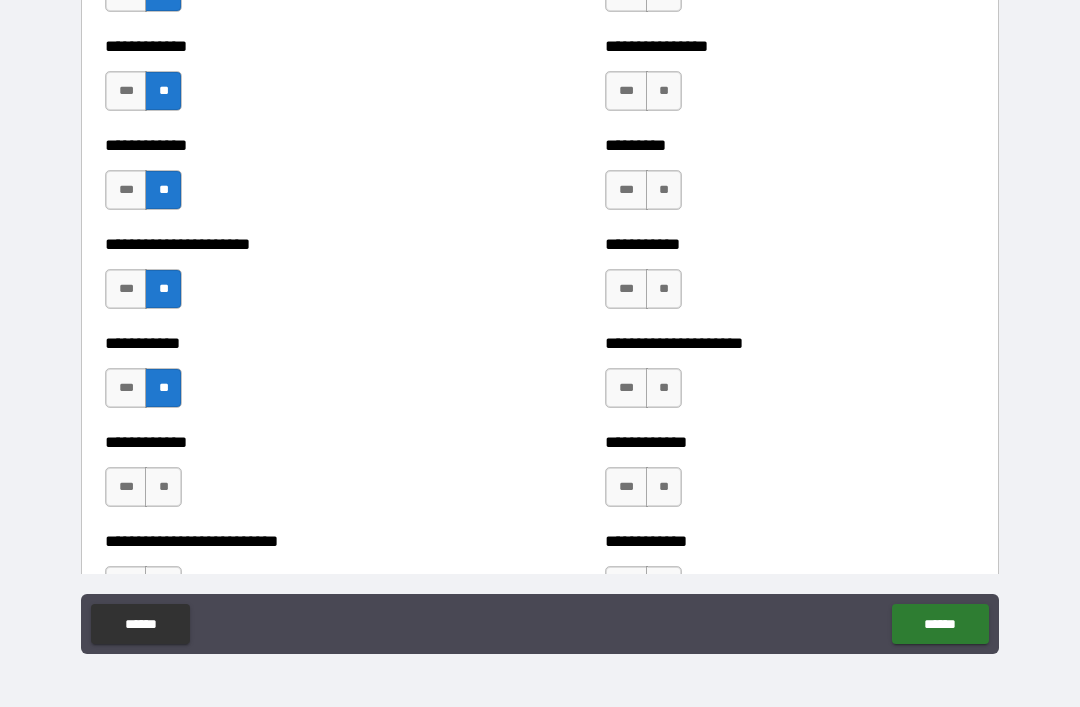 scroll, scrollTop: 5058, scrollLeft: 0, axis: vertical 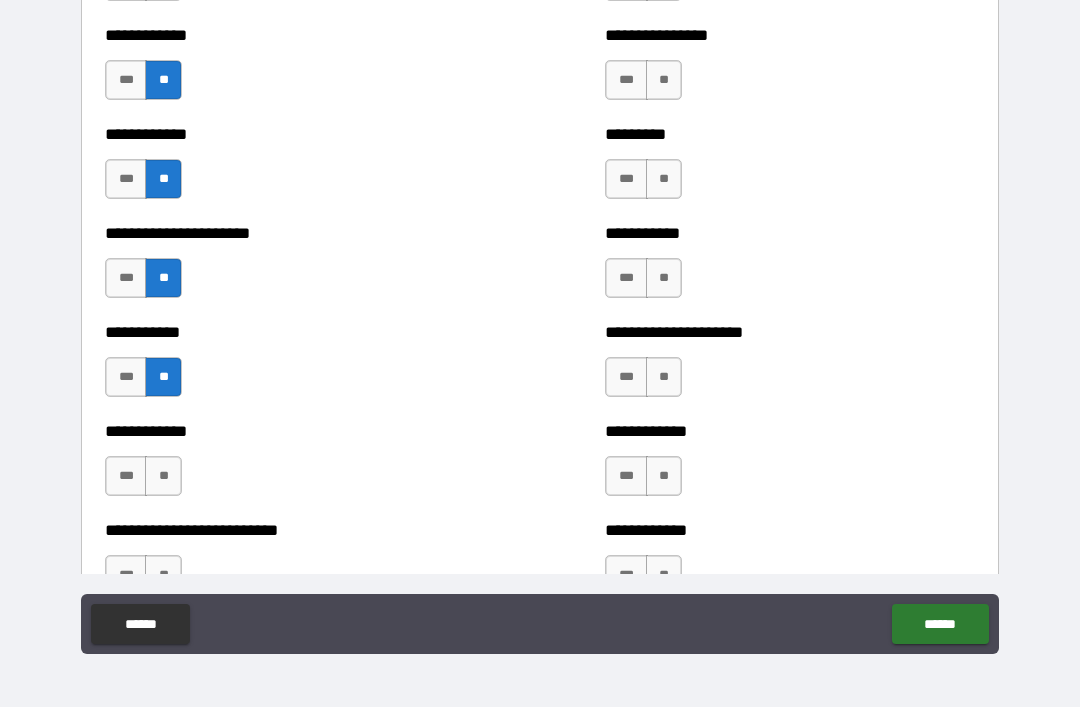 click on "**" at bounding box center [163, 476] 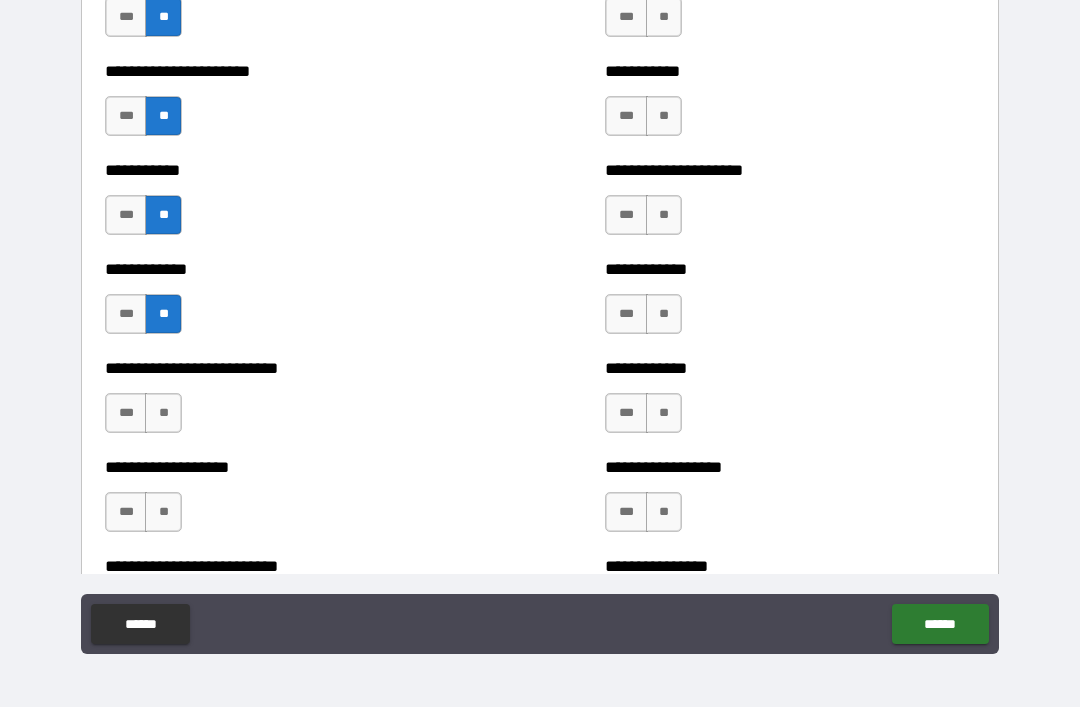 scroll, scrollTop: 5221, scrollLeft: 0, axis: vertical 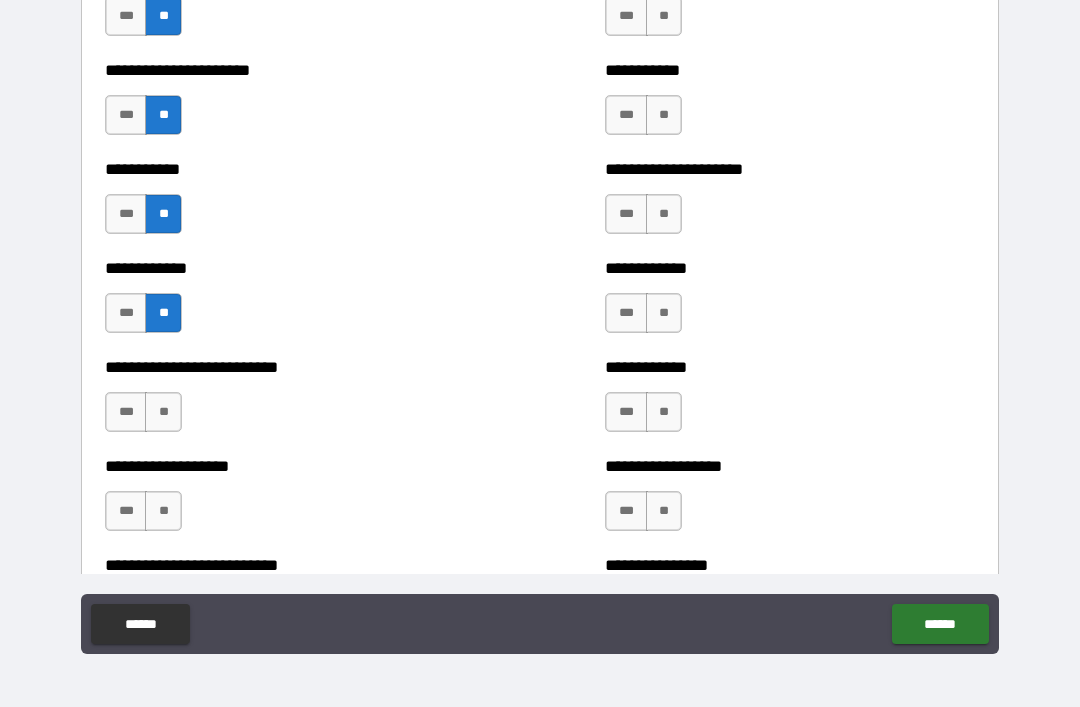 click on "**" at bounding box center (163, 412) 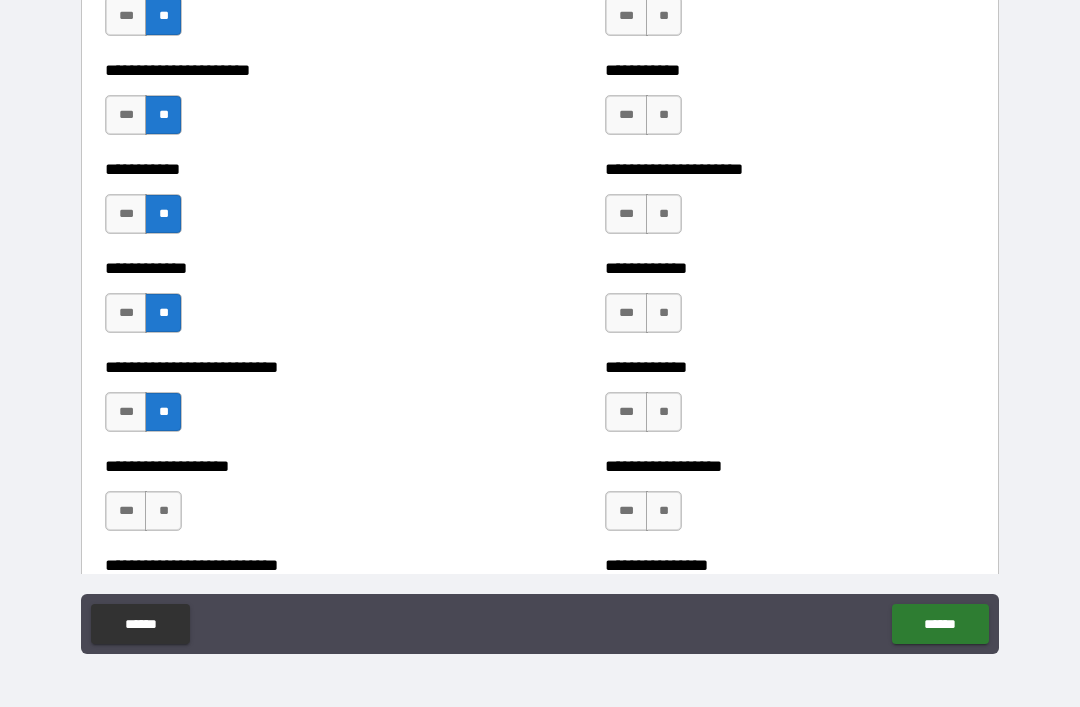click on "**" at bounding box center (163, 511) 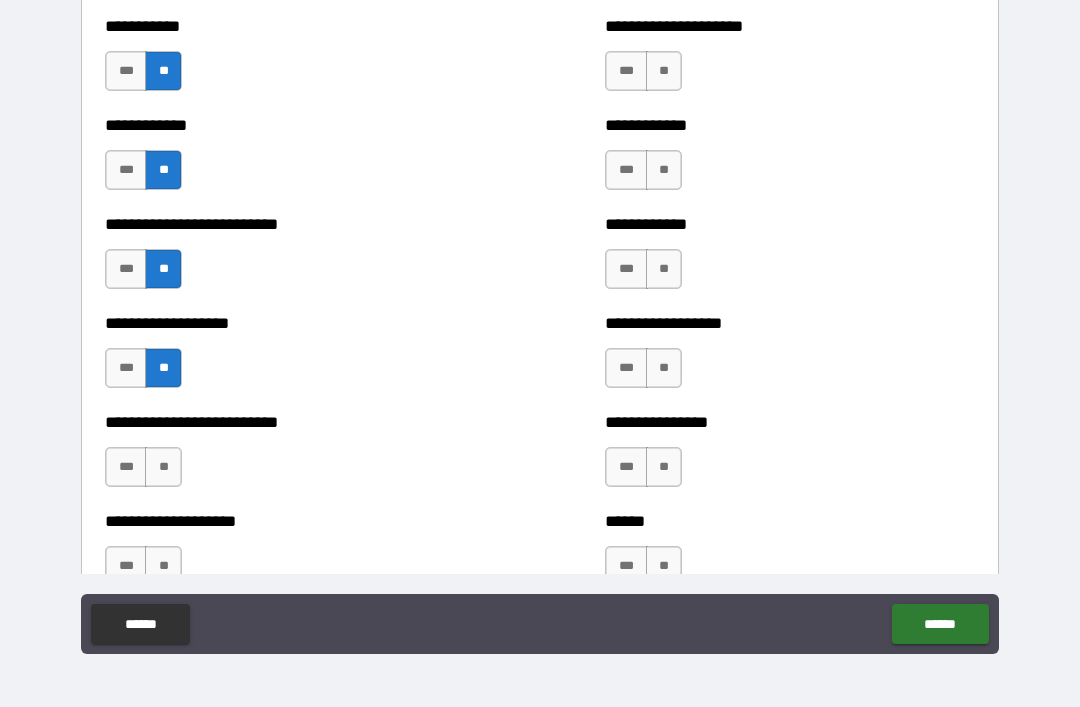 scroll, scrollTop: 5365, scrollLeft: 0, axis: vertical 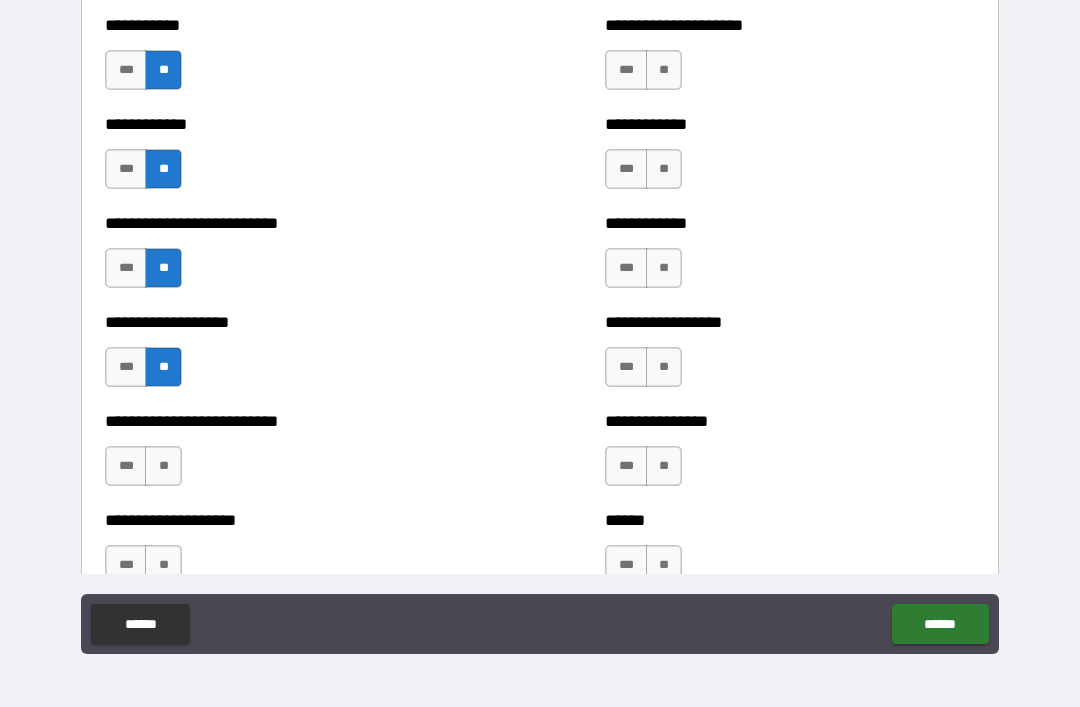 click on "**" at bounding box center [163, 466] 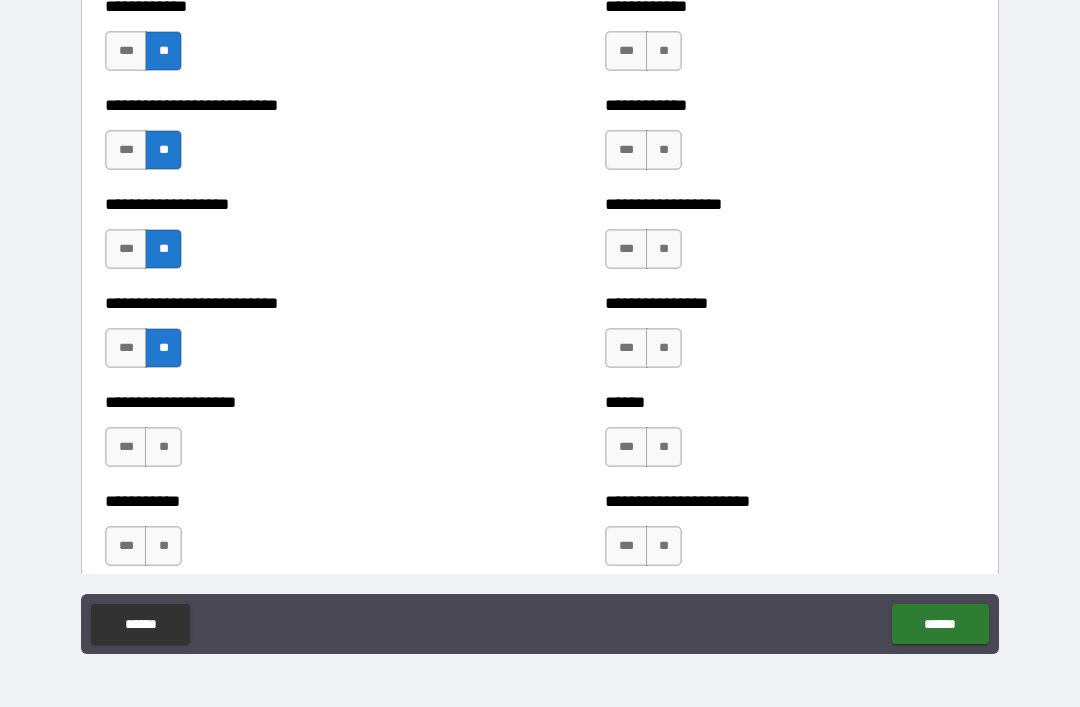 scroll, scrollTop: 5484, scrollLeft: 0, axis: vertical 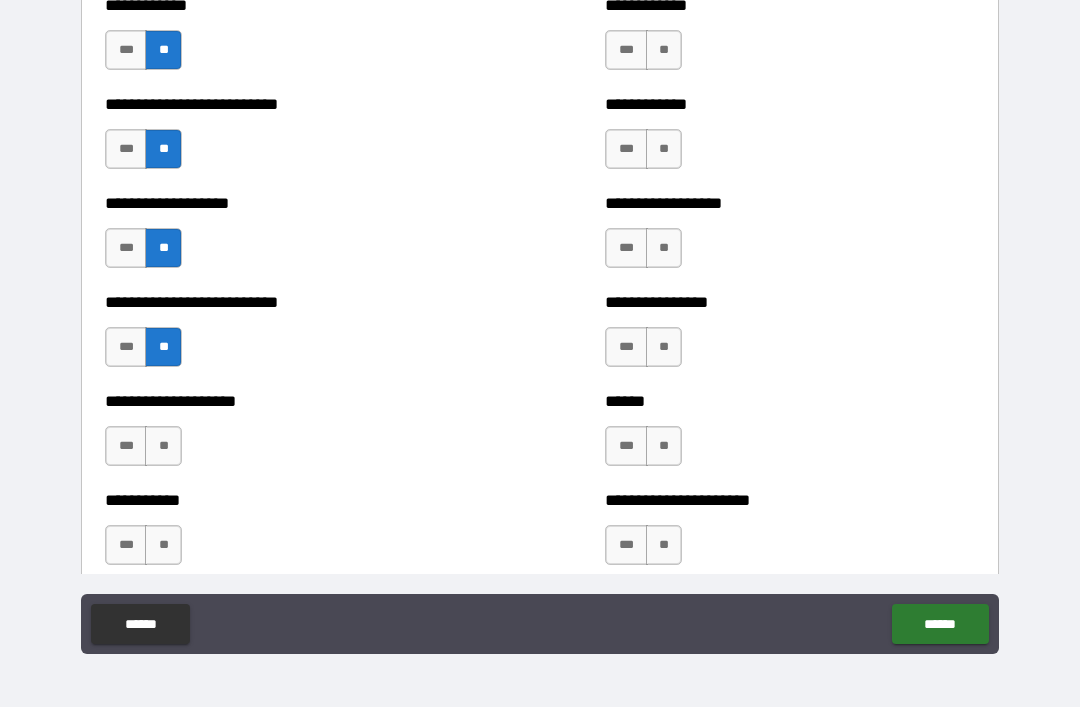 click on "**" at bounding box center (163, 446) 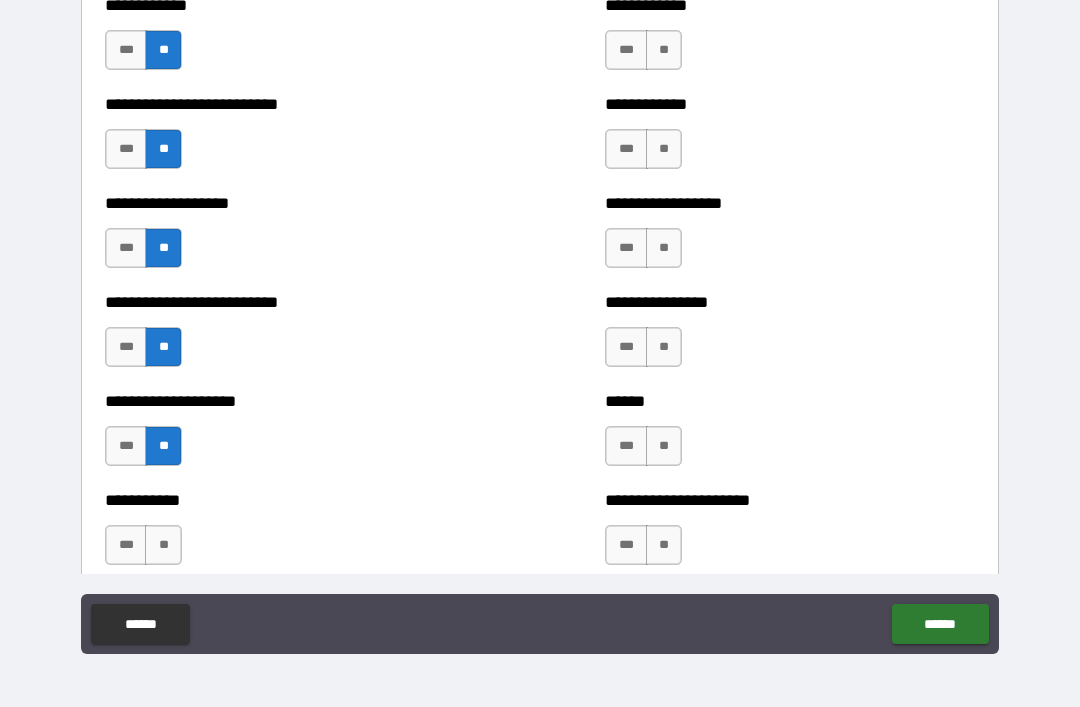 click on "**" at bounding box center [163, 545] 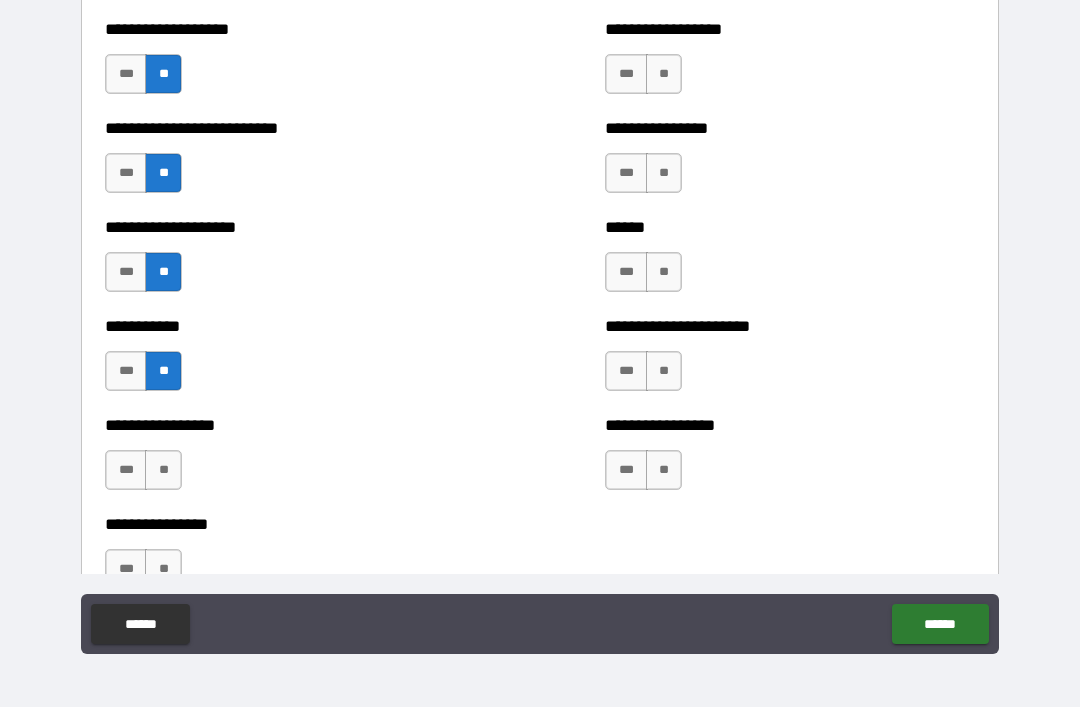scroll, scrollTop: 5659, scrollLeft: 0, axis: vertical 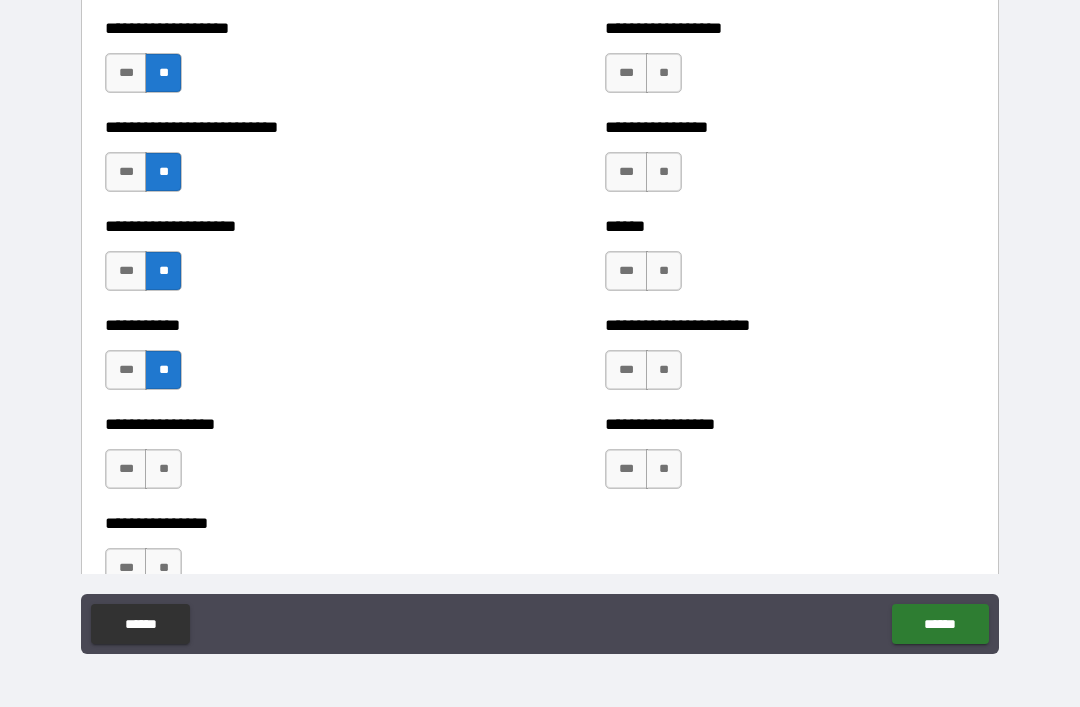 click on "**" at bounding box center [163, 469] 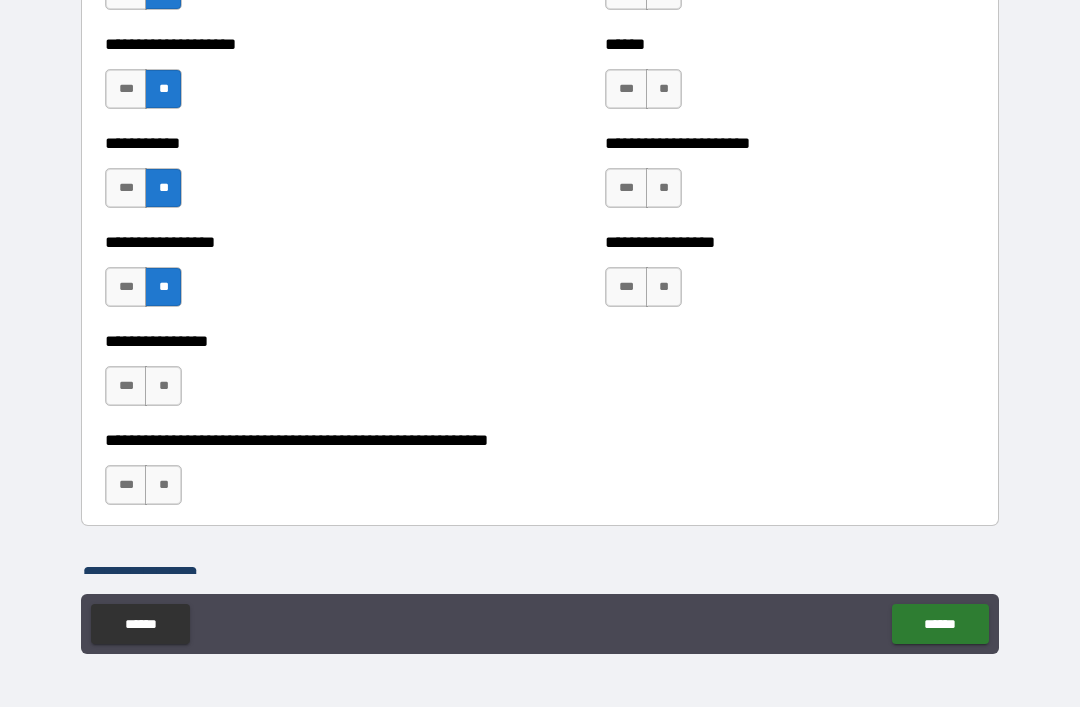 scroll, scrollTop: 5851, scrollLeft: 0, axis: vertical 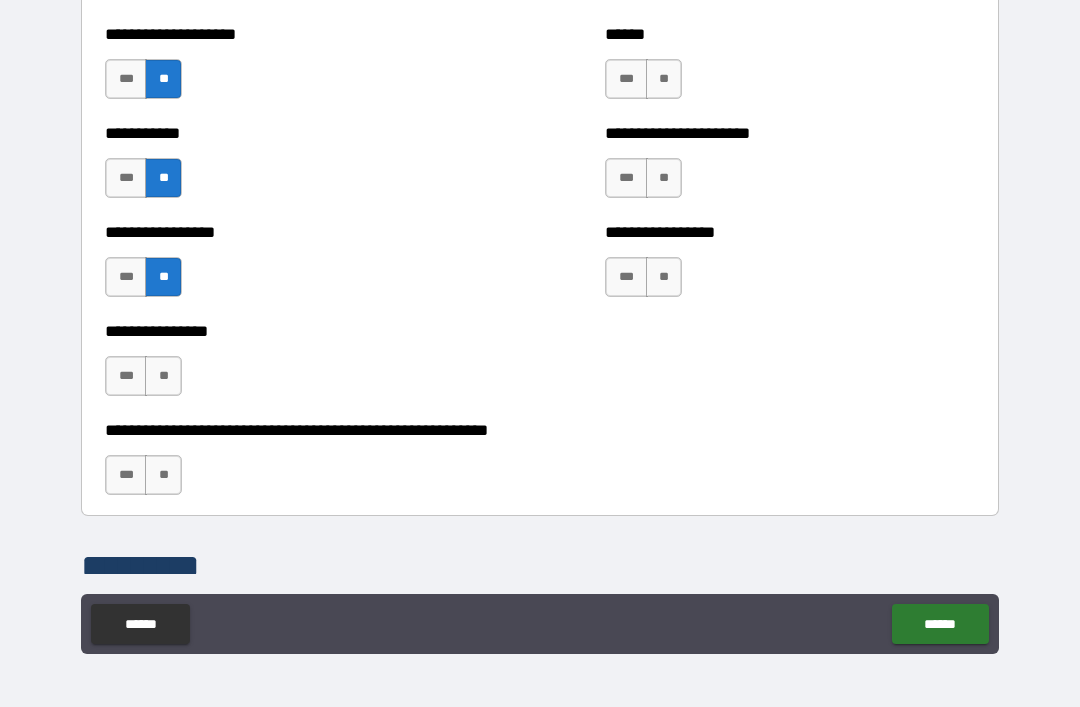 click on "**" at bounding box center (163, 376) 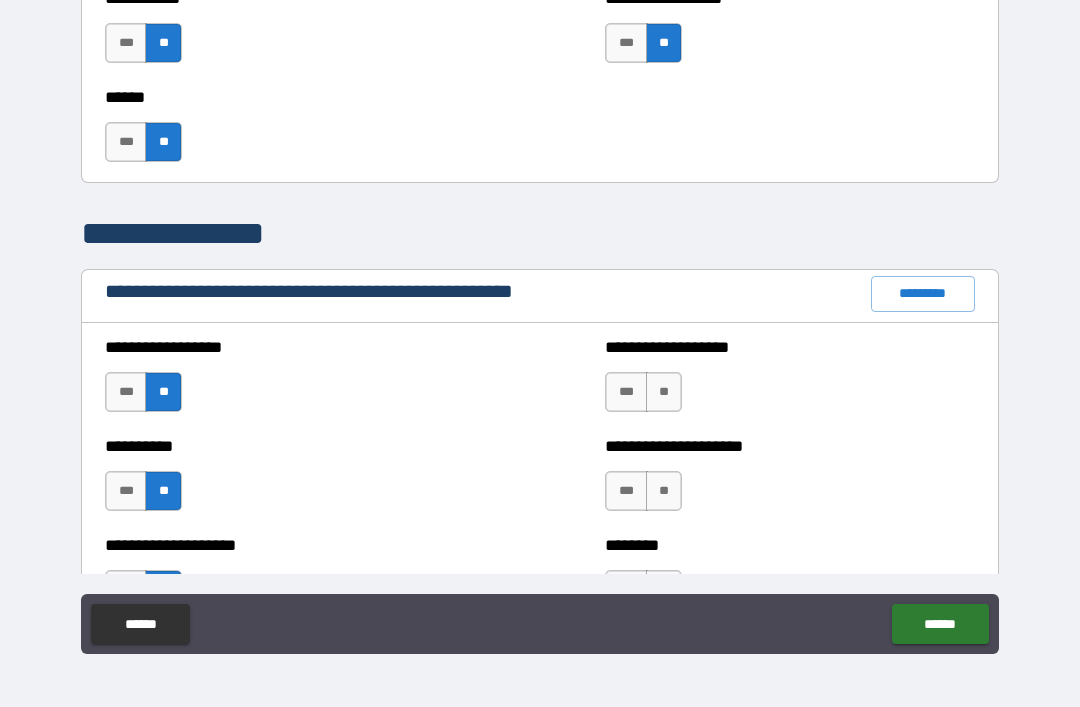 scroll, scrollTop: 2118, scrollLeft: 0, axis: vertical 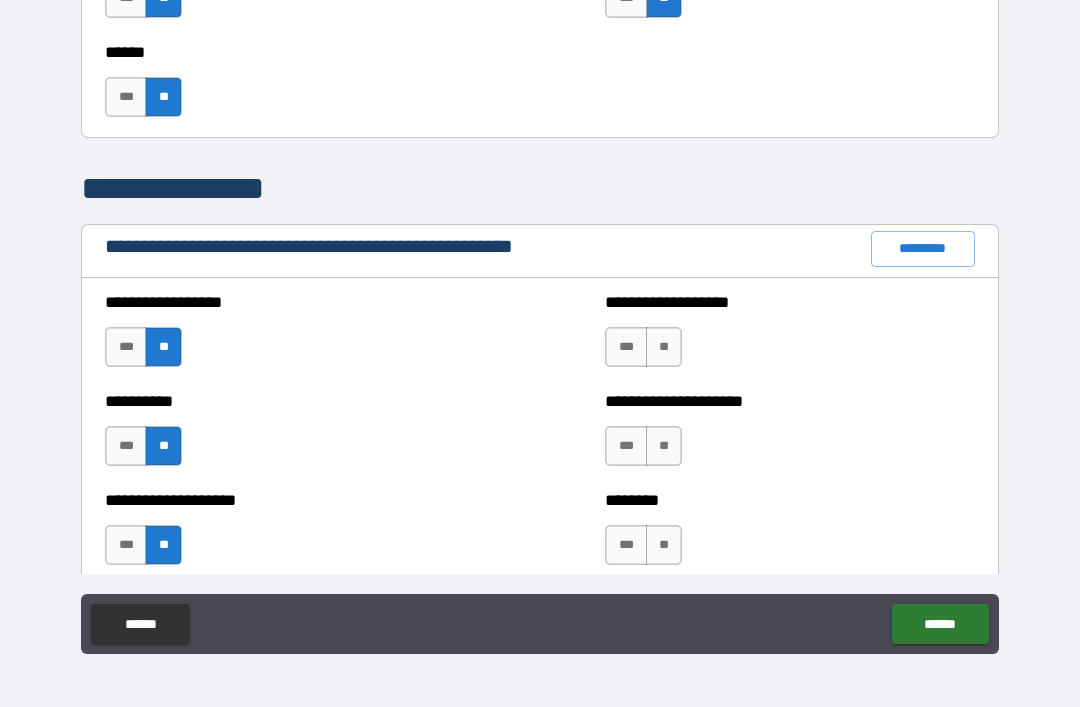 click on "**" at bounding box center [664, 347] 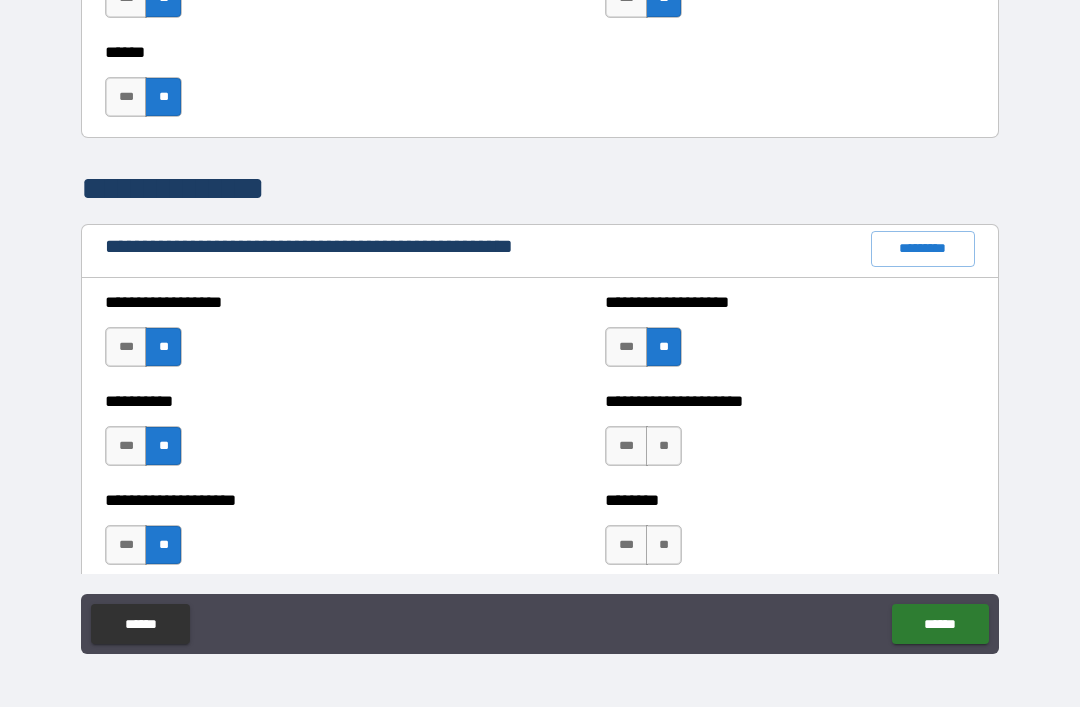 click on "**" at bounding box center (664, 446) 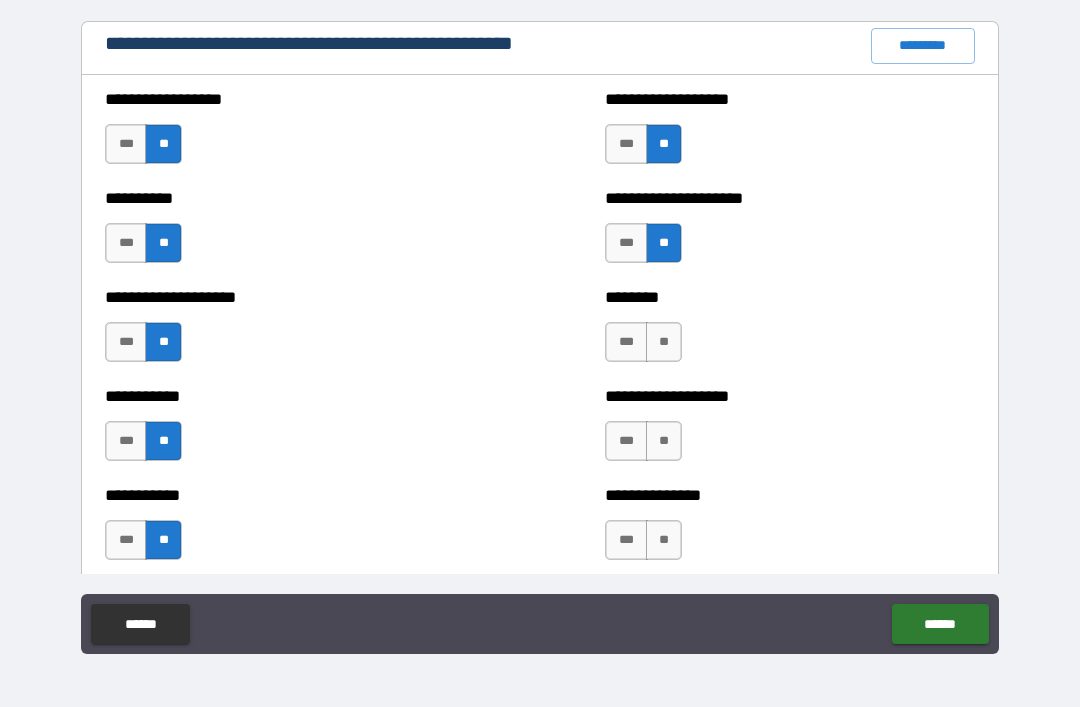 scroll, scrollTop: 2328, scrollLeft: 0, axis: vertical 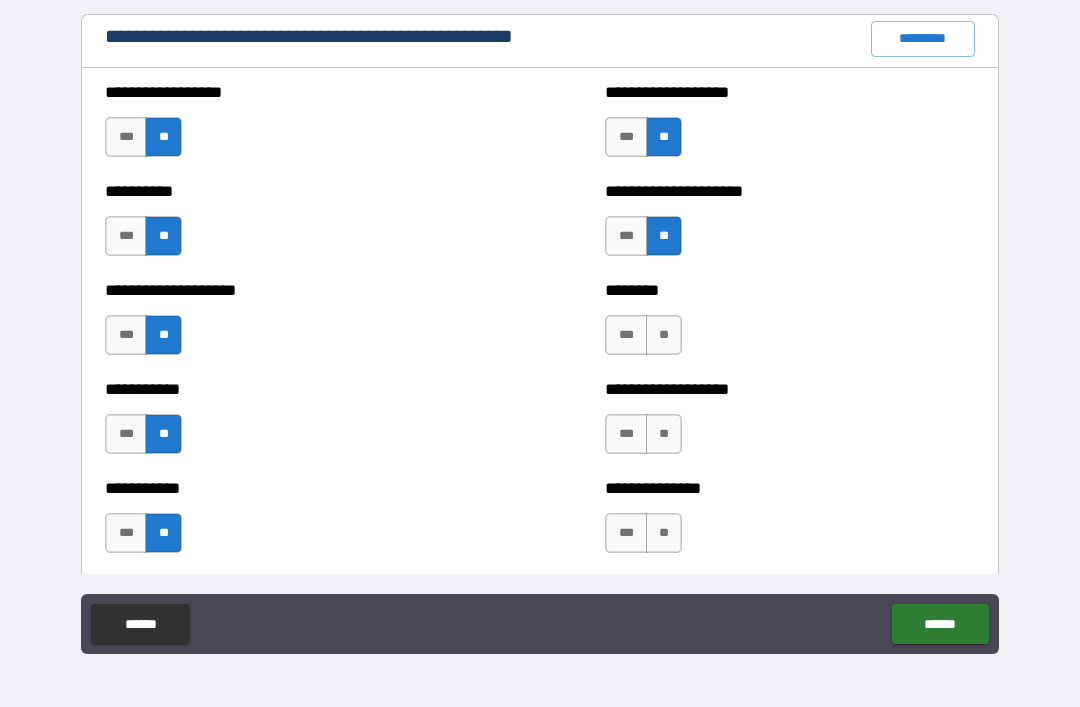 click on "**" at bounding box center [664, 335] 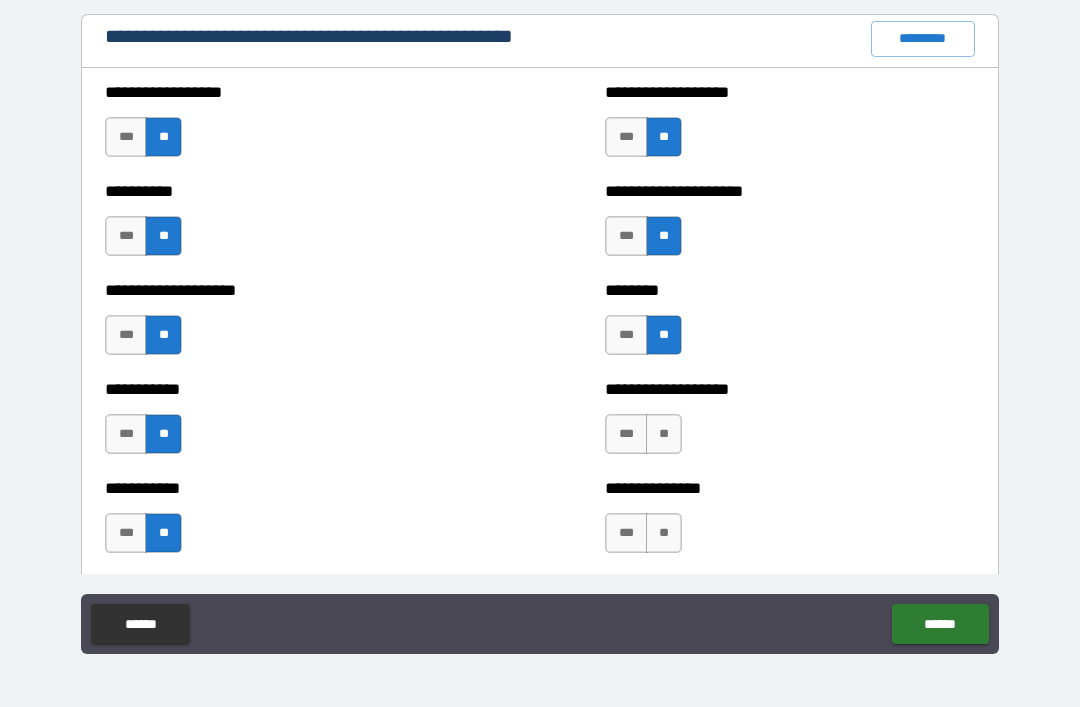 click on "**" at bounding box center [664, 434] 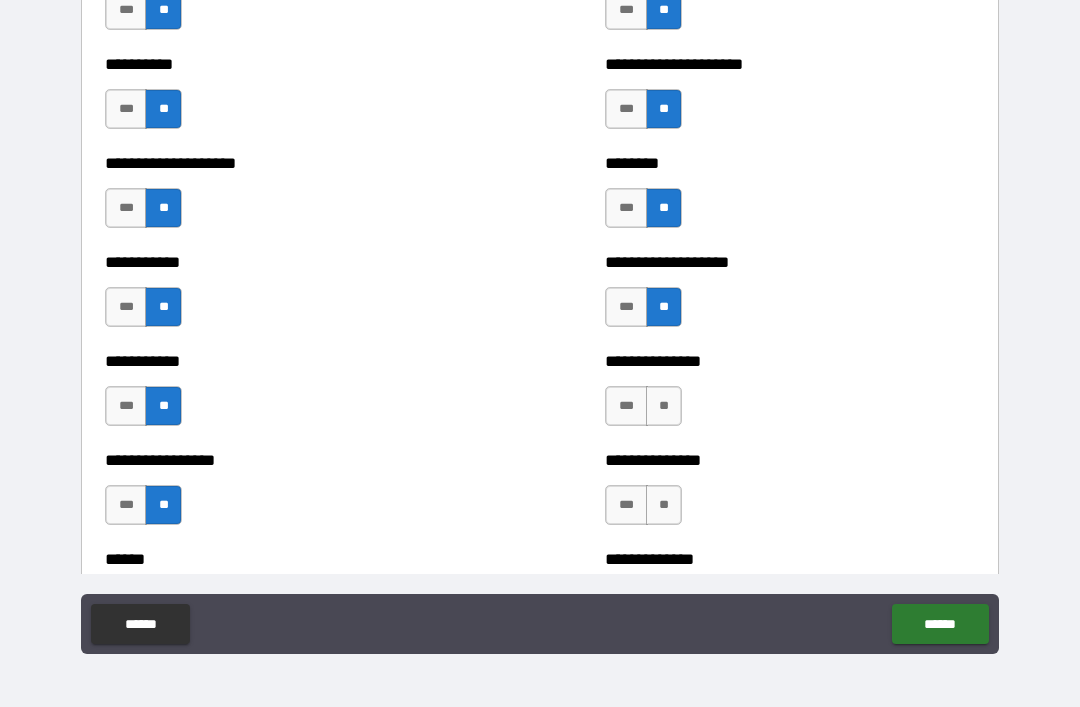 scroll, scrollTop: 2484, scrollLeft: 0, axis: vertical 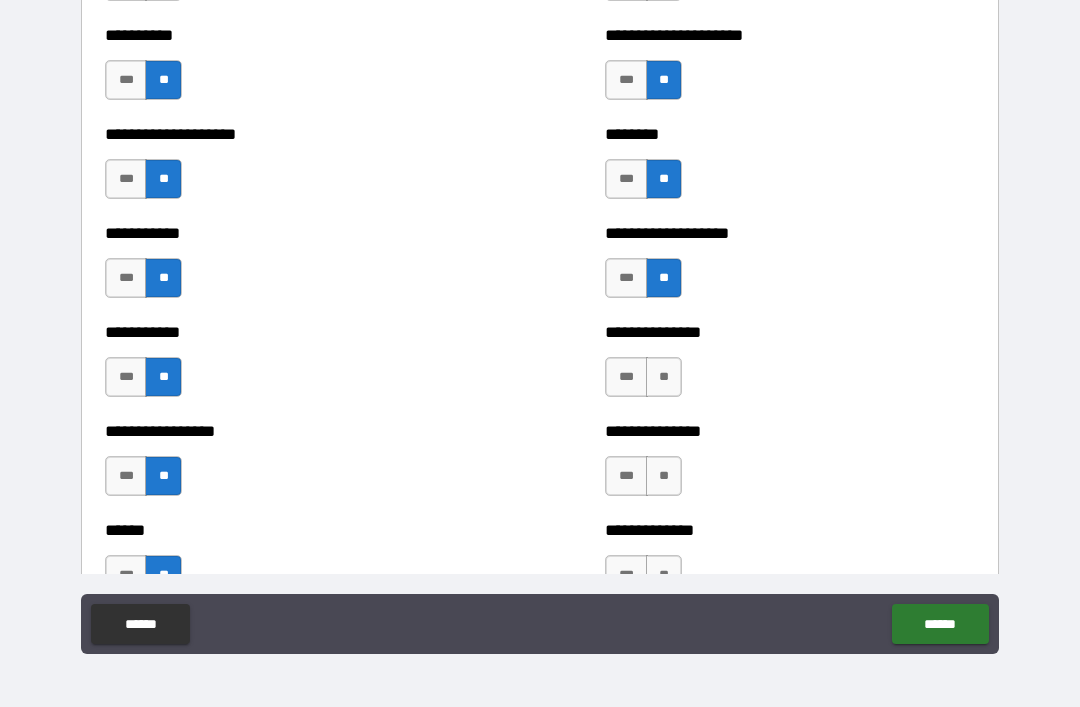 click on "**" at bounding box center (664, 377) 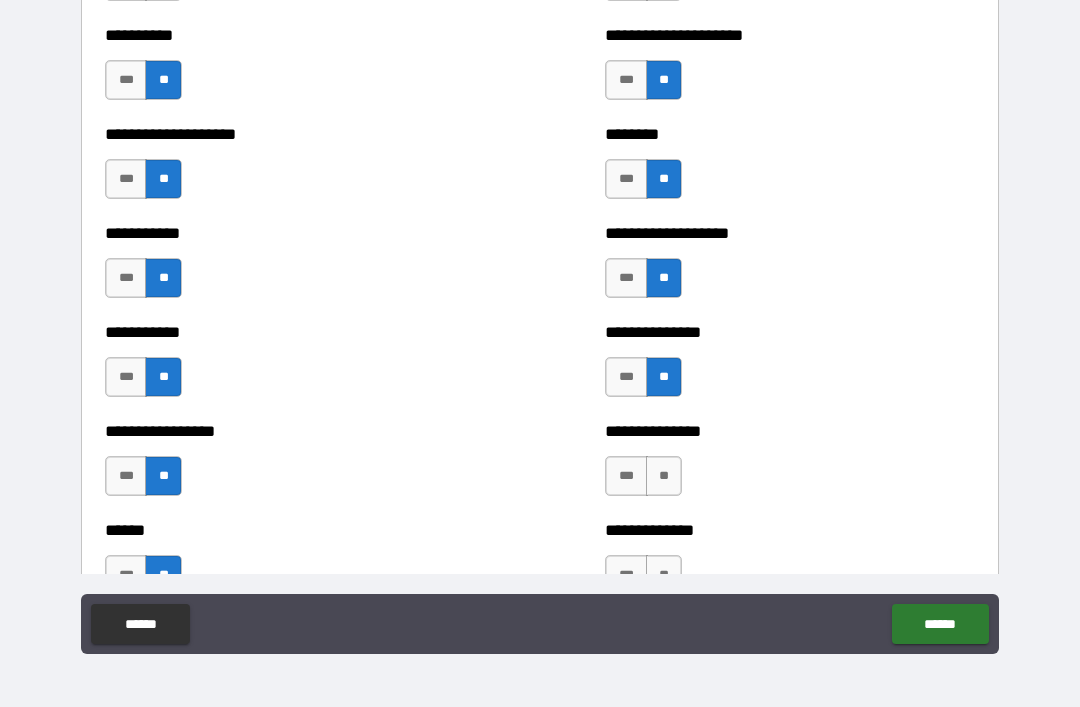 click on "**" at bounding box center (664, 476) 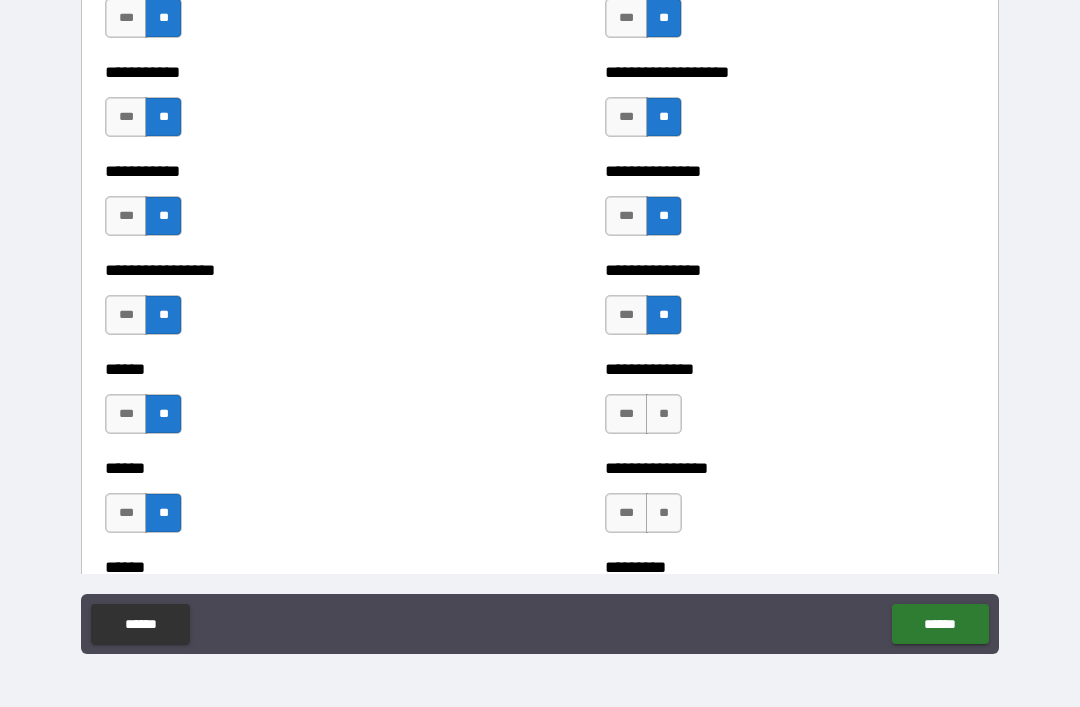 scroll, scrollTop: 2648, scrollLeft: 0, axis: vertical 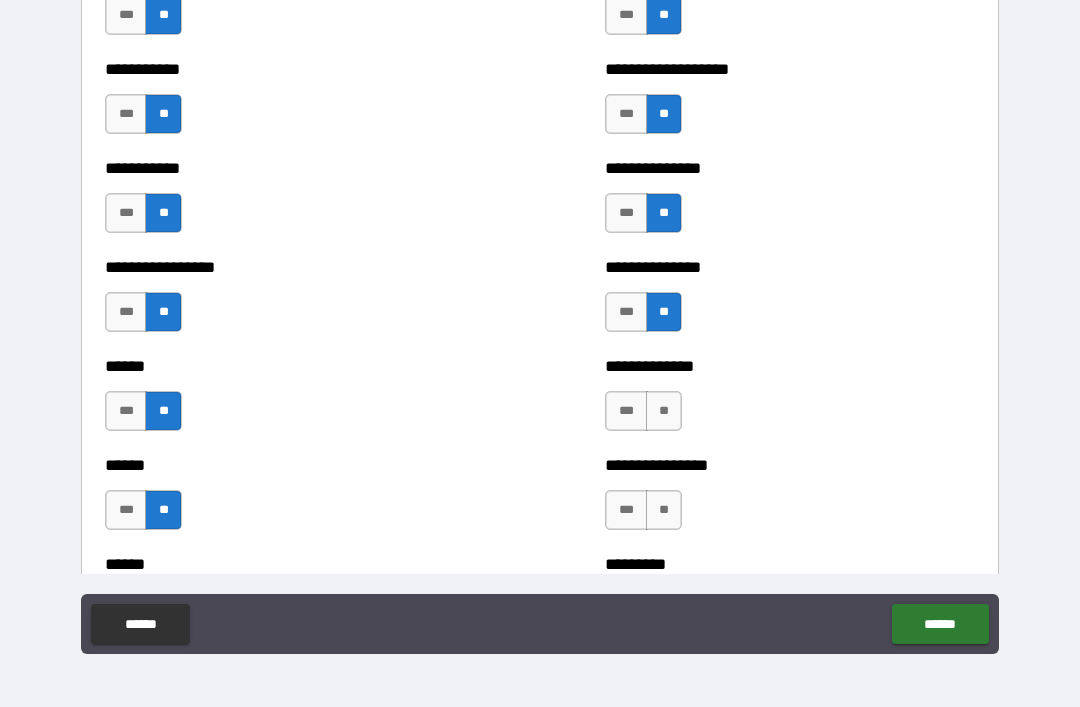 click on "**" at bounding box center (664, 411) 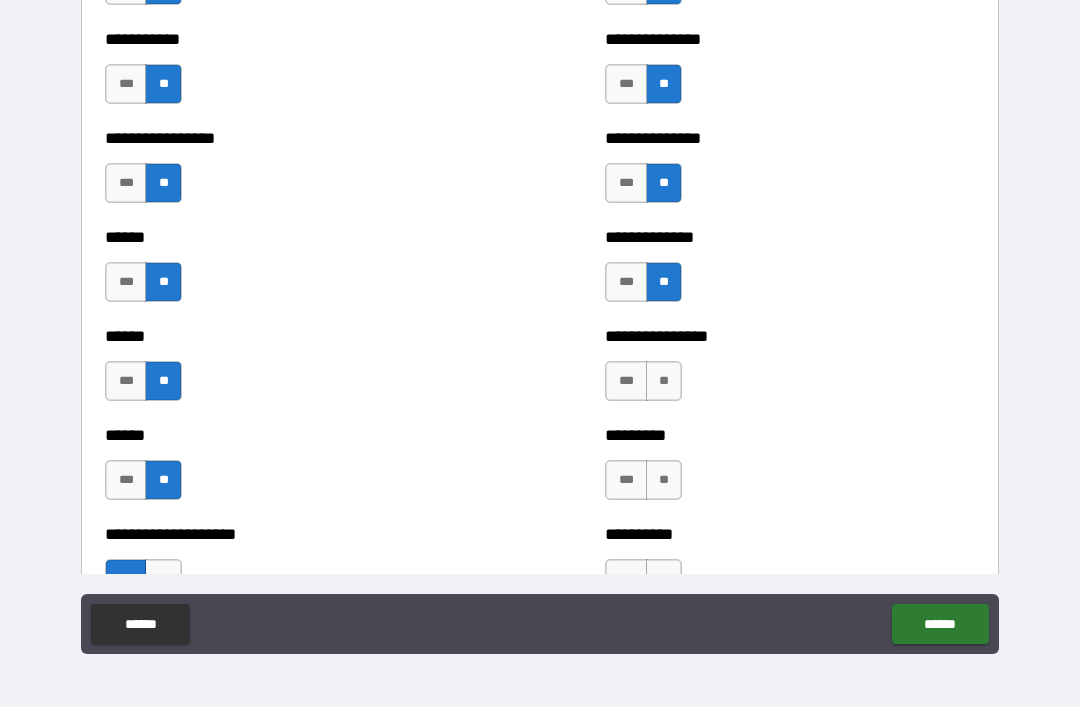 scroll, scrollTop: 2815, scrollLeft: 0, axis: vertical 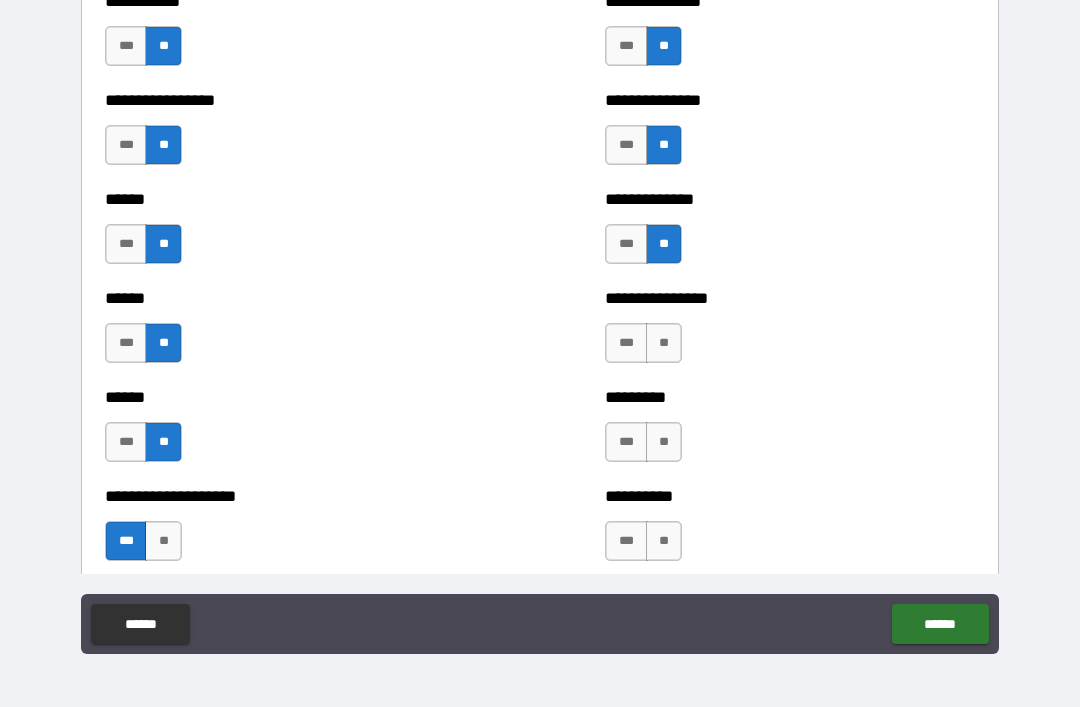 click on "**" at bounding box center [664, 343] 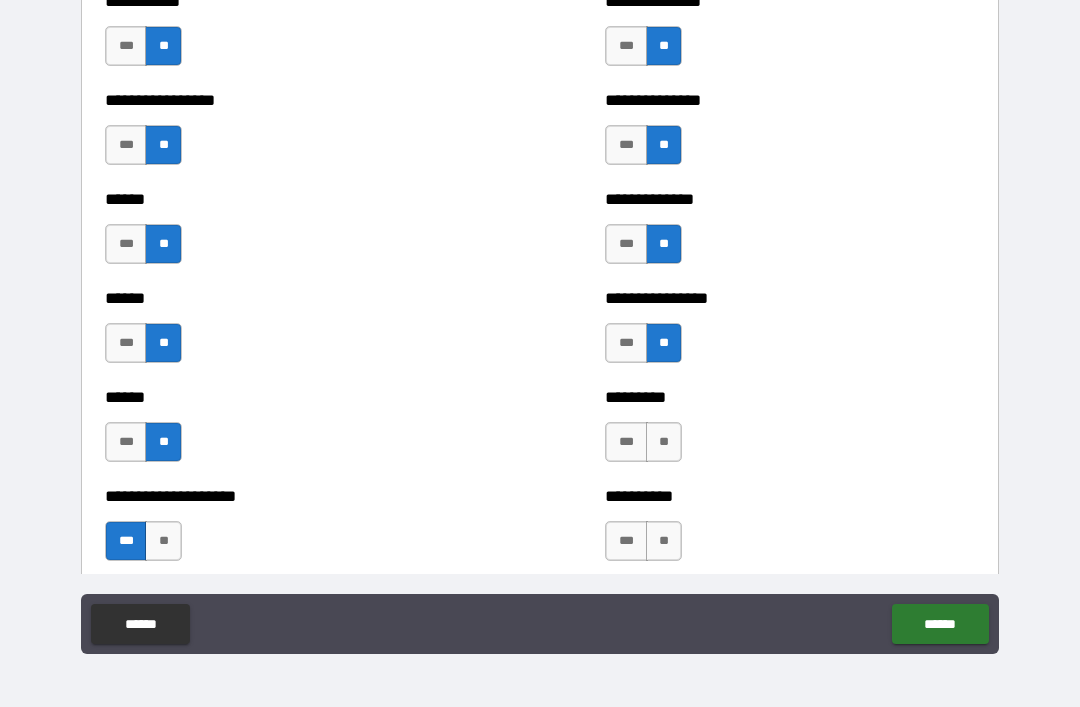 click on "**" at bounding box center (664, 442) 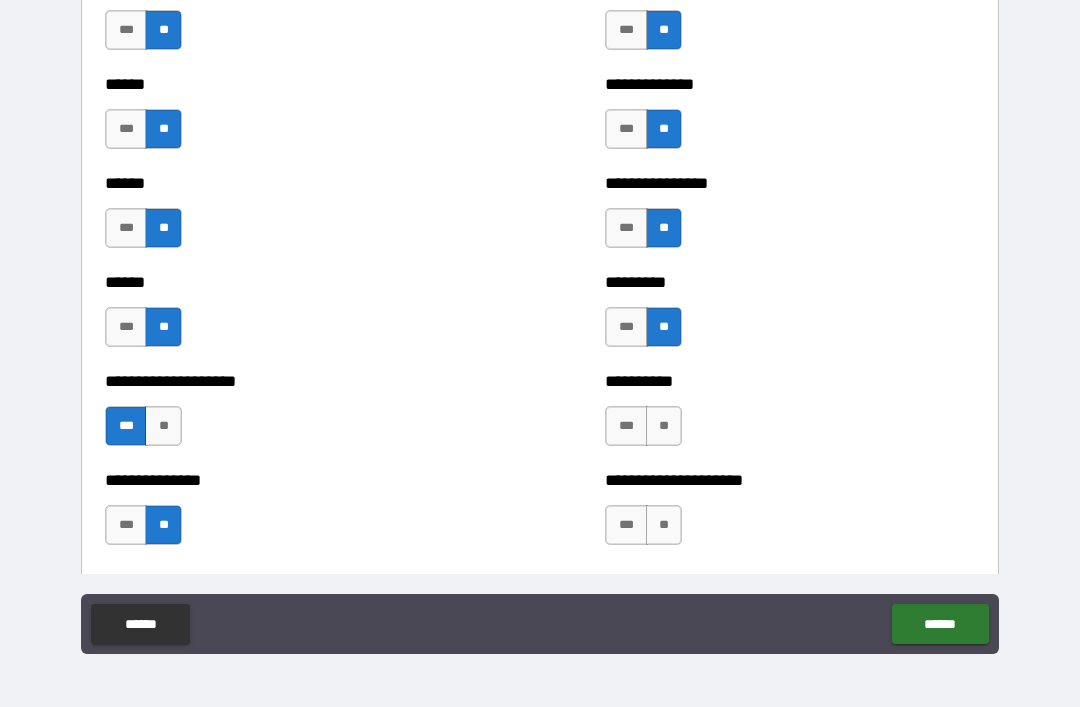 scroll, scrollTop: 3001, scrollLeft: 0, axis: vertical 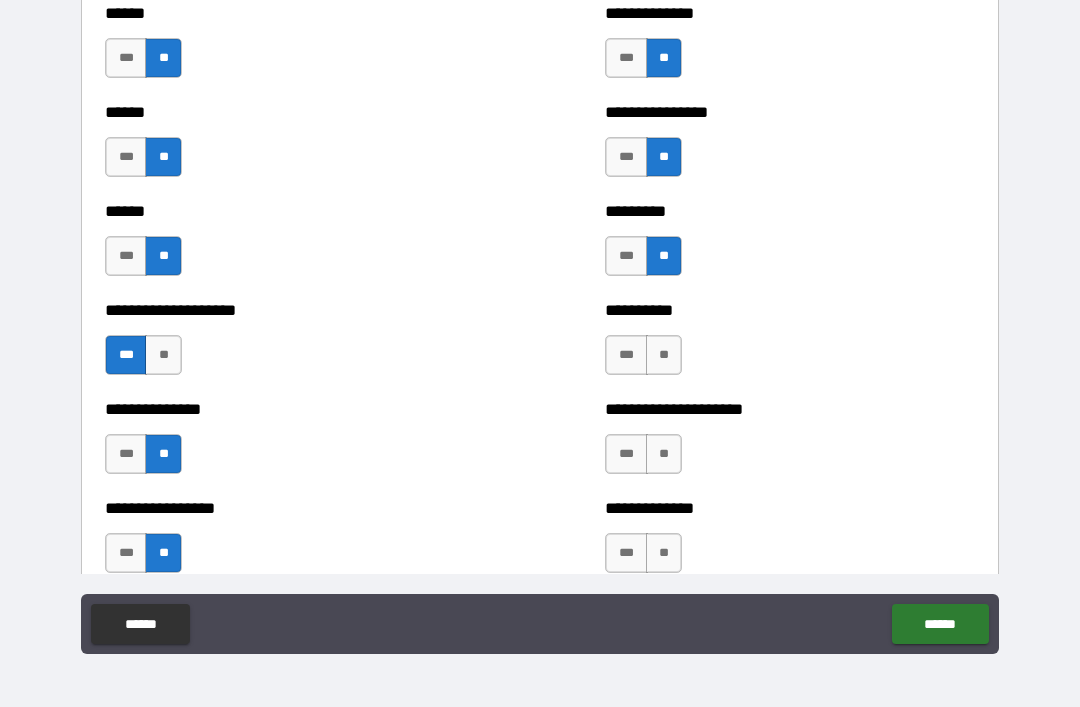 click on "**" at bounding box center (664, 355) 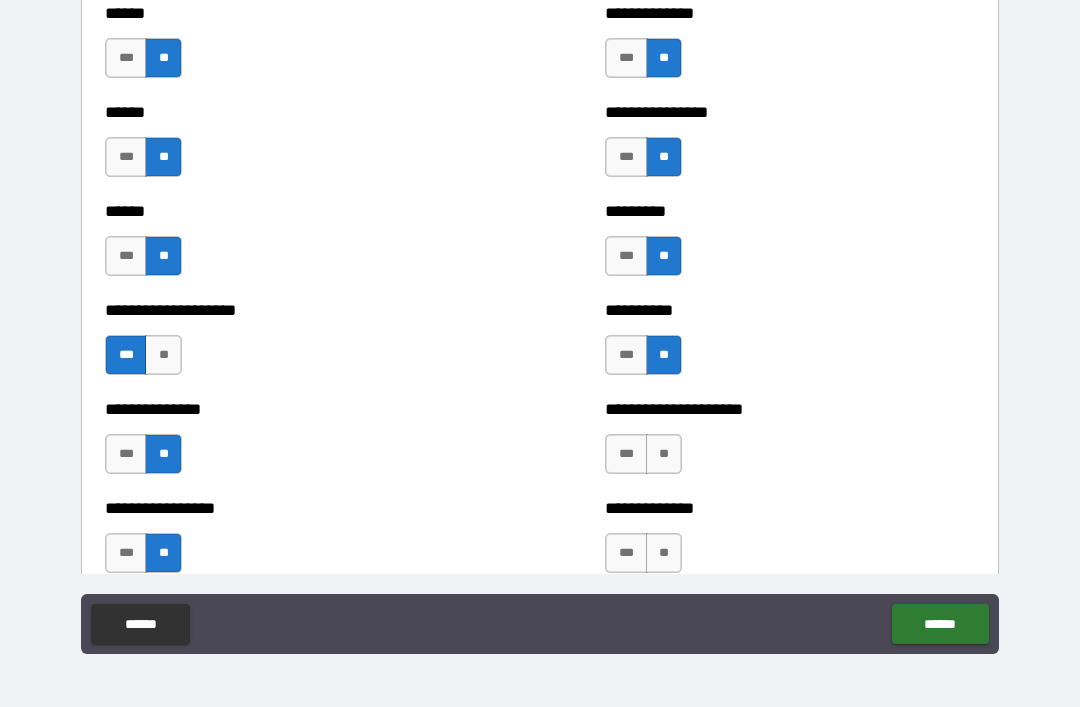 click on "**" at bounding box center [664, 454] 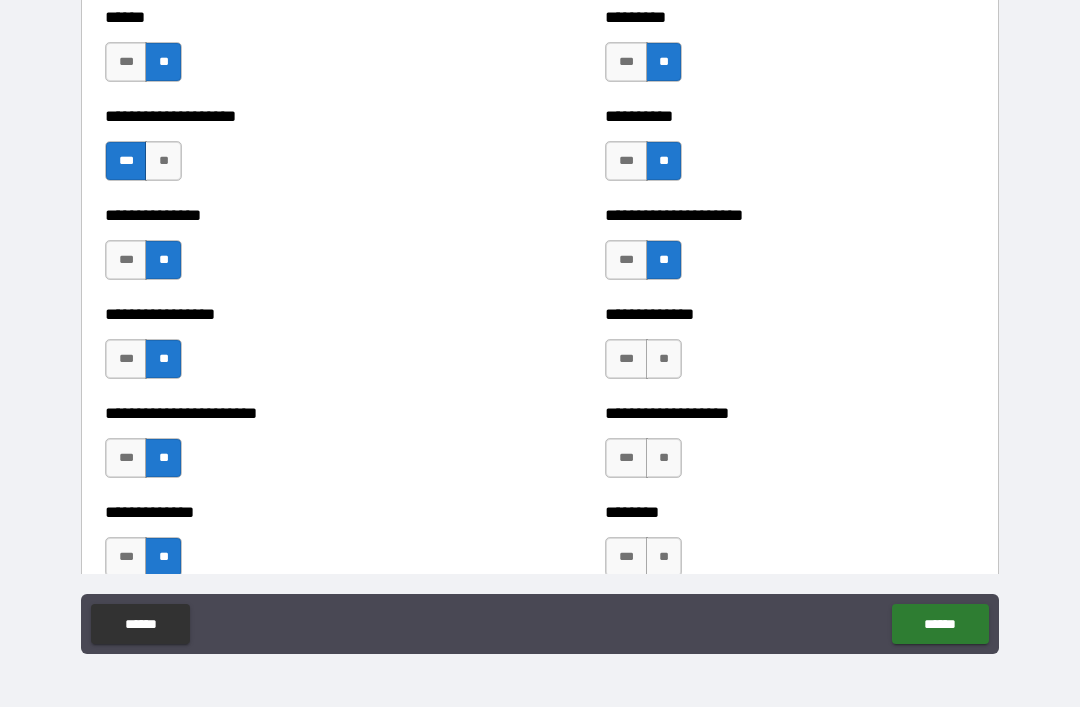 scroll, scrollTop: 3199, scrollLeft: 0, axis: vertical 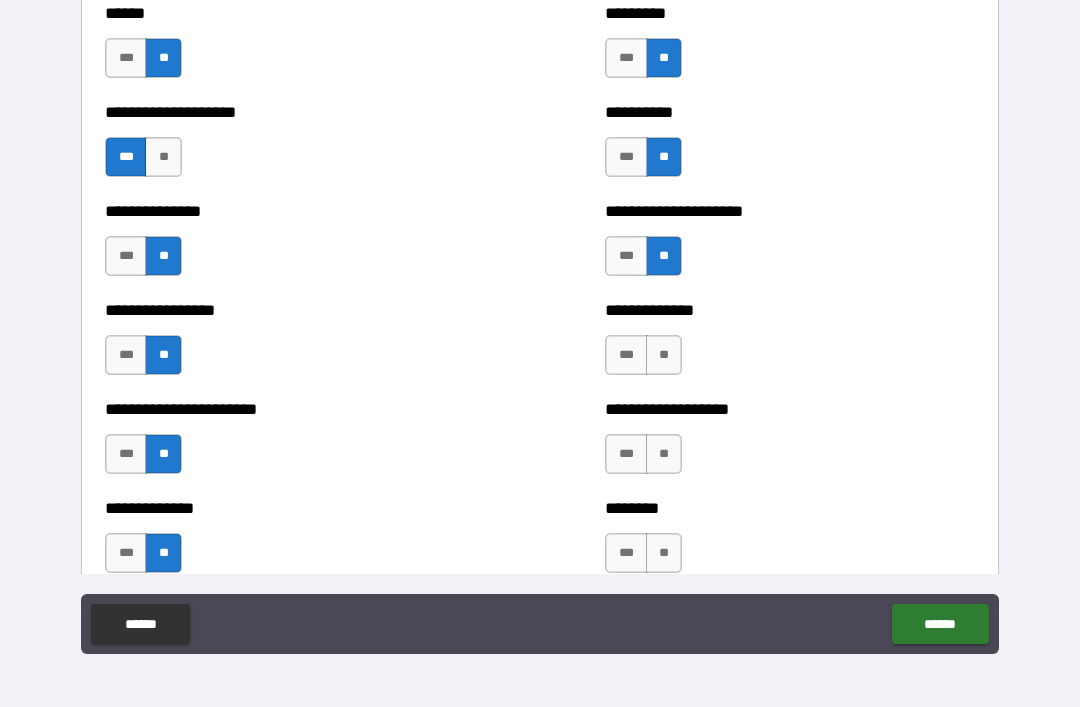click on "**" at bounding box center [664, 355] 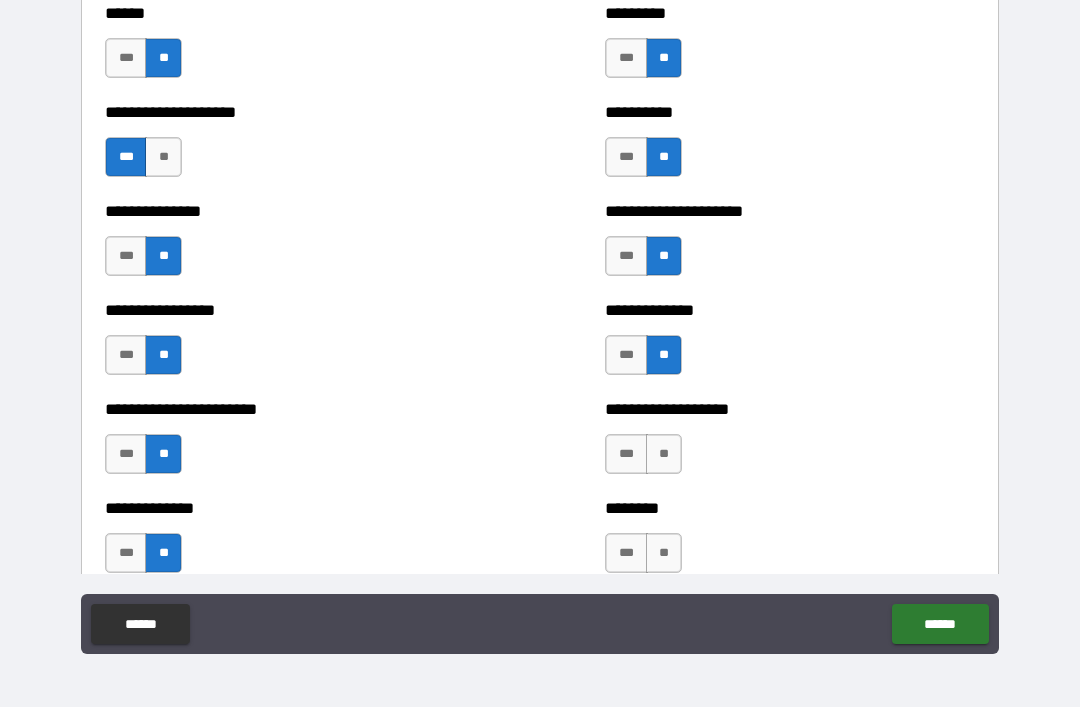 click on "**" at bounding box center (664, 454) 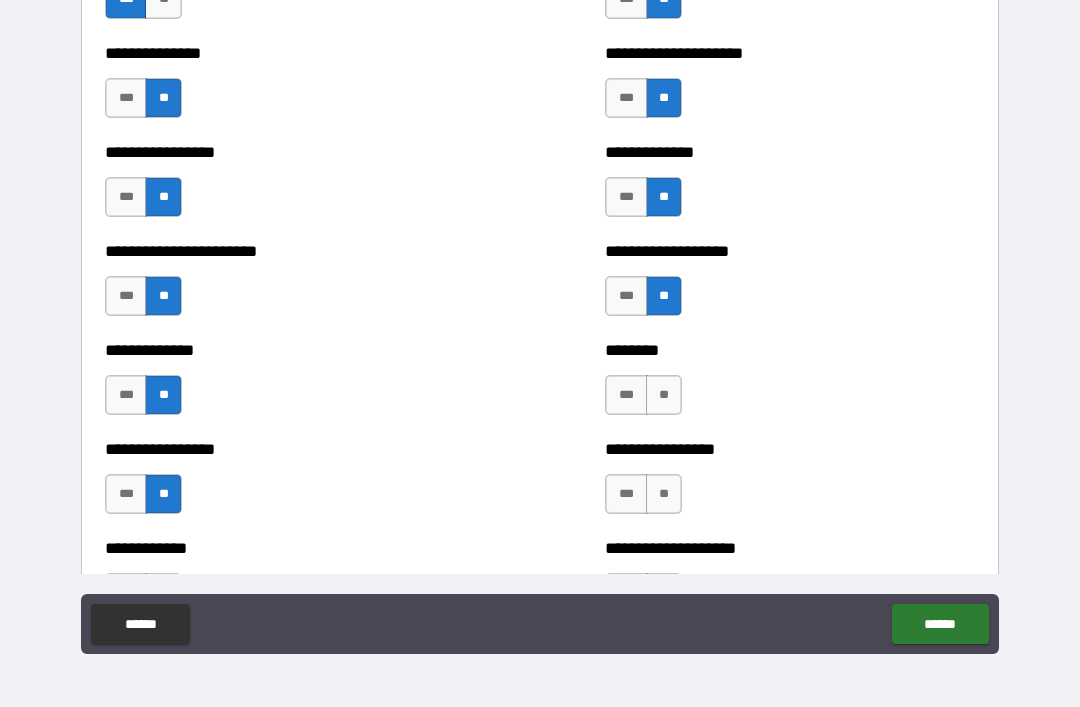 scroll, scrollTop: 3360, scrollLeft: 0, axis: vertical 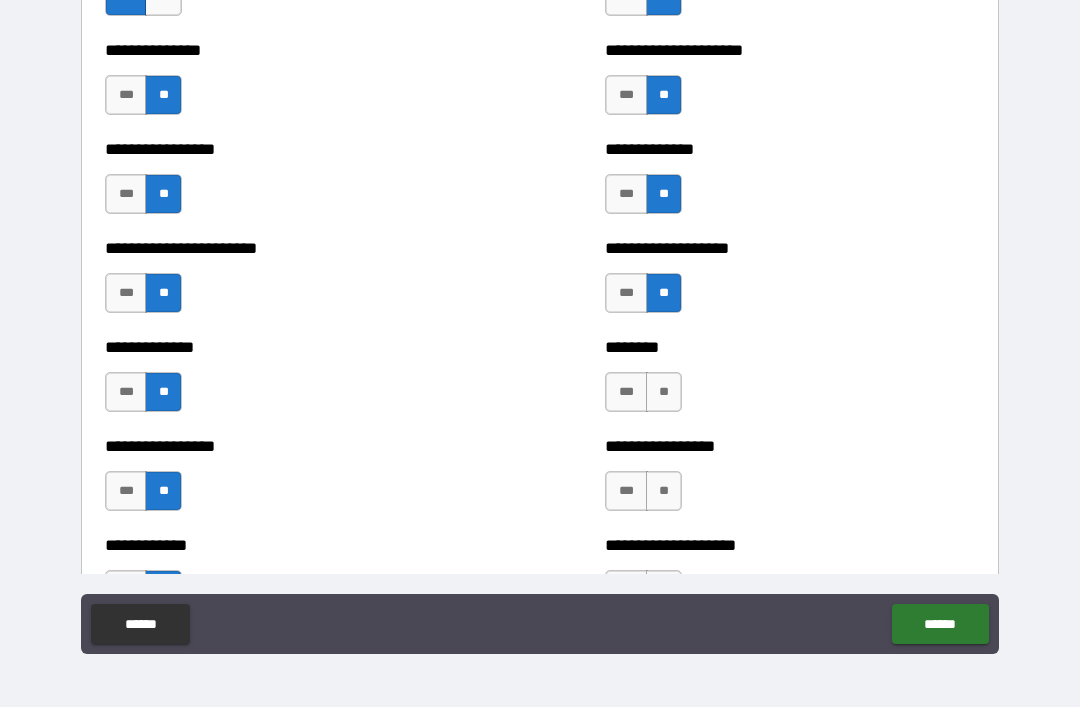 click on "**" at bounding box center [664, 392] 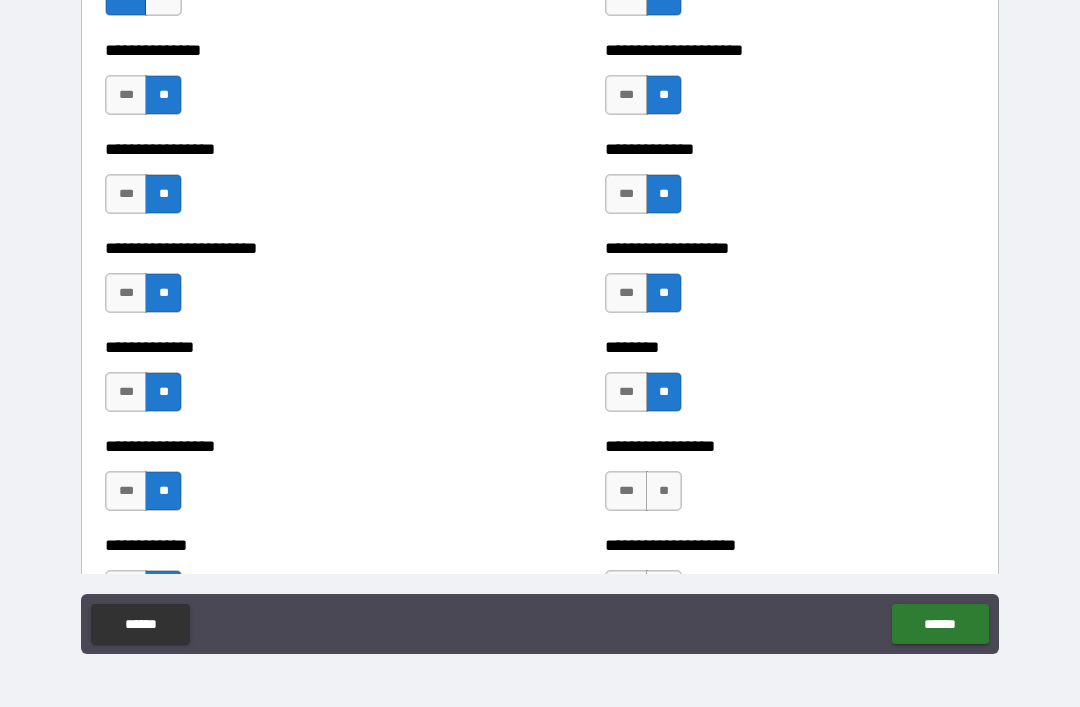click on "**" at bounding box center [664, 491] 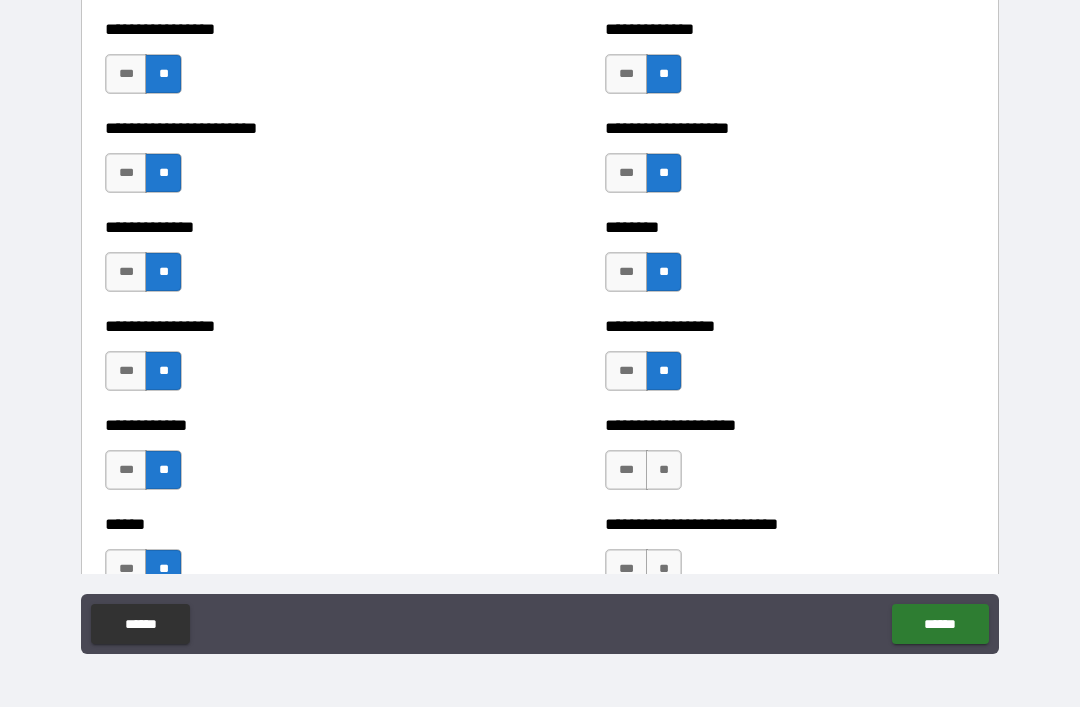 scroll, scrollTop: 3534, scrollLeft: 0, axis: vertical 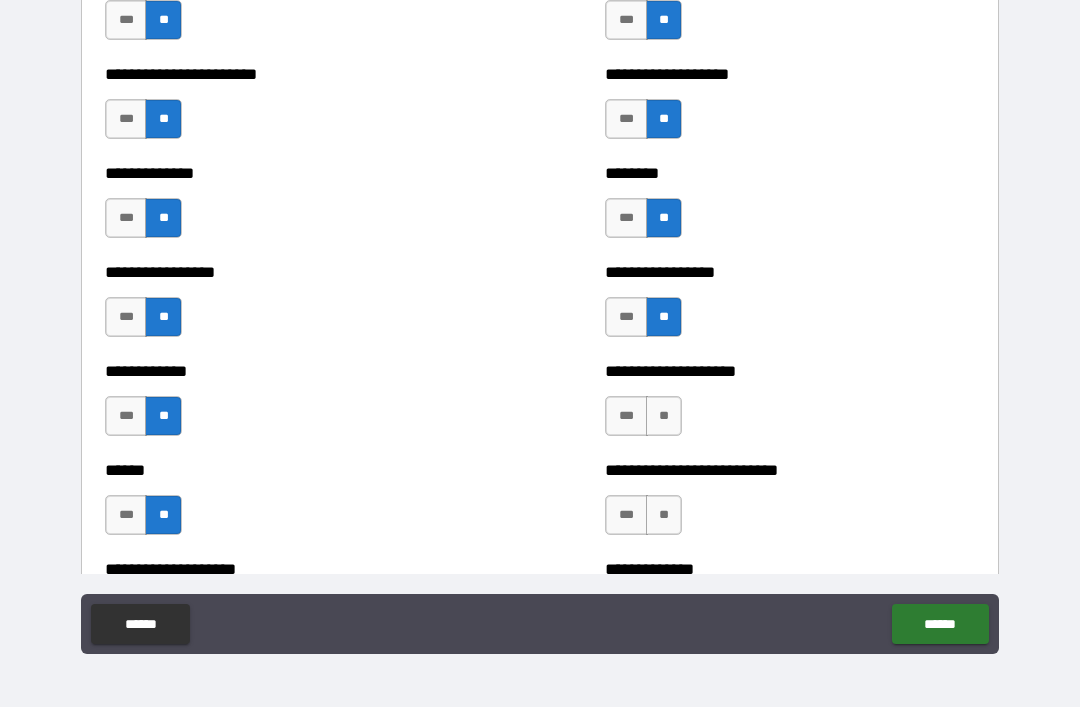 click on "**" at bounding box center (664, 416) 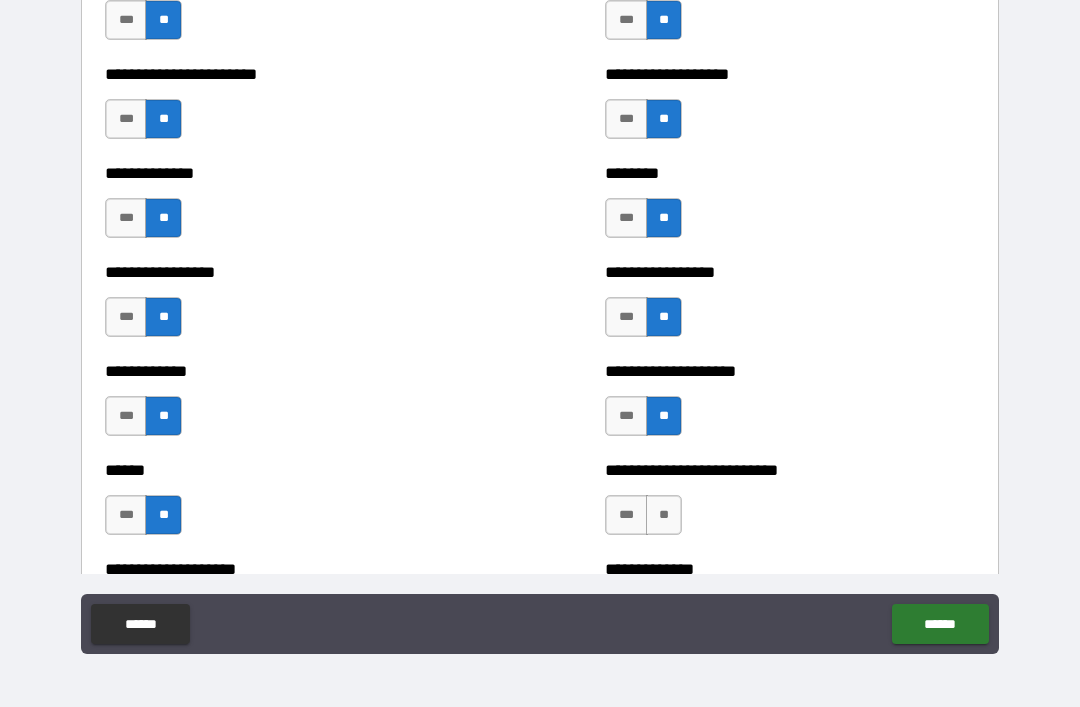 click on "**" at bounding box center [664, 515] 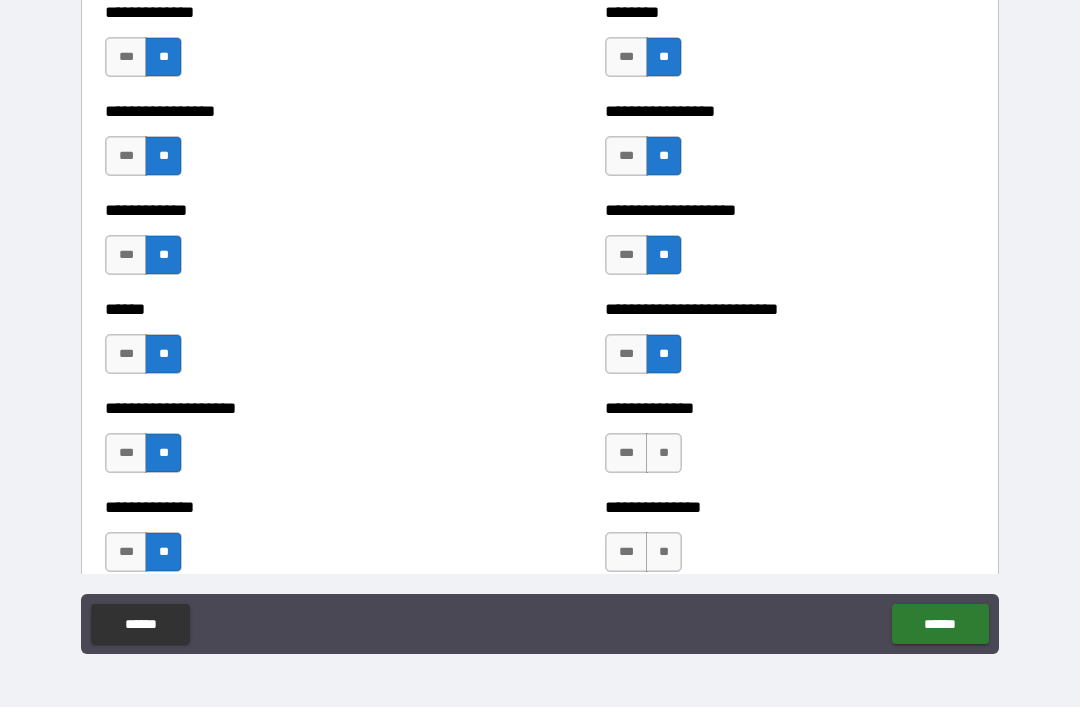 scroll, scrollTop: 3737, scrollLeft: 0, axis: vertical 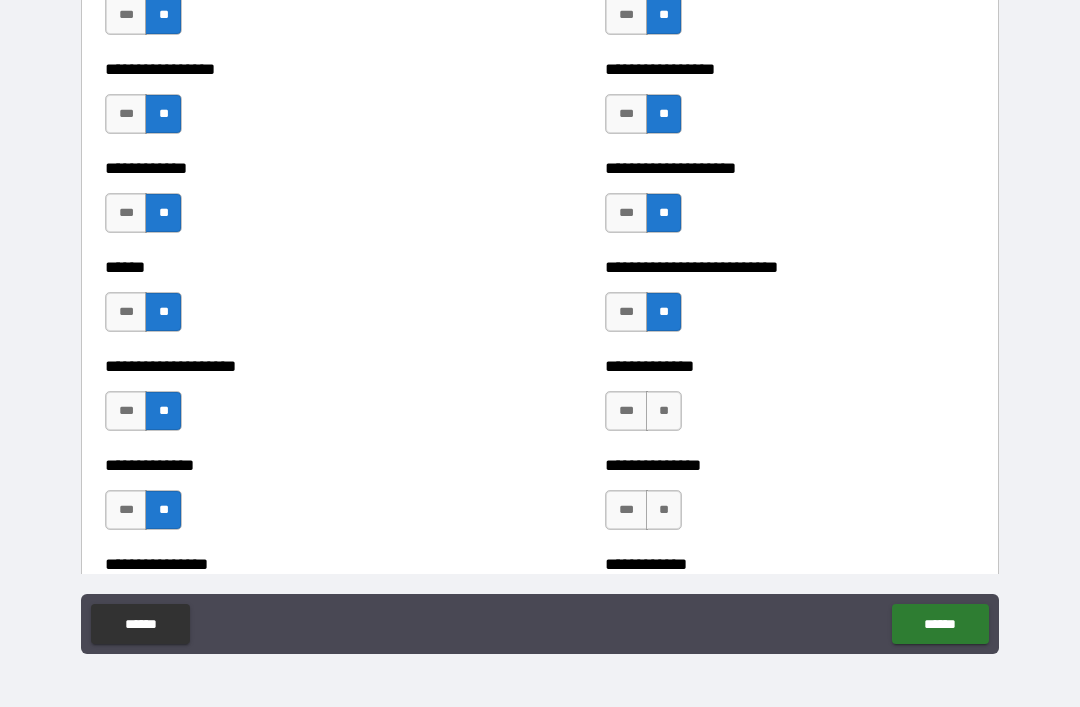 click on "**" at bounding box center [664, 411] 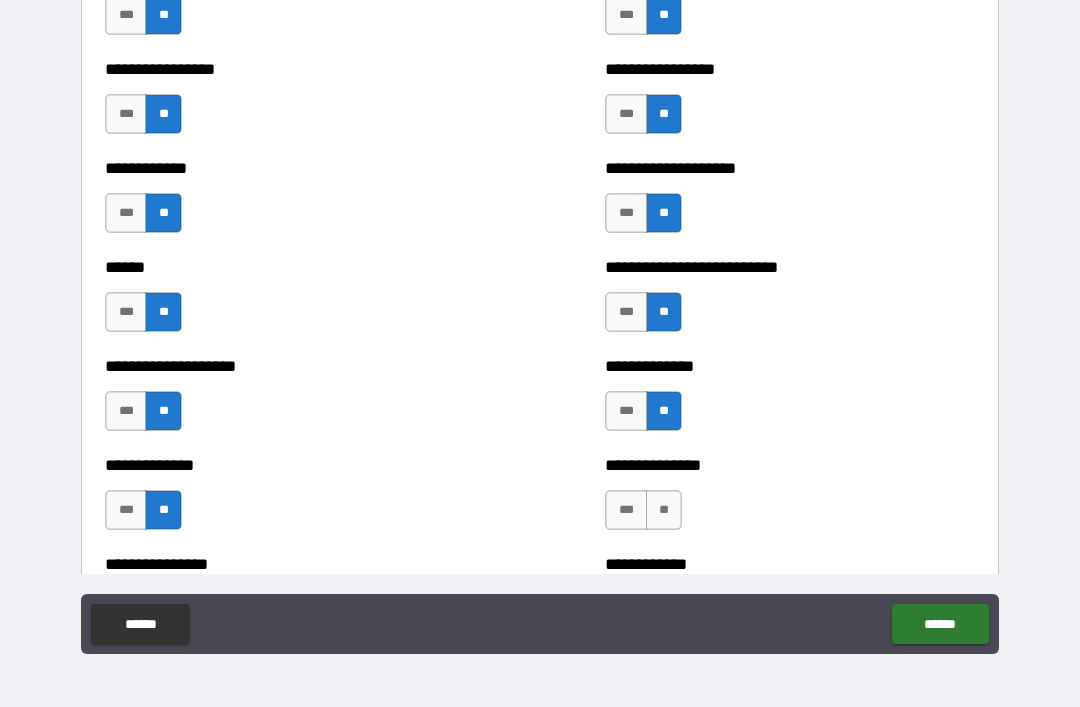 click on "**********" at bounding box center [790, 401] 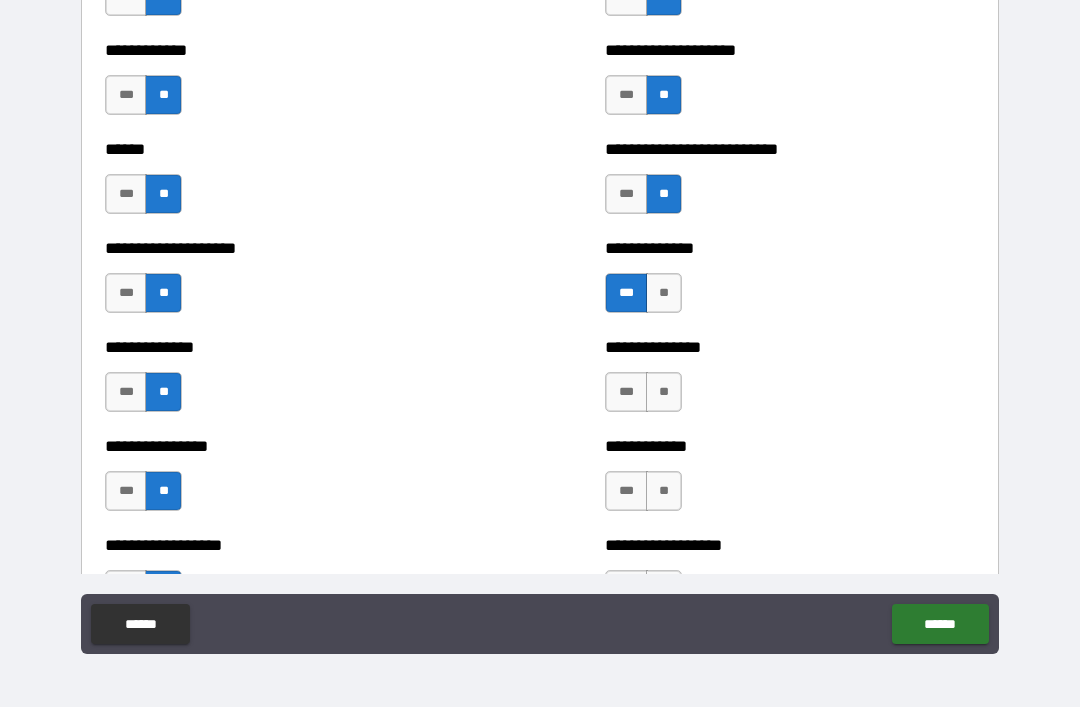 scroll, scrollTop: 3858, scrollLeft: 0, axis: vertical 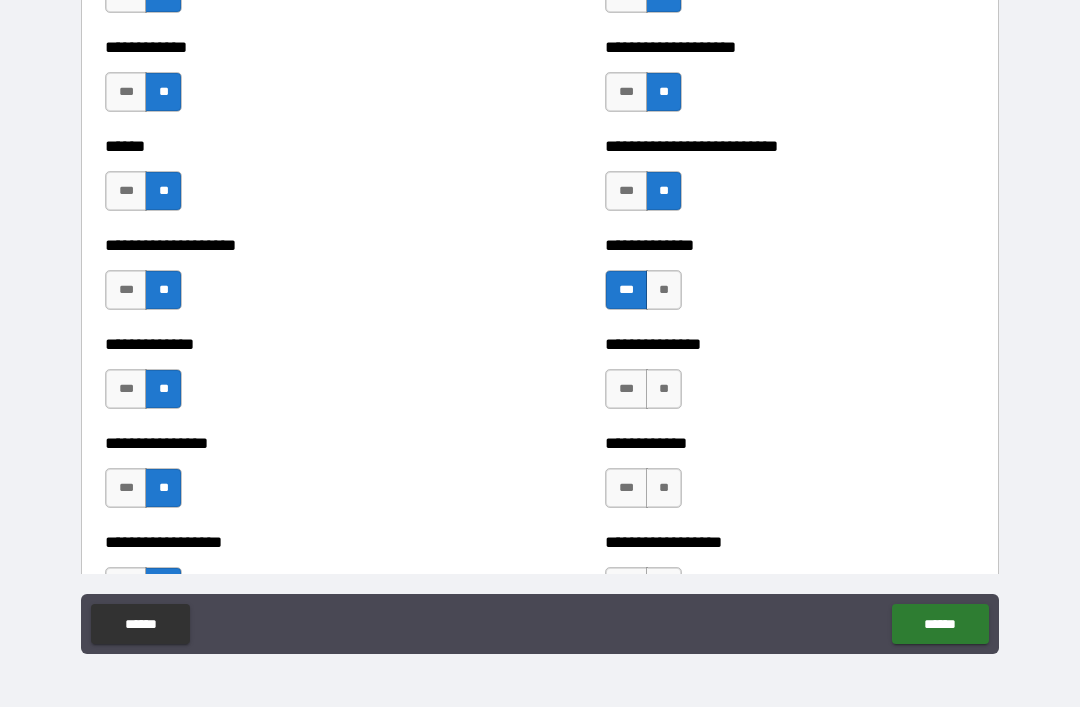 click on "**" at bounding box center [664, 389] 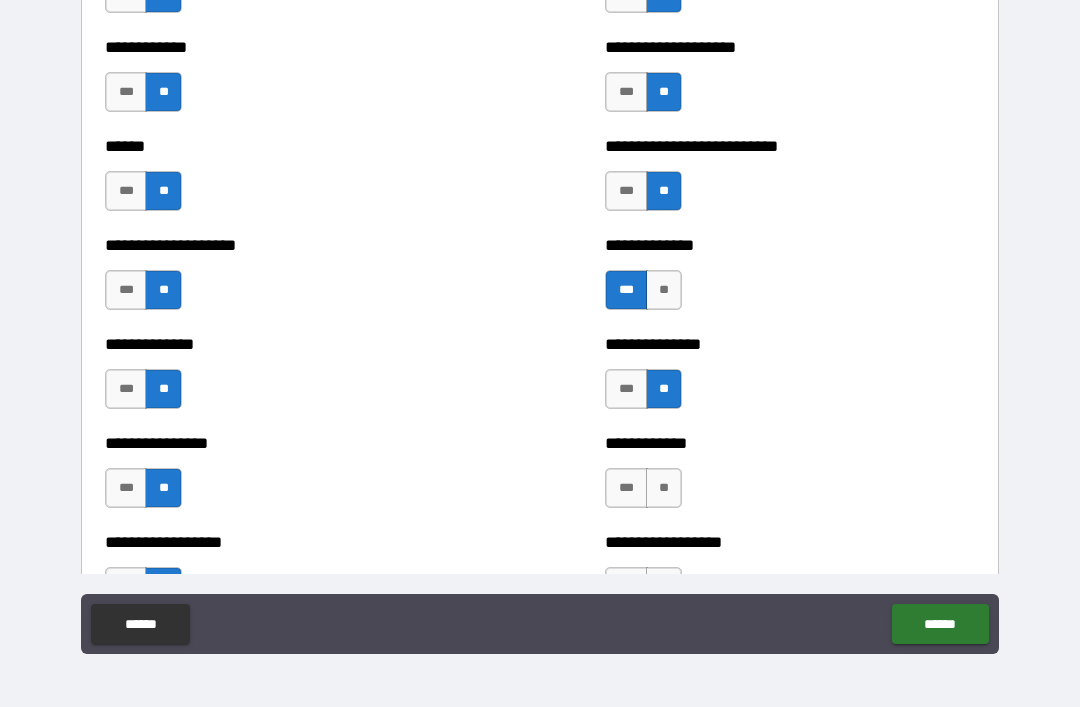 click on "**" at bounding box center [664, 488] 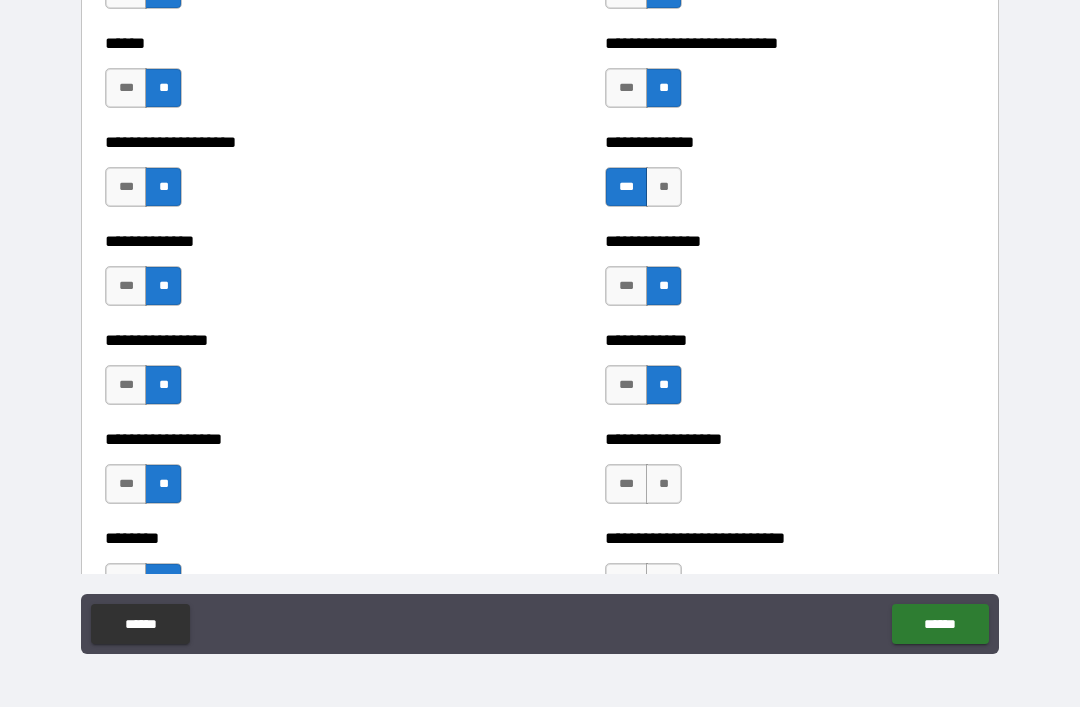 scroll, scrollTop: 4026, scrollLeft: 0, axis: vertical 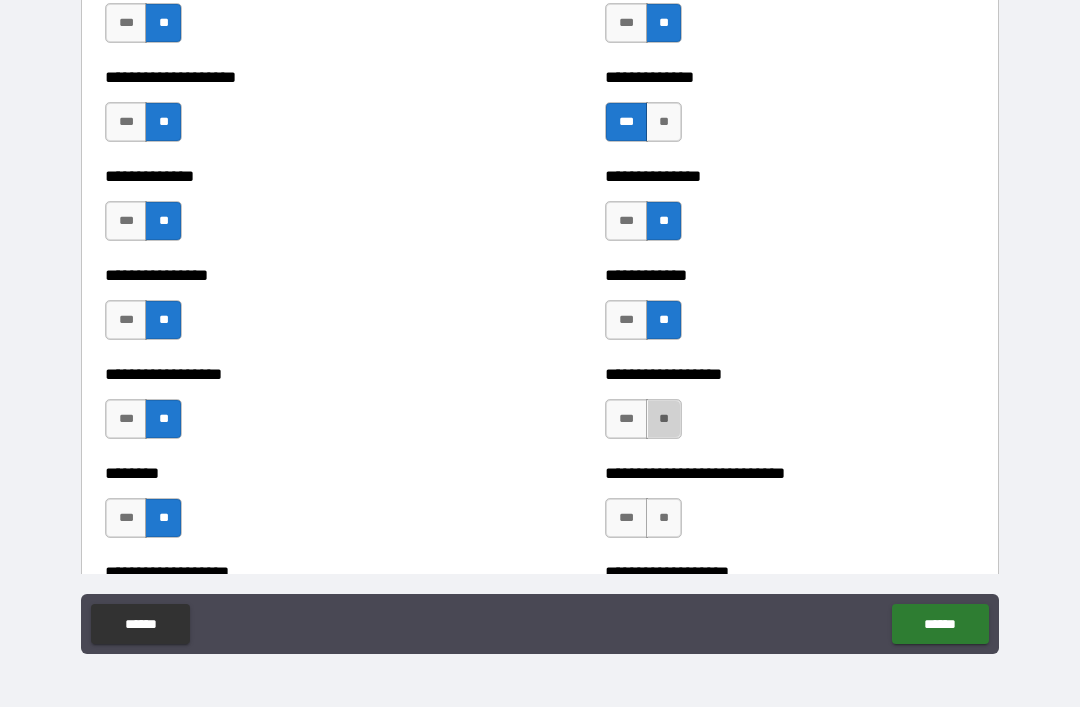 click on "**" at bounding box center [664, 419] 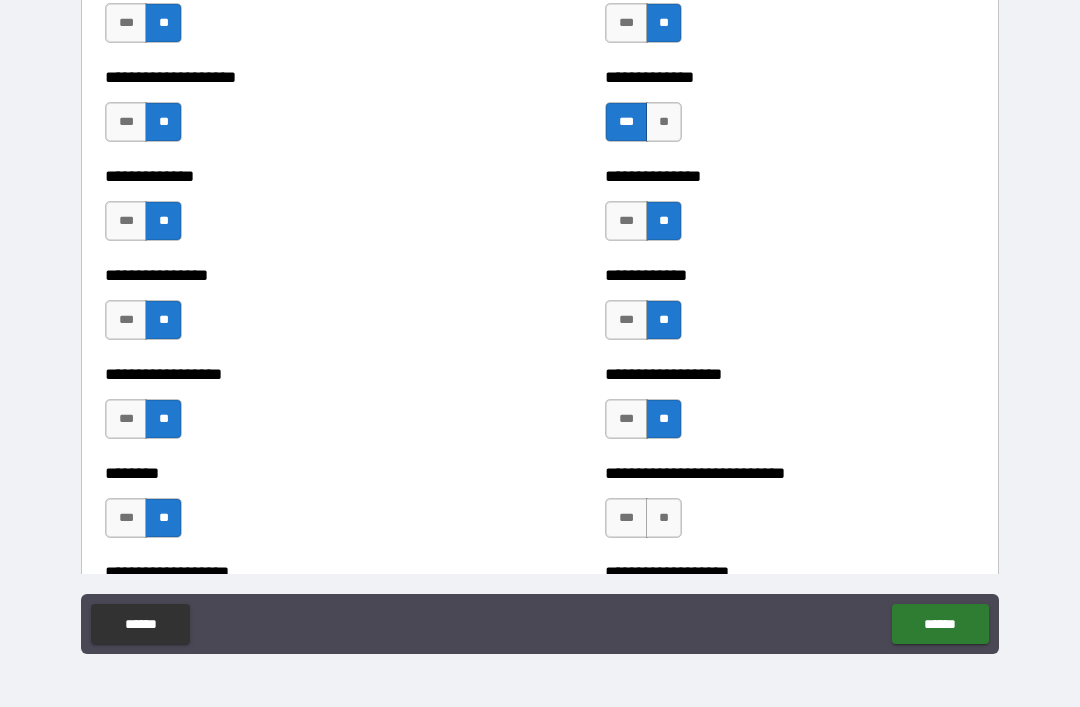 click on "**" at bounding box center (664, 518) 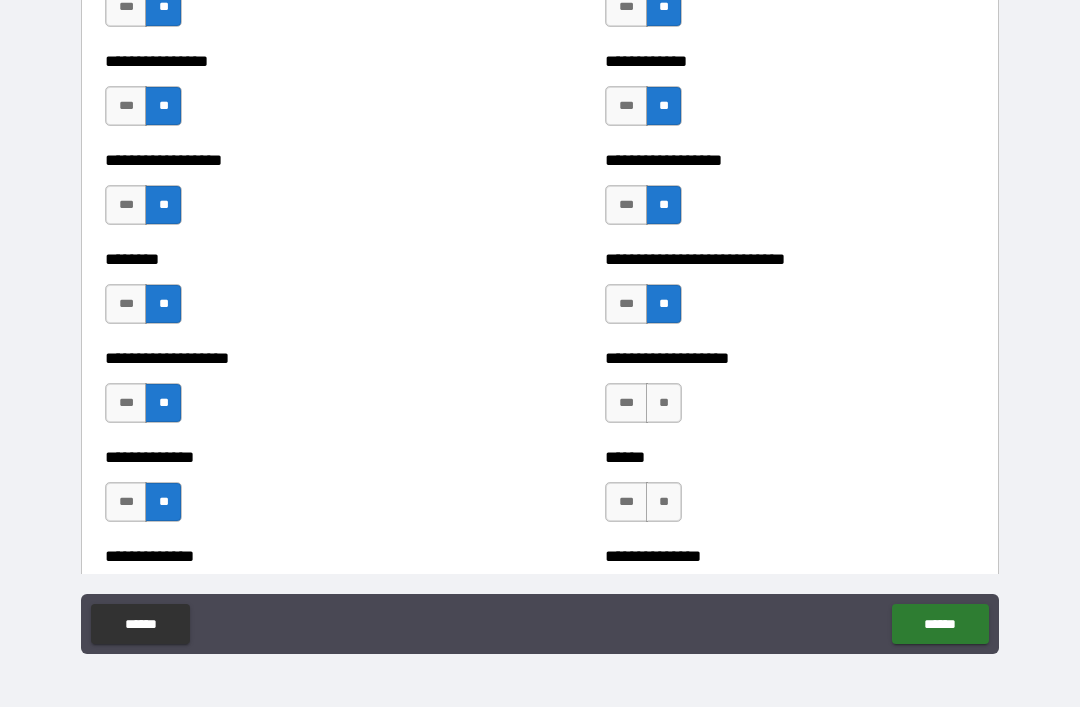 scroll, scrollTop: 4246, scrollLeft: 0, axis: vertical 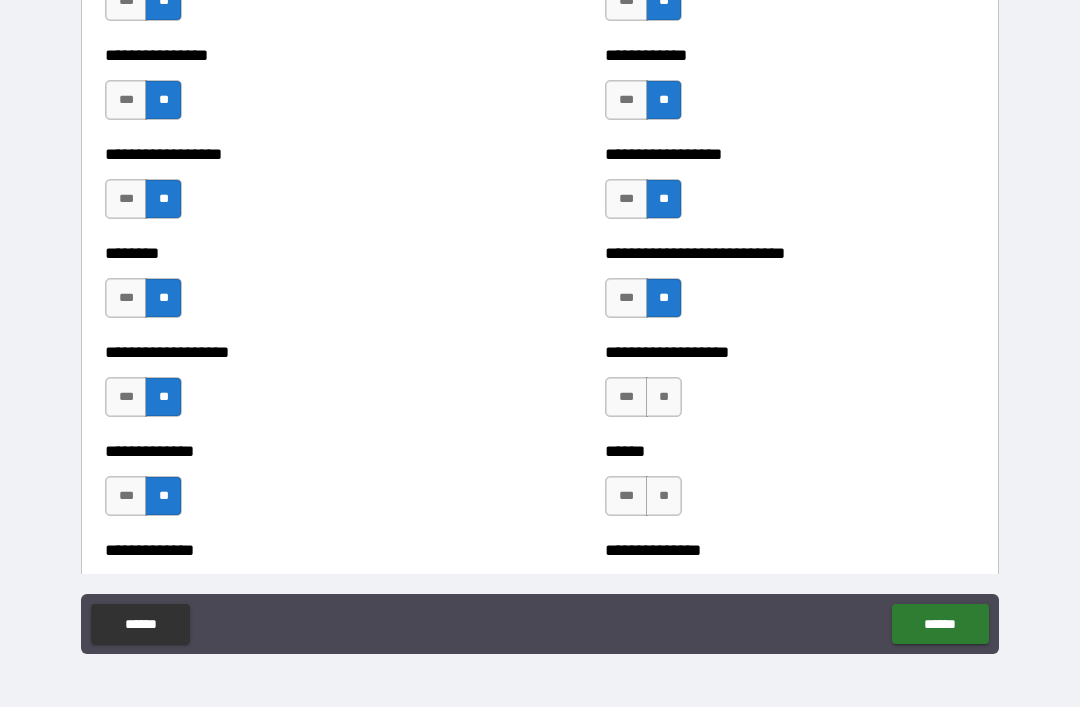 click on "**" at bounding box center (664, 397) 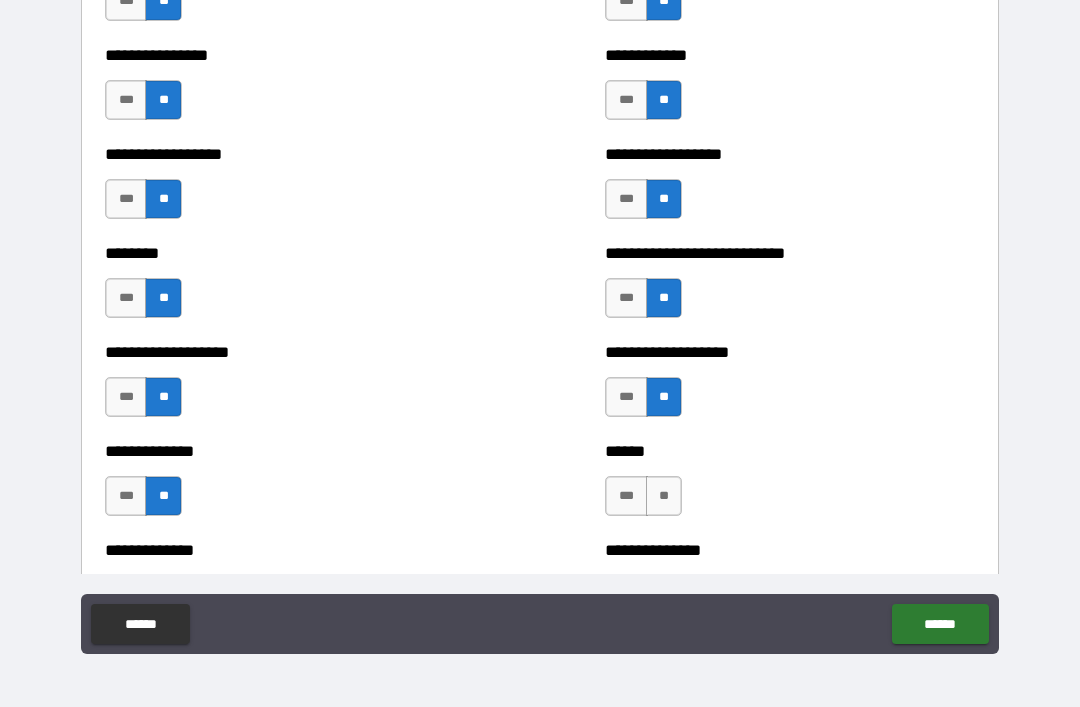 click on "**" at bounding box center (664, 496) 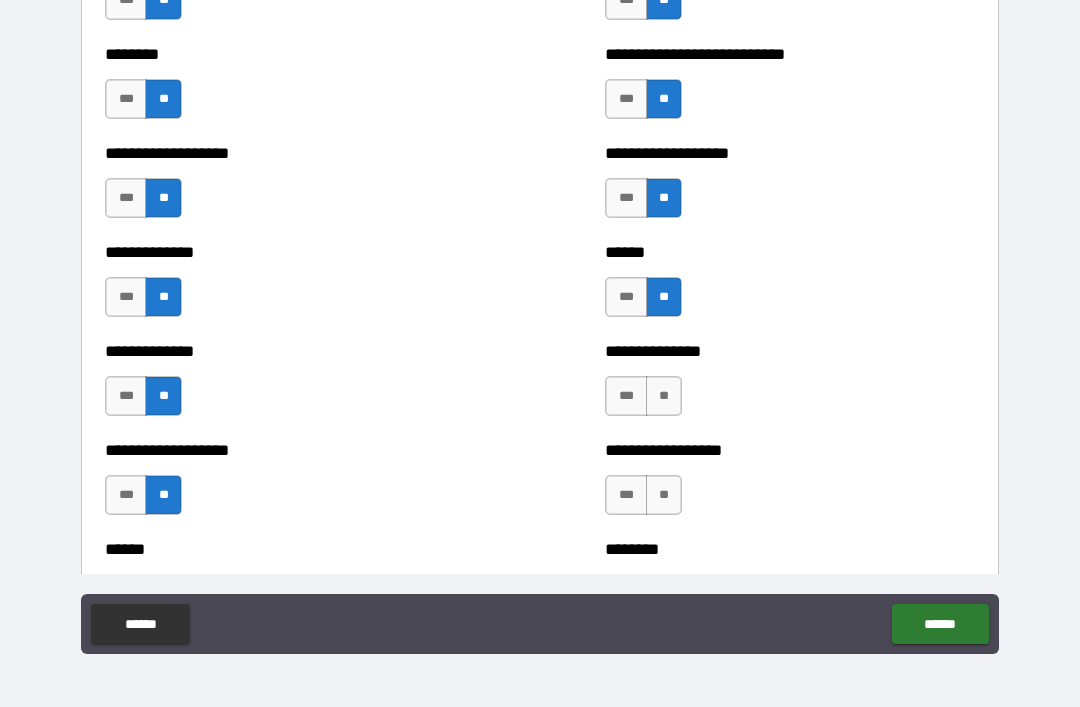 scroll, scrollTop: 4449, scrollLeft: 0, axis: vertical 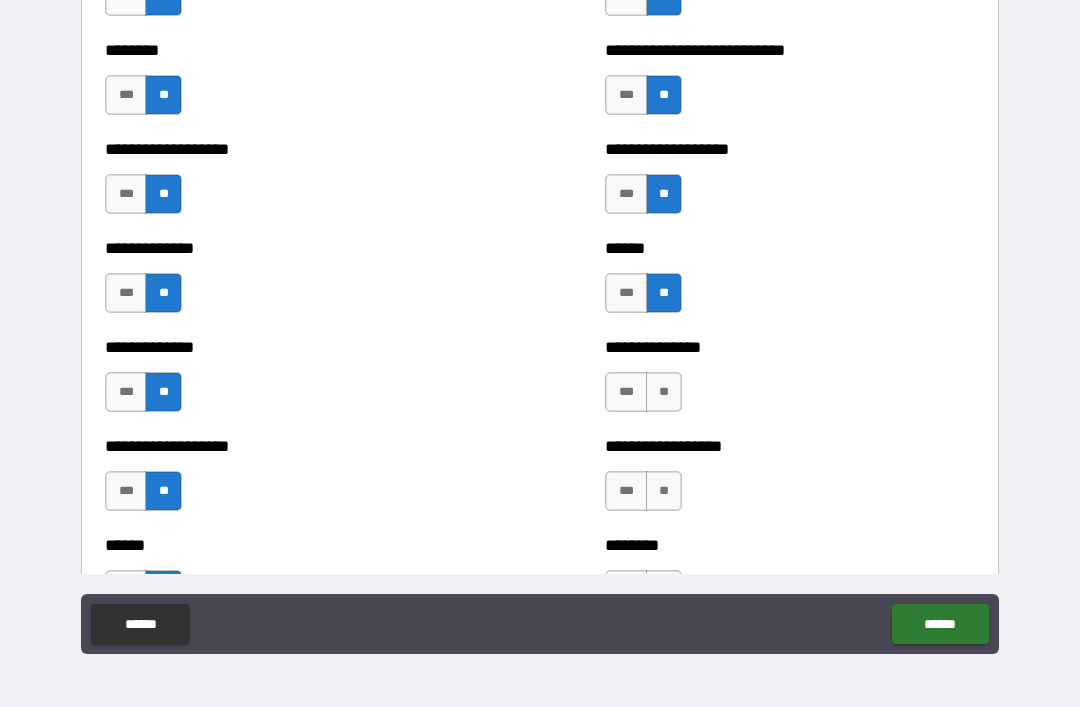 click on "**" at bounding box center [664, 392] 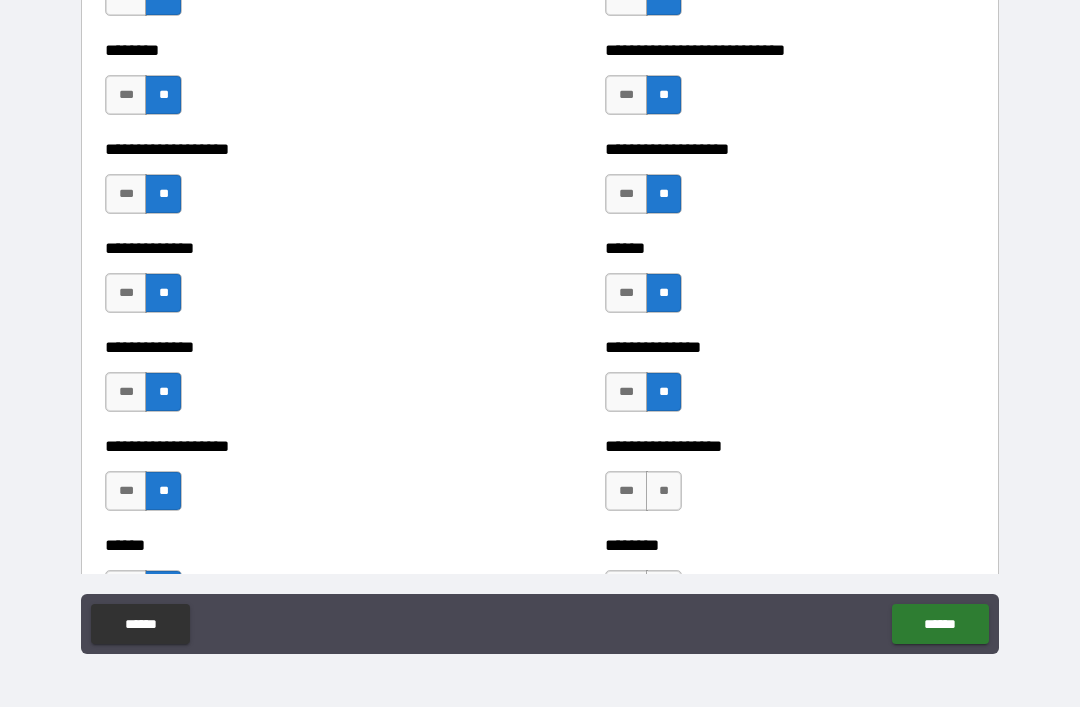 click on "**" at bounding box center (664, 491) 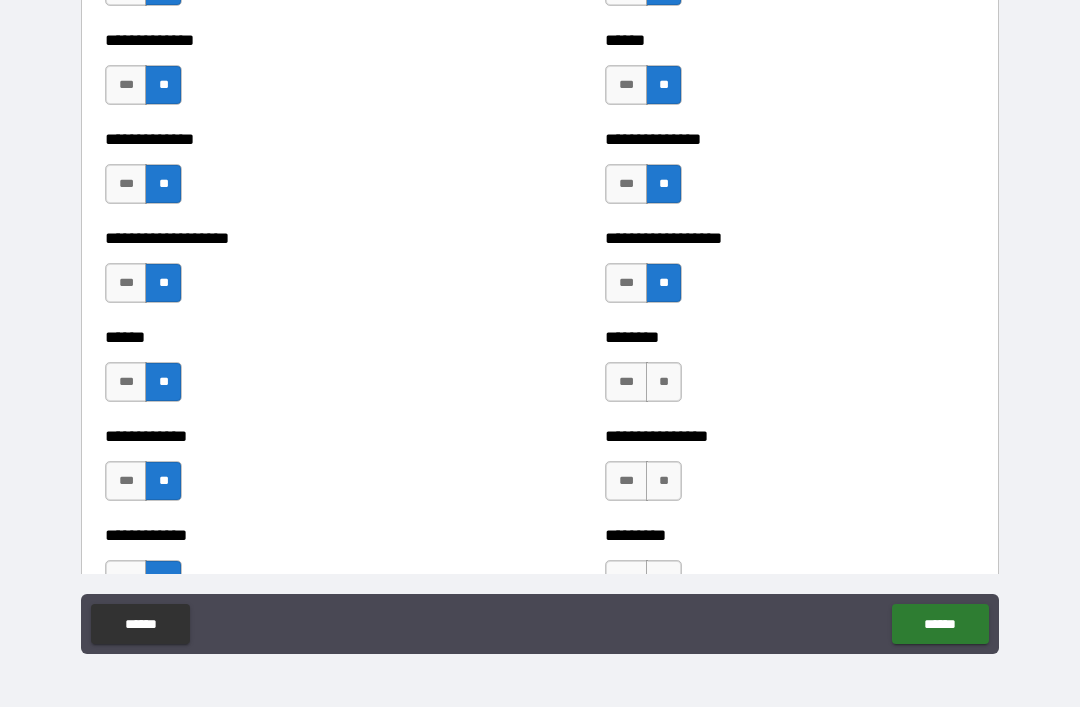 scroll, scrollTop: 4659, scrollLeft: 0, axis: vertical 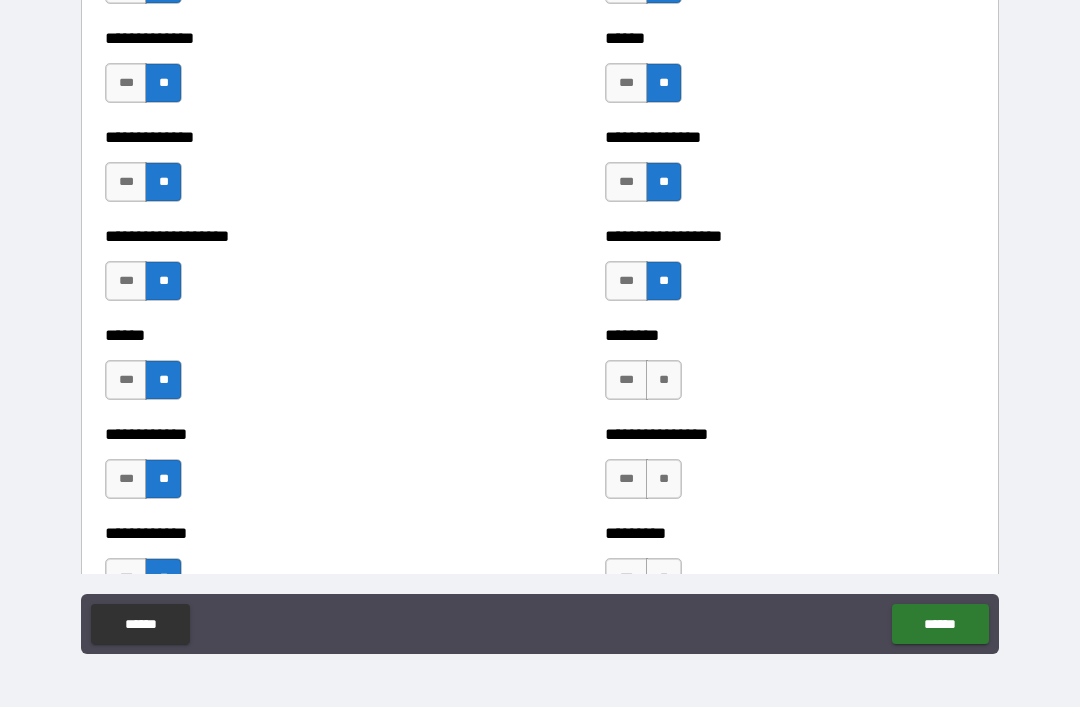 click on "**" at bounding box center (664, 380) 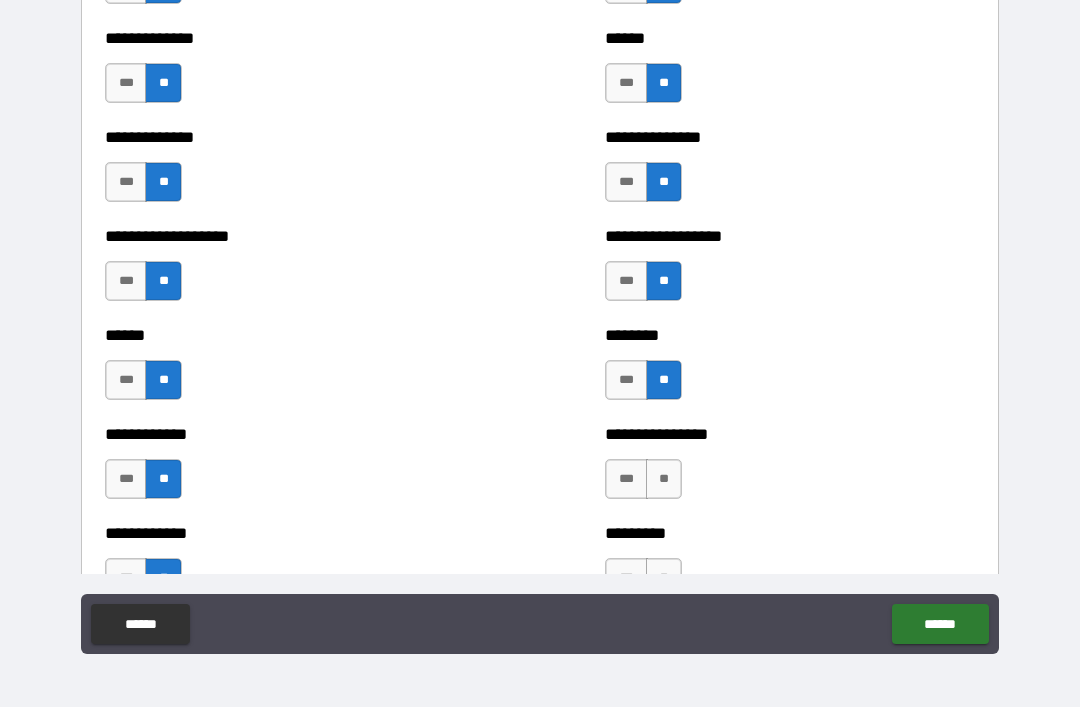 click on "**" at bounding box center [664, 479] 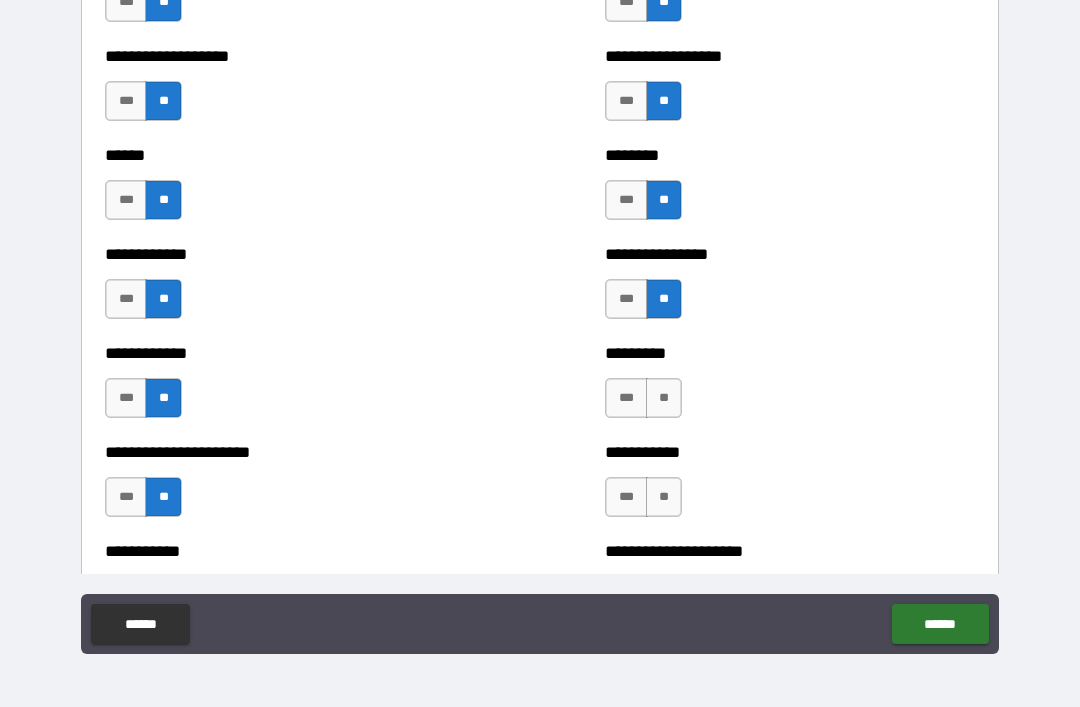 scroll, scrollTop: 4858, scrollLeft: 0, axis: vertical 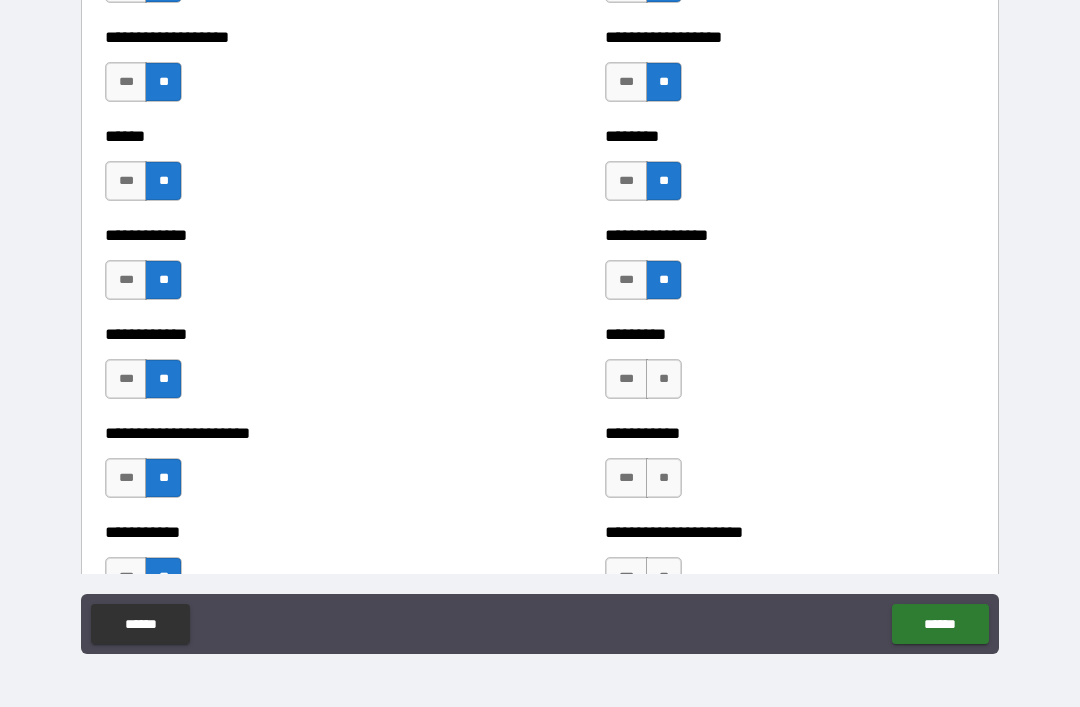 click on "**" at bounding box center [664, 379] 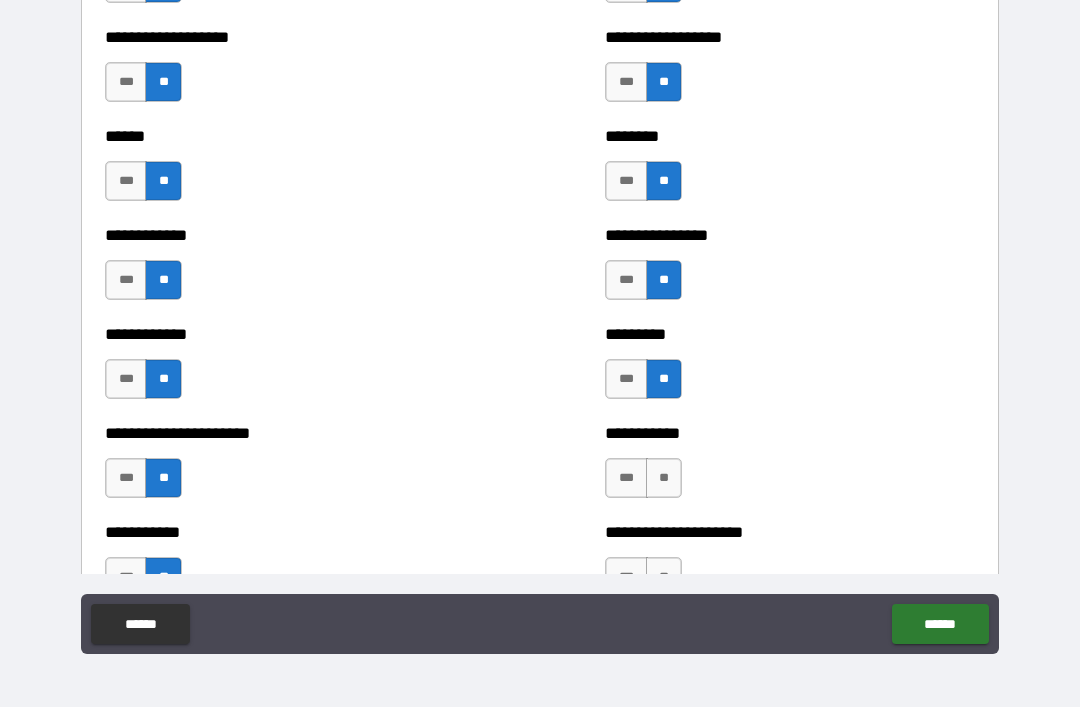 click on "**" at bounding box center [664, 478] 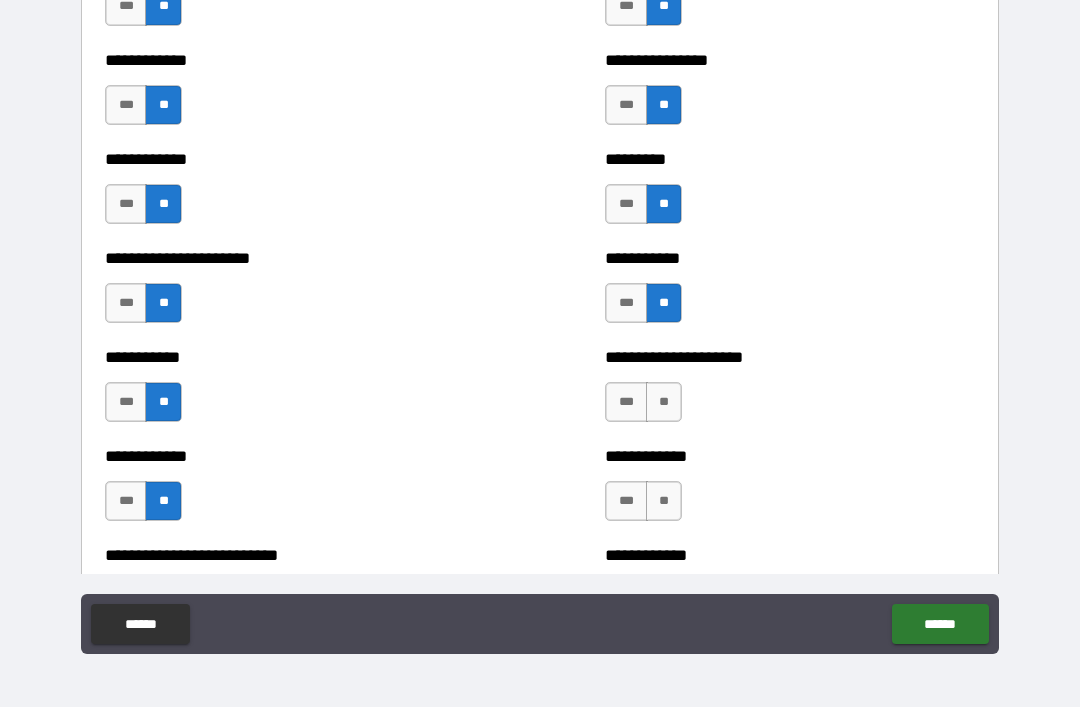 scroll, scrollTop: 5052, scrollLeft: 0, axis: vertical 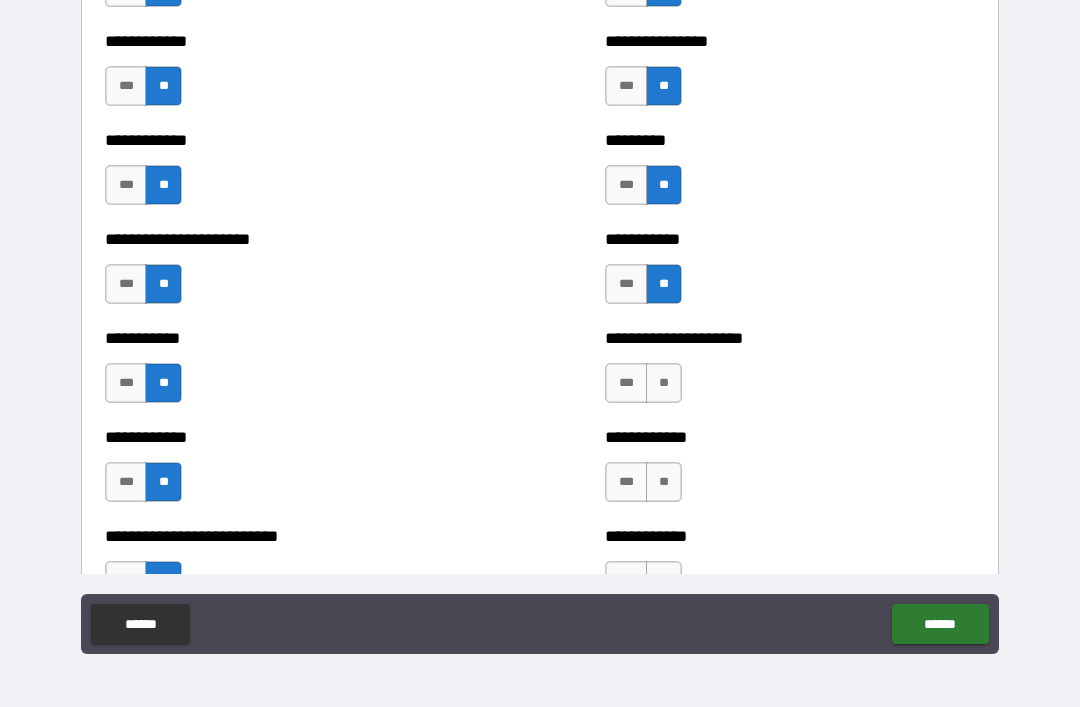 click on "***" at bounding box center (626, 185) 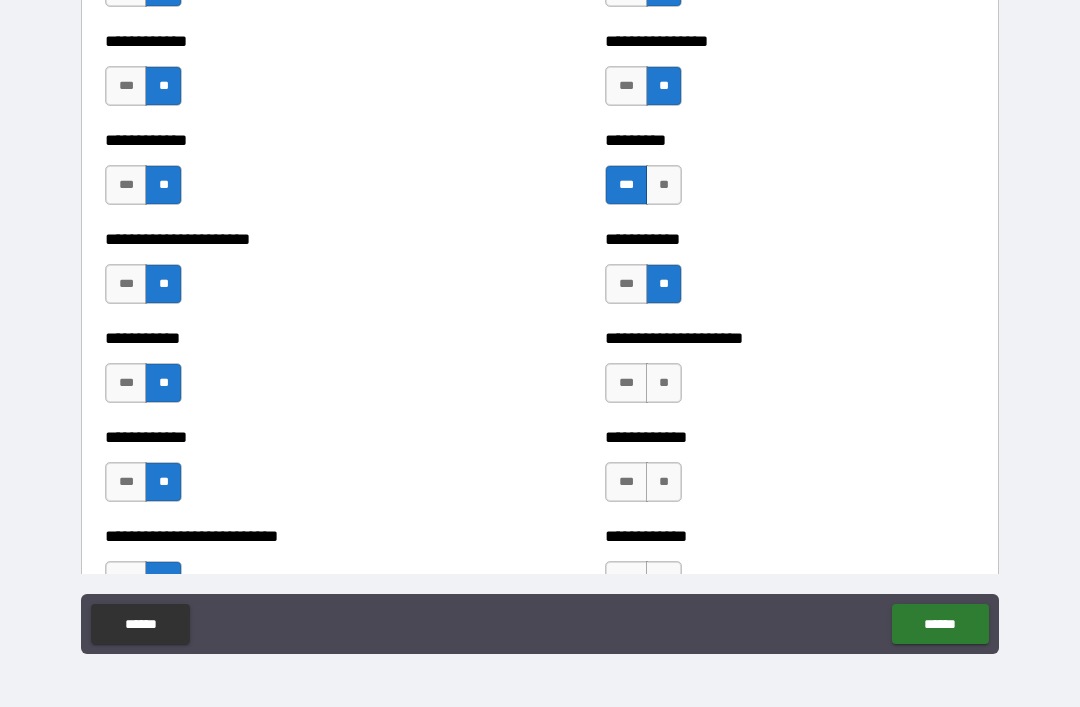 click on "**" at bounding box center [664, 383] 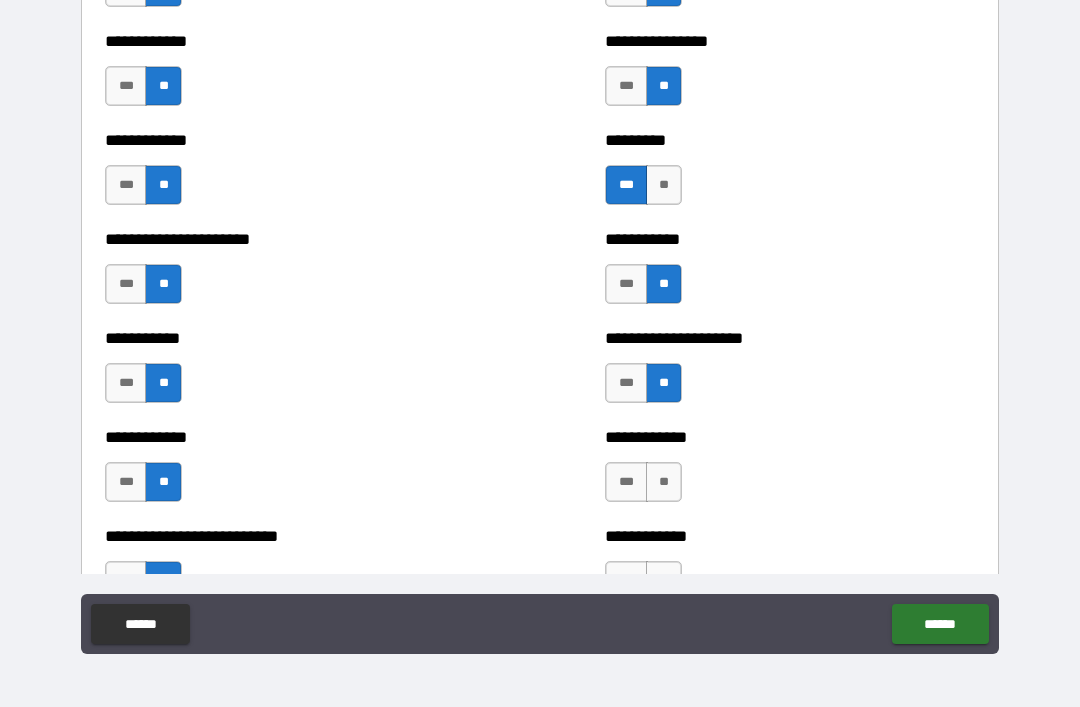click on "**" at bounding box center (664, 482) 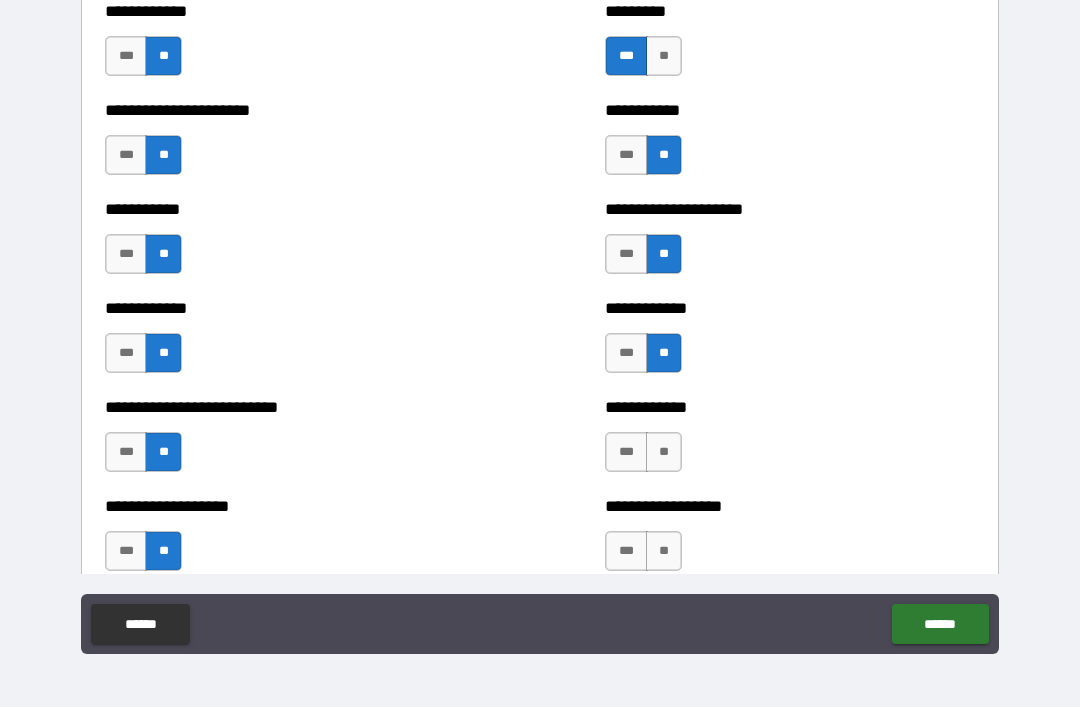 scroll, scrollTop: 5278, scrollLeft: 0, axis: vertical 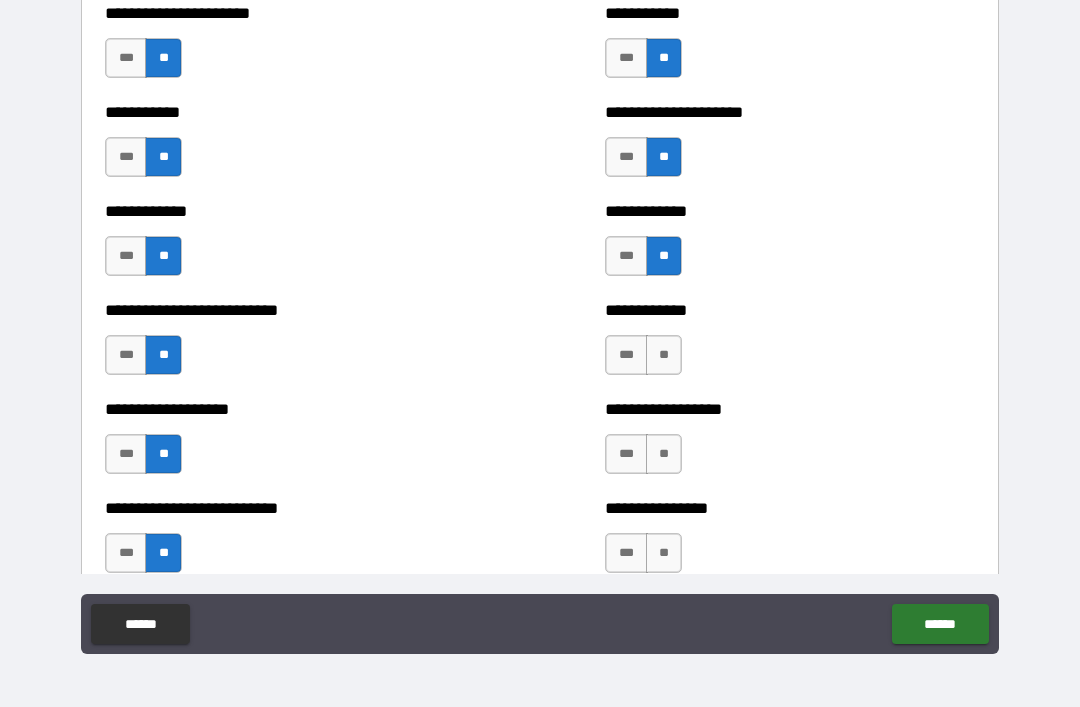 click on "**" at bounding box center [664, 355] 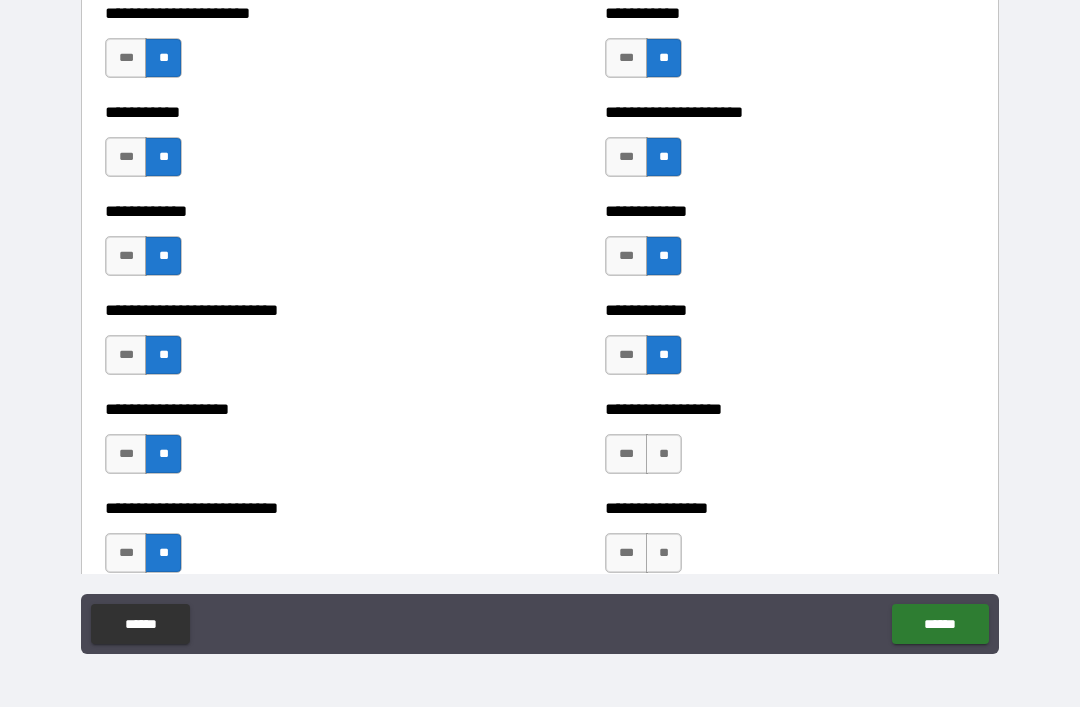 click on "**" at bounding box center [664, 454] 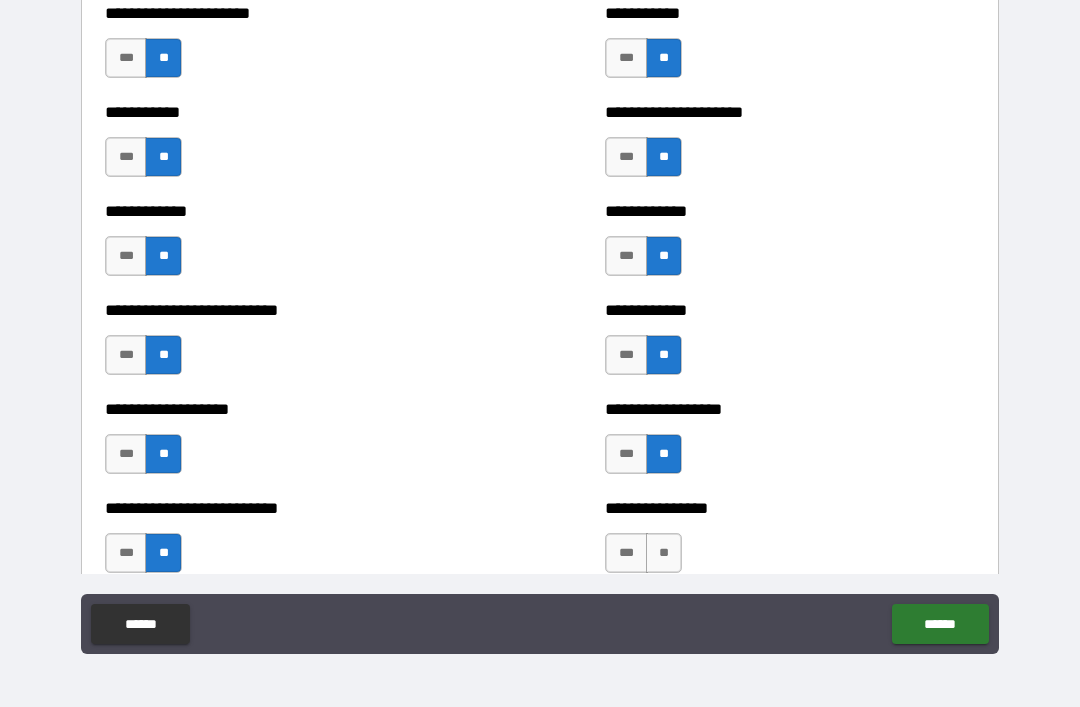 scroll, scrollTop: 5468, scrollLeft: 0, axis: vertical 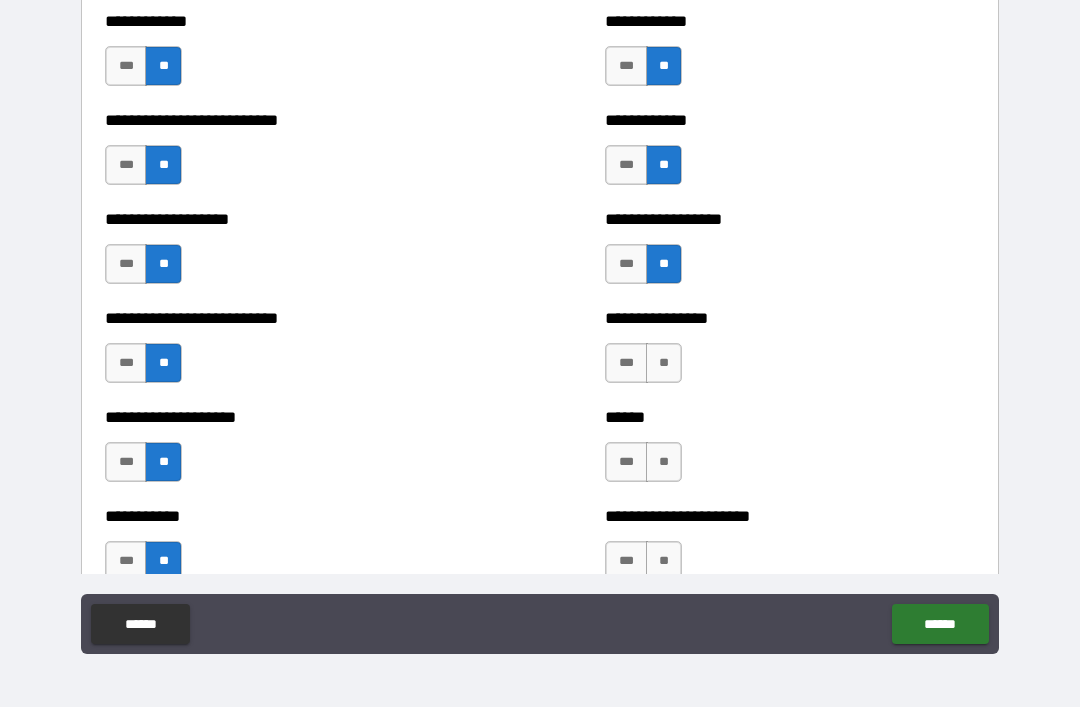 click on "**" at bounding box center [664, 363] 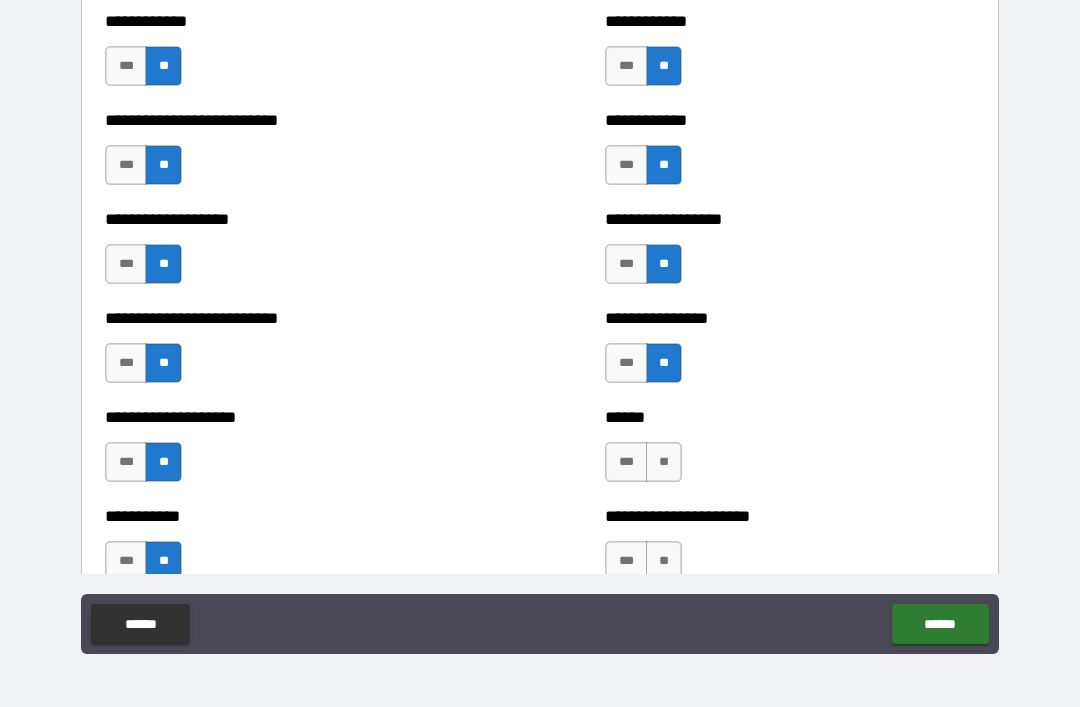 click on "**" at bounding box center [664, 462] 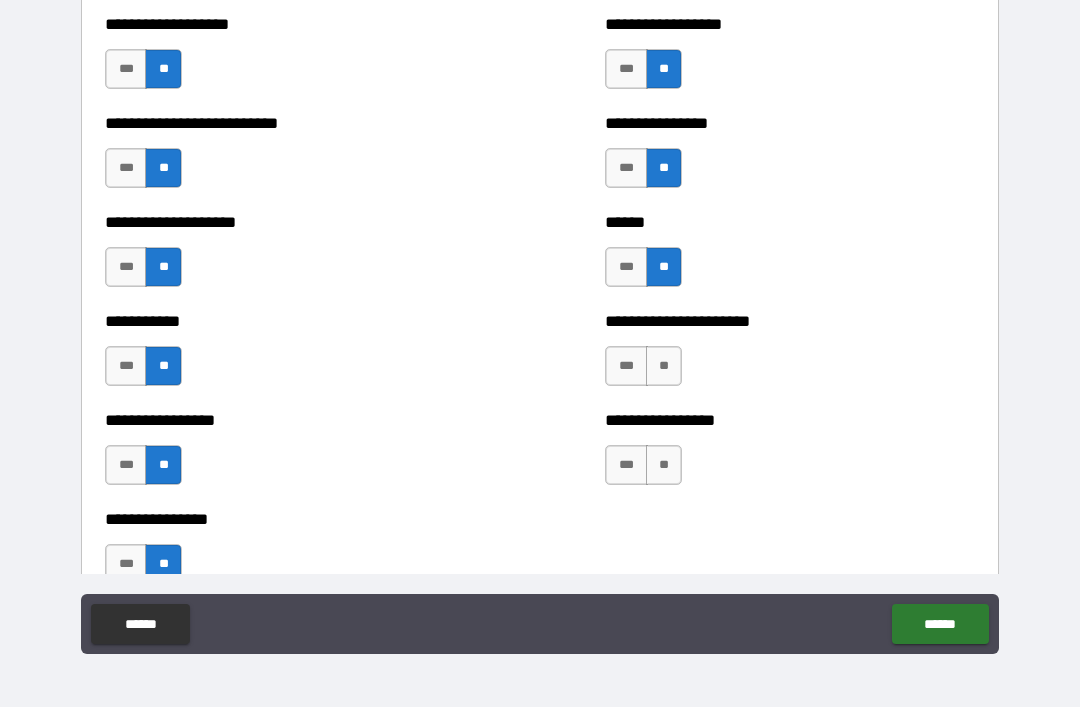scroll, scrollTop: 5677, scrollLeft: 0, axis: vertical 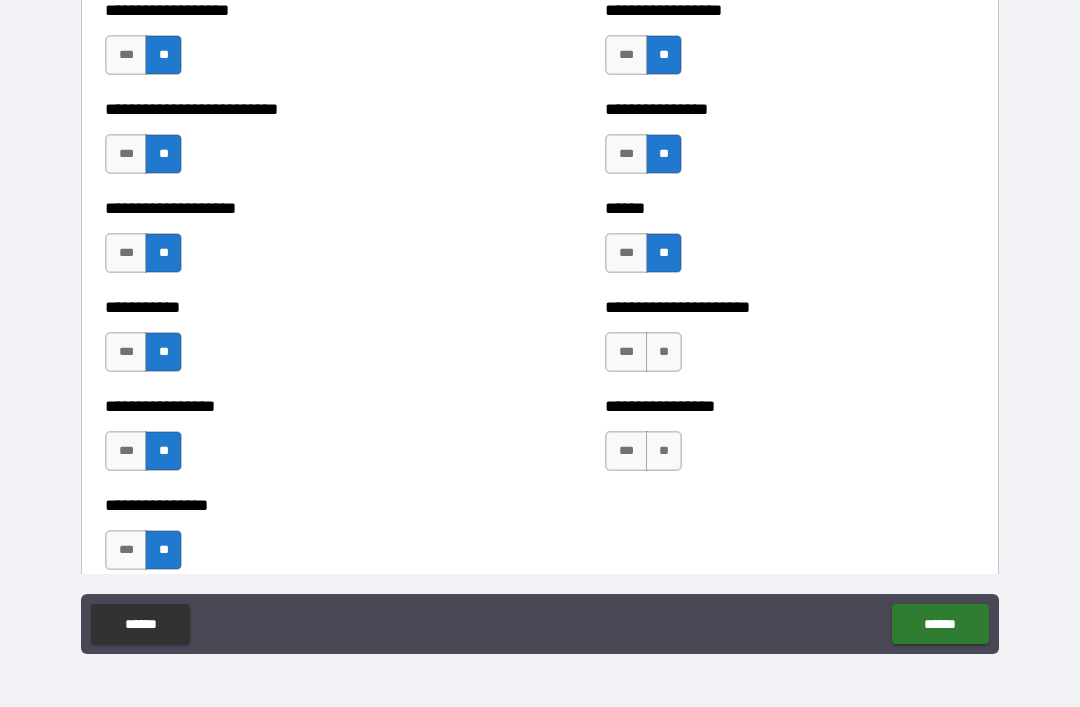 click on "**" at bounding box center (664, 352) 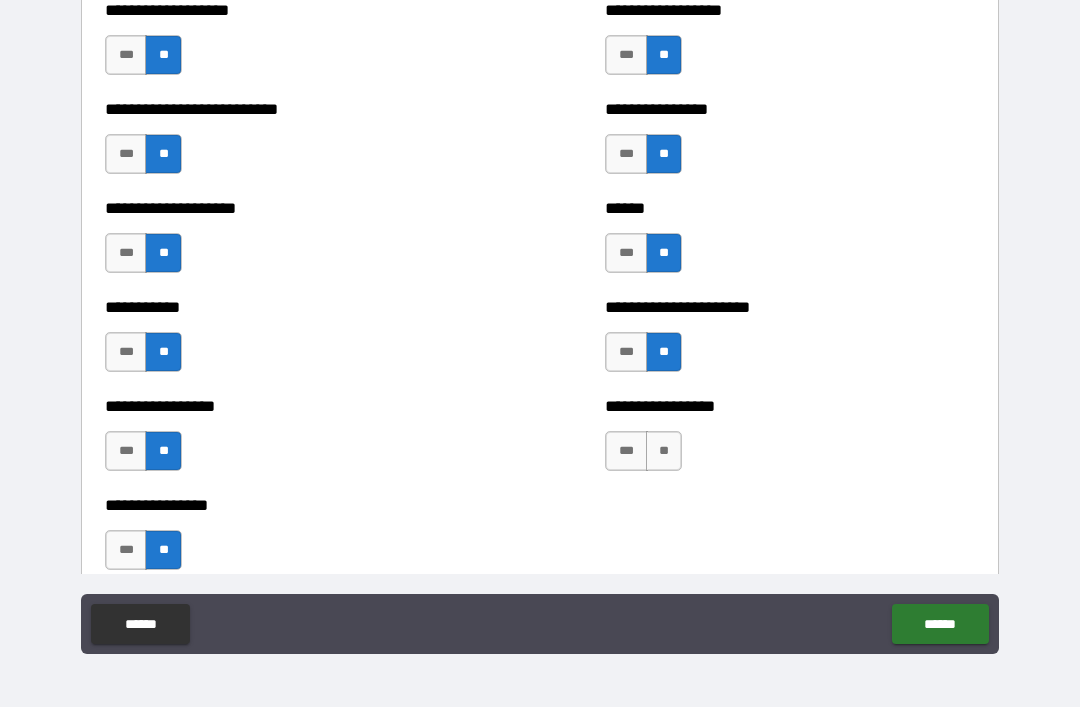 click on "**" at bounding box center (664, 451) 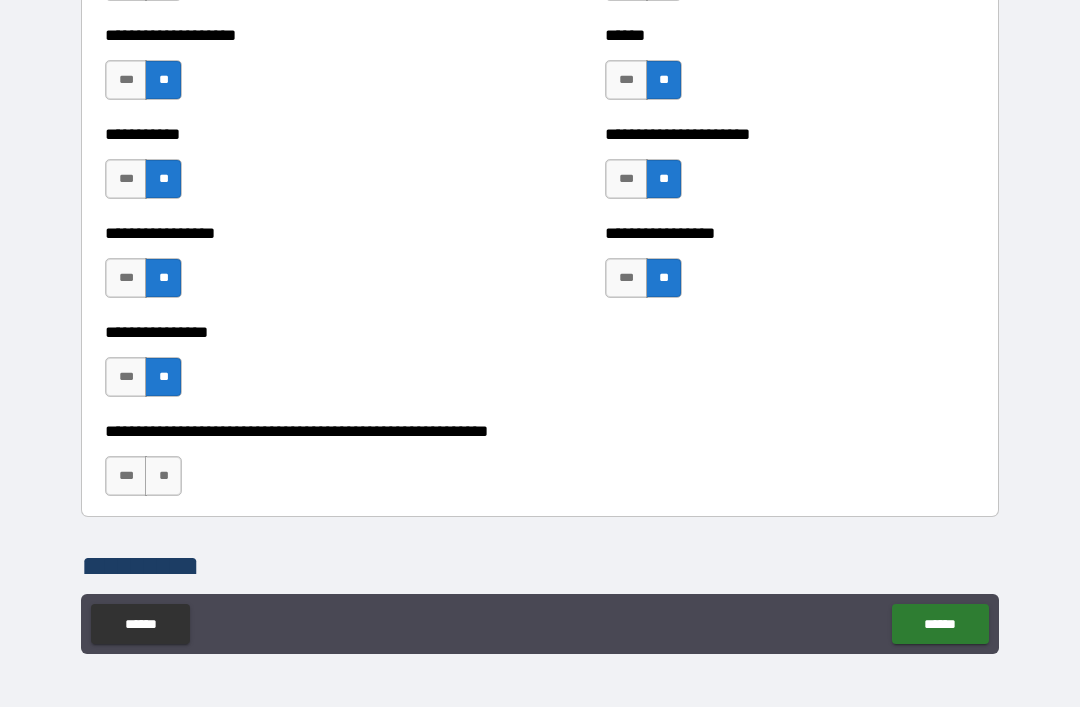 scroll, scrollTop: 5911, scrollLeft: 0, axis: vertical 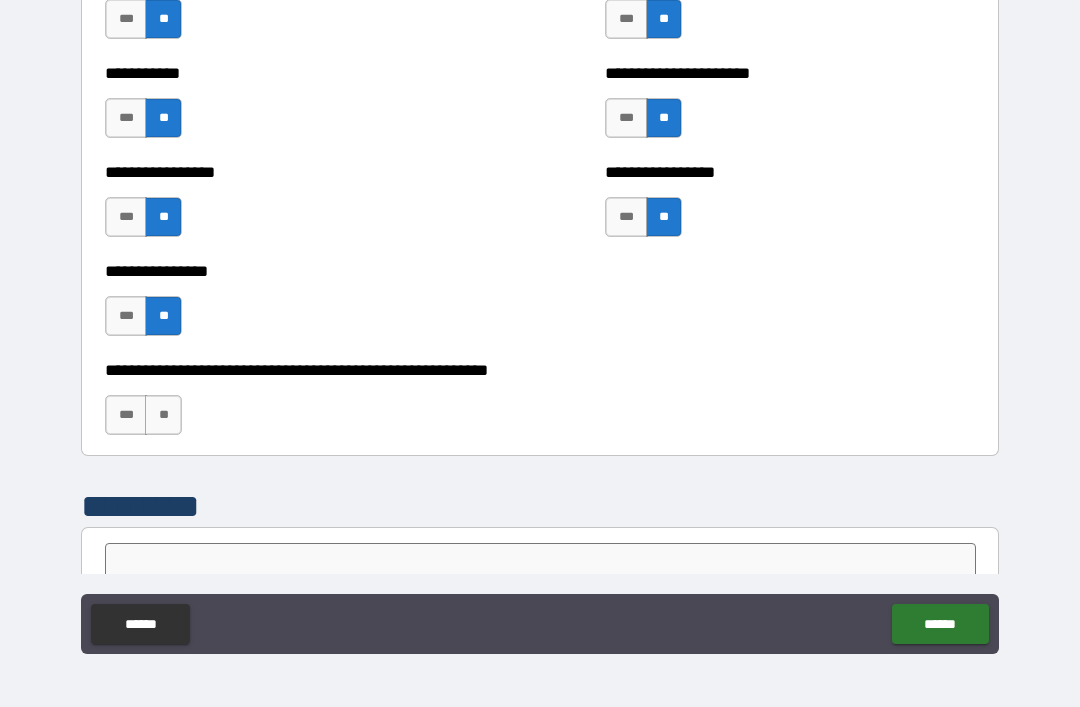 click on "**" at bounding box center [163, 415] 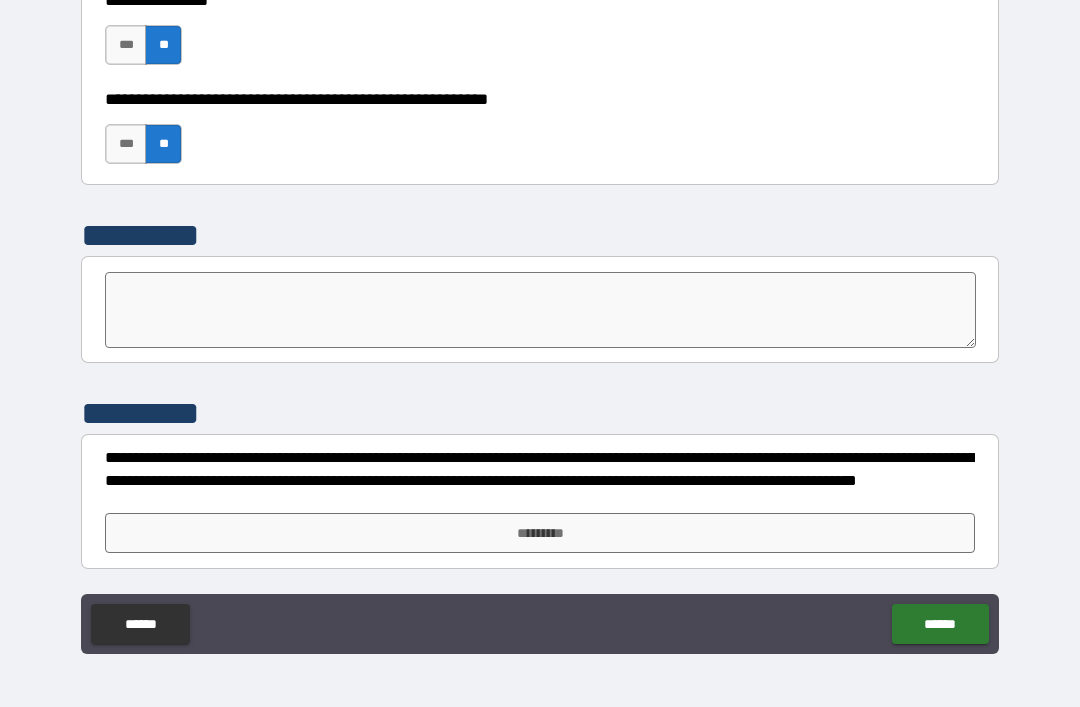 scroll, scrollTop: 6182, scrollLeft: 0, axis: vertical 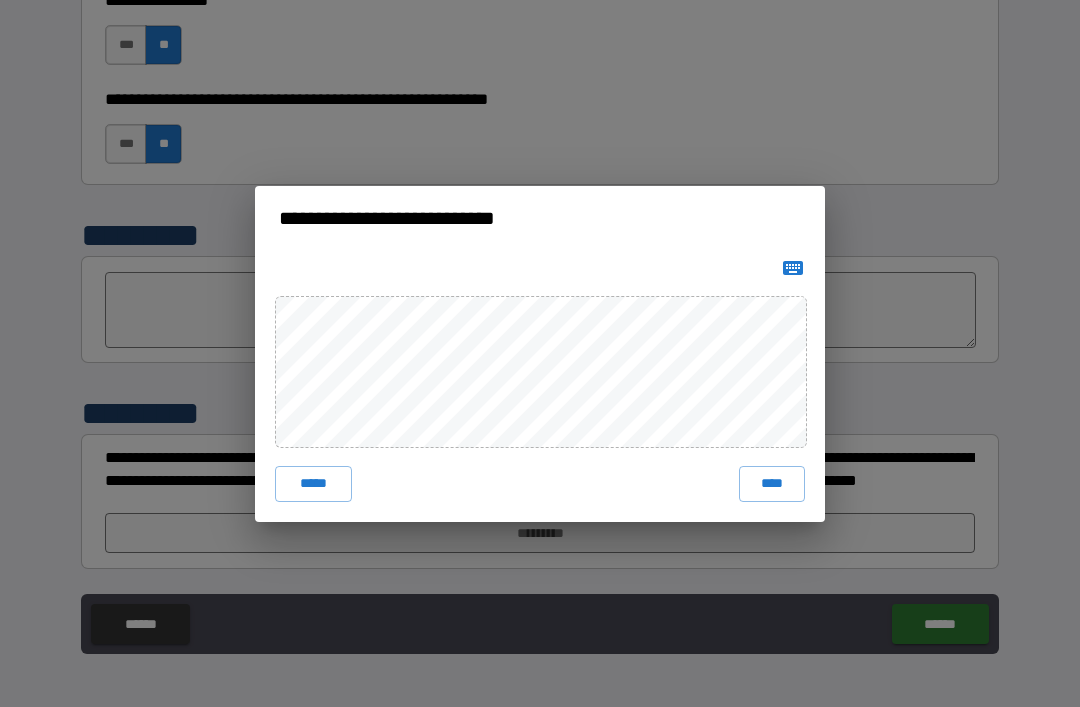 click on "****" at bounding box center (772, 484) 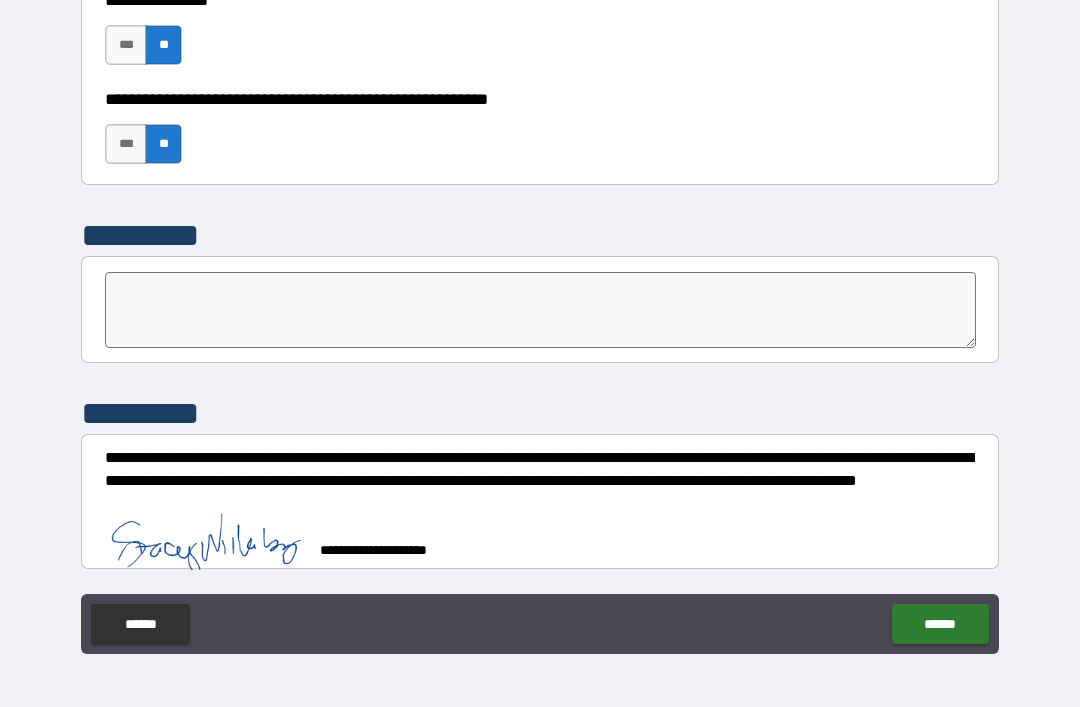 scroll, scrollTop: 6172, scrollLeft: 0, axis: vertical 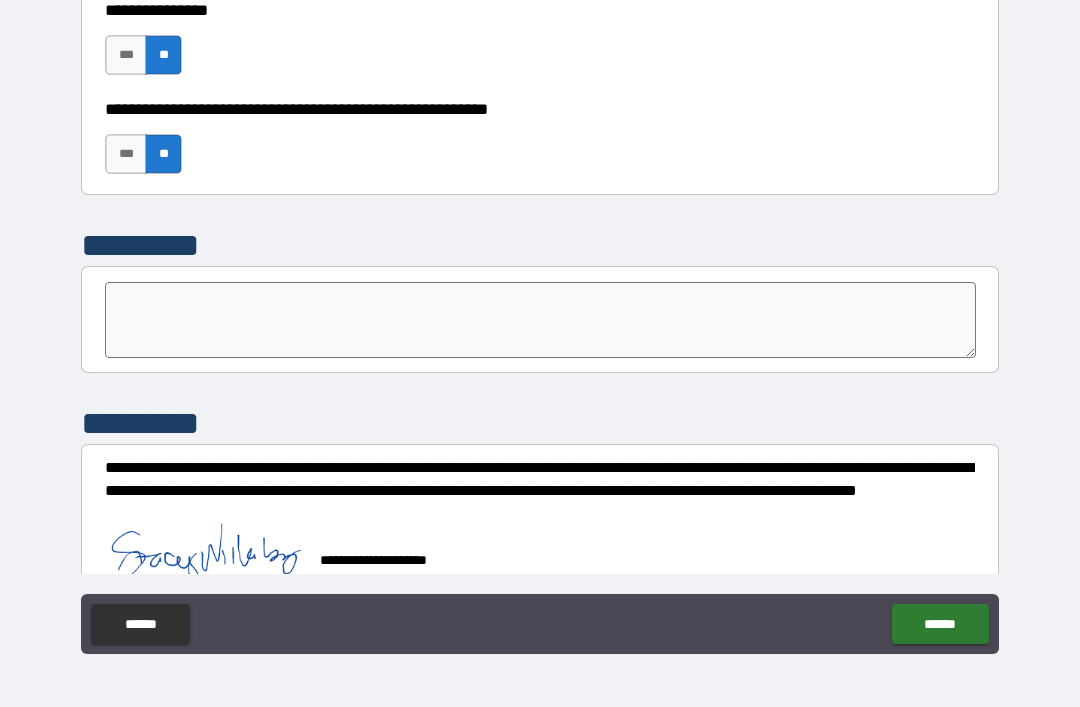 click on "******" at bounding box center [940, 624] 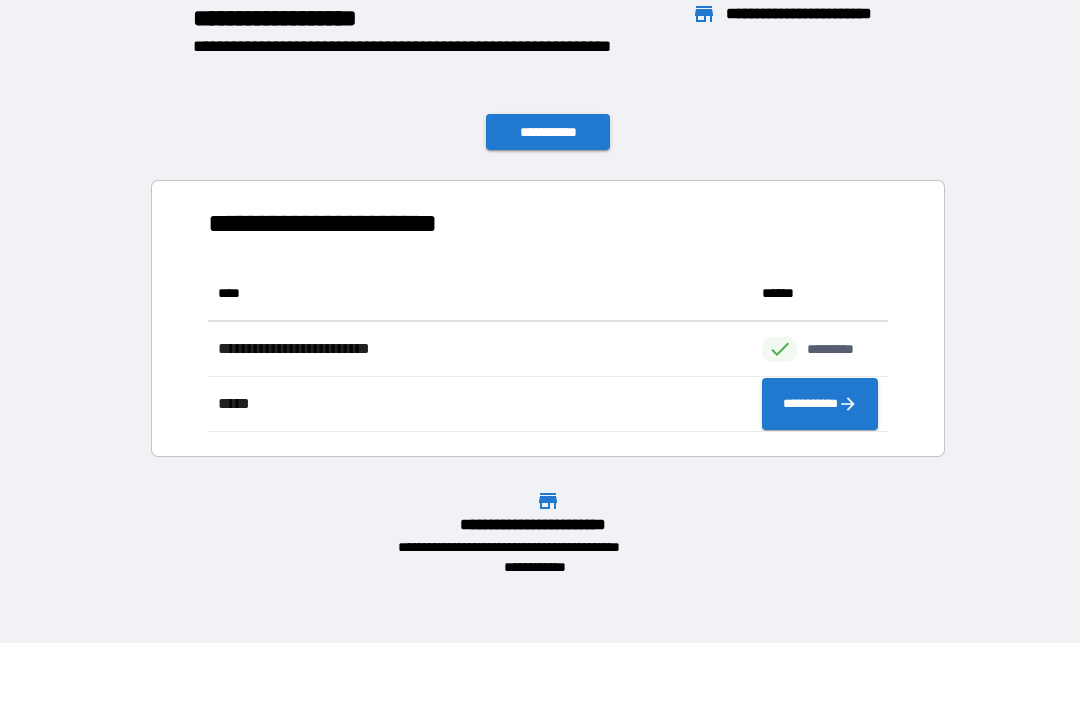 scroll, scrollTop: 166, scrollLeft: 680, axis: both 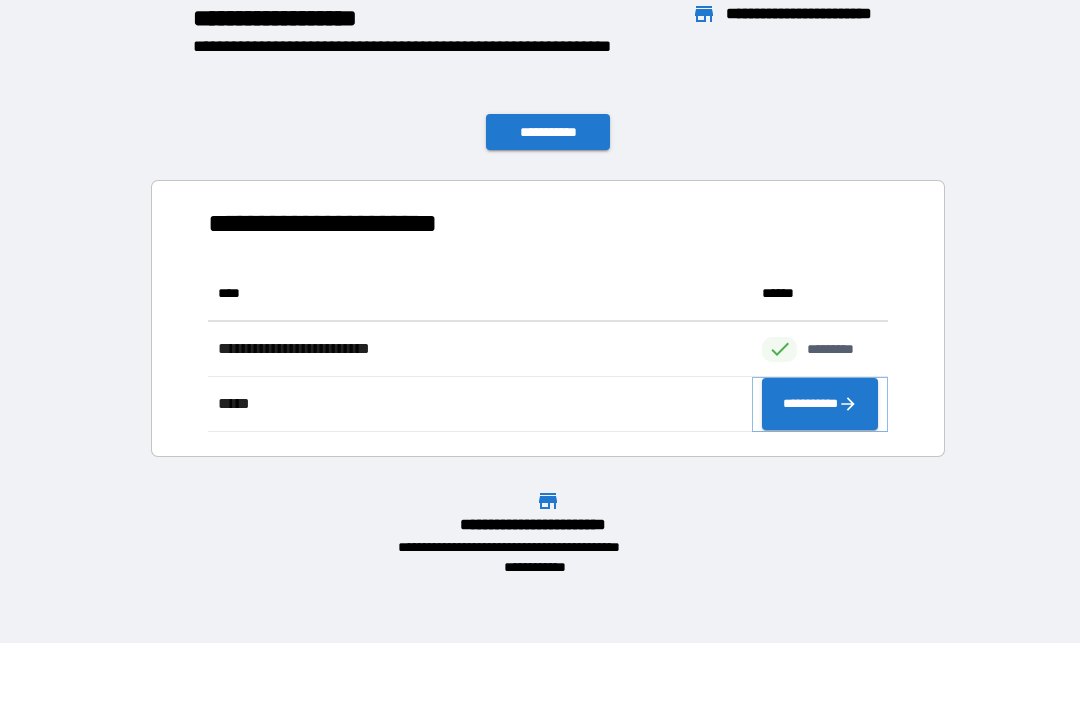 click on "**********" at bounding box center (820, 404) 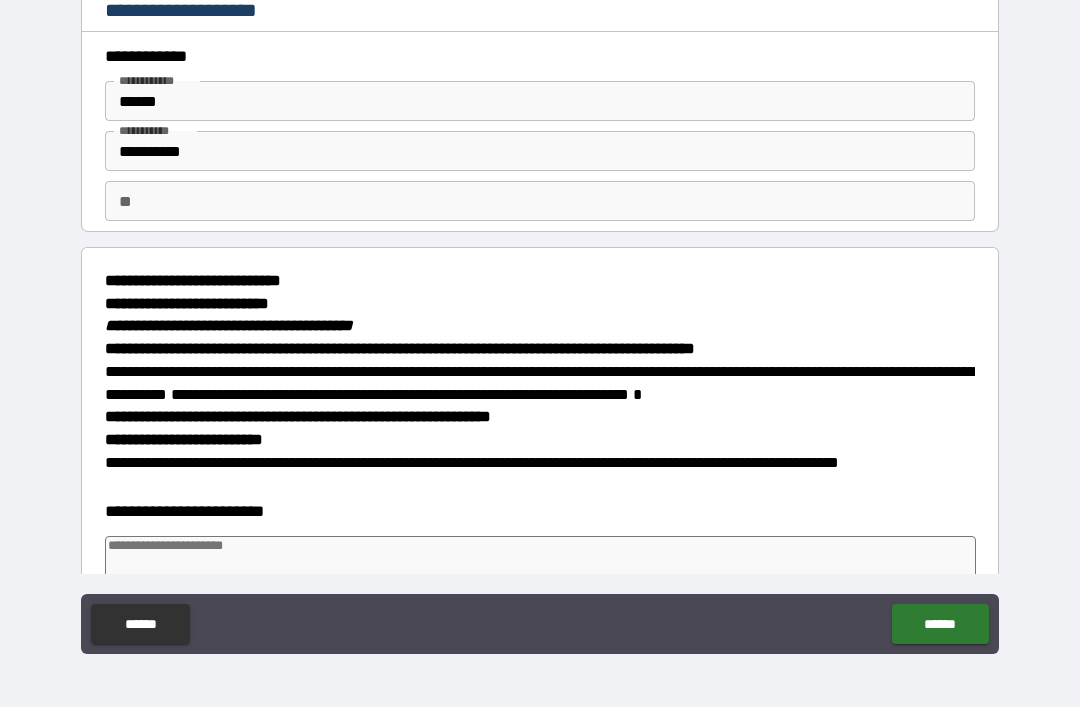 type on "*" 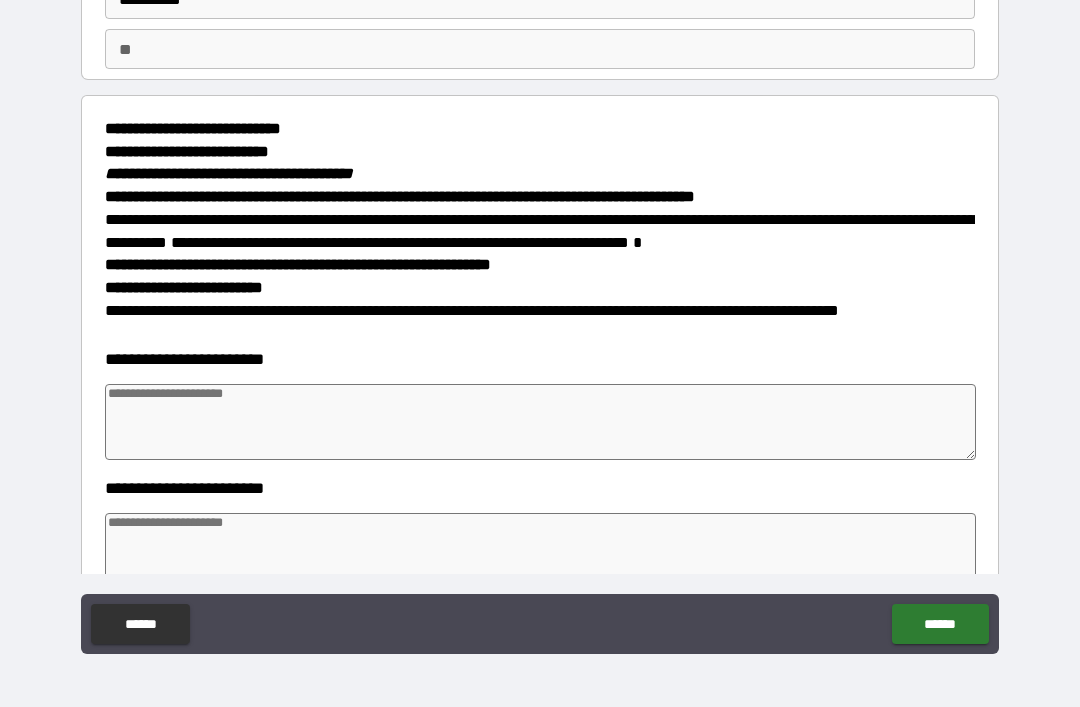 scroll, scrollTop: 155, scrollLeft: 0, axis: vertical 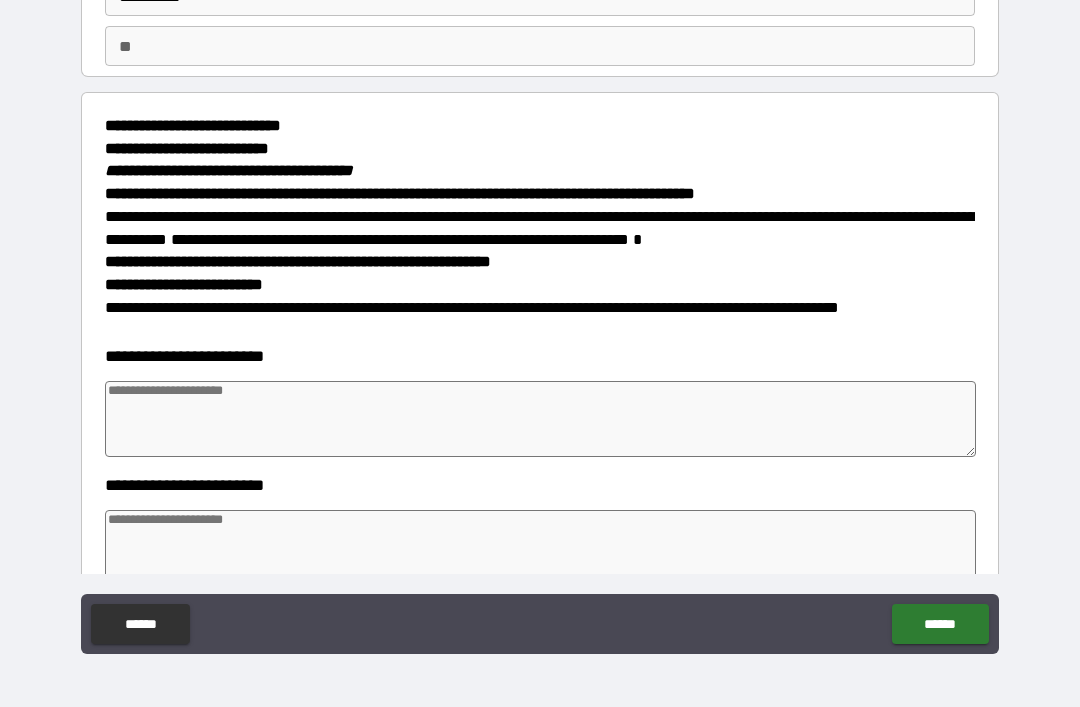 click at bounding box center [540, 419] 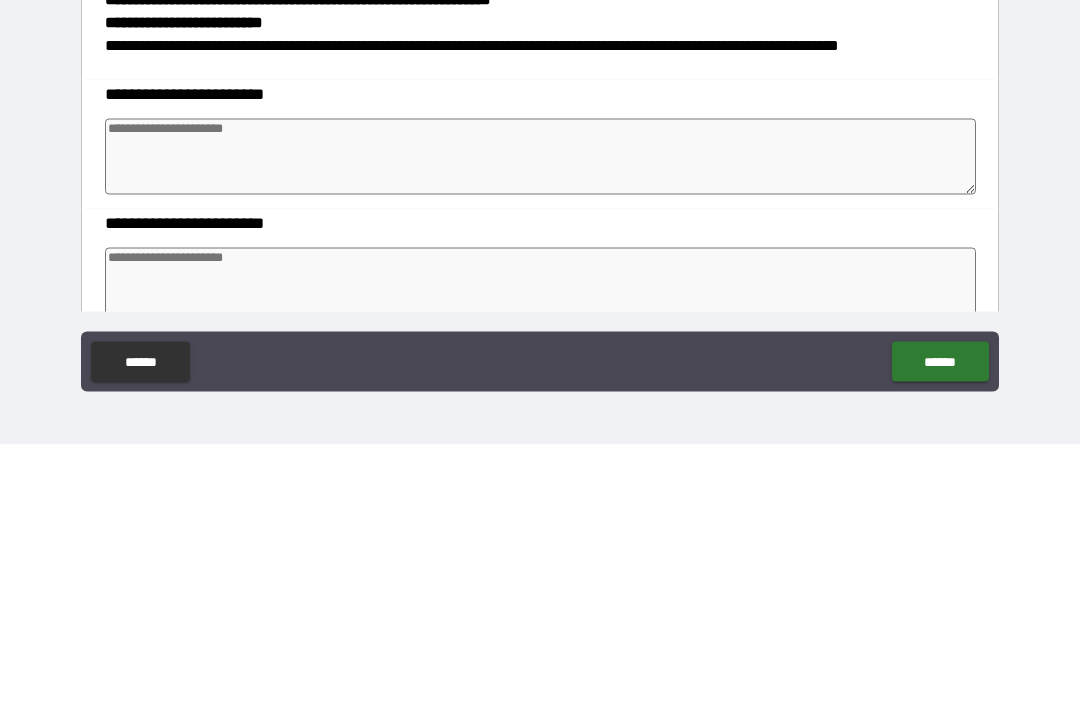 type on "*" 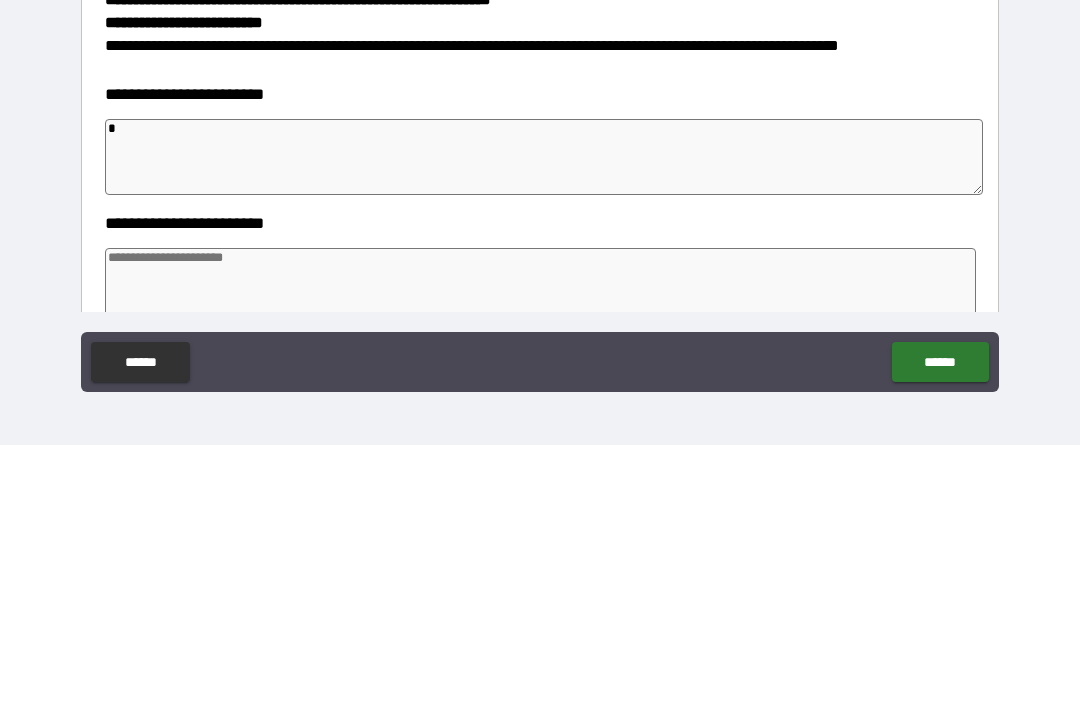 type on "*" 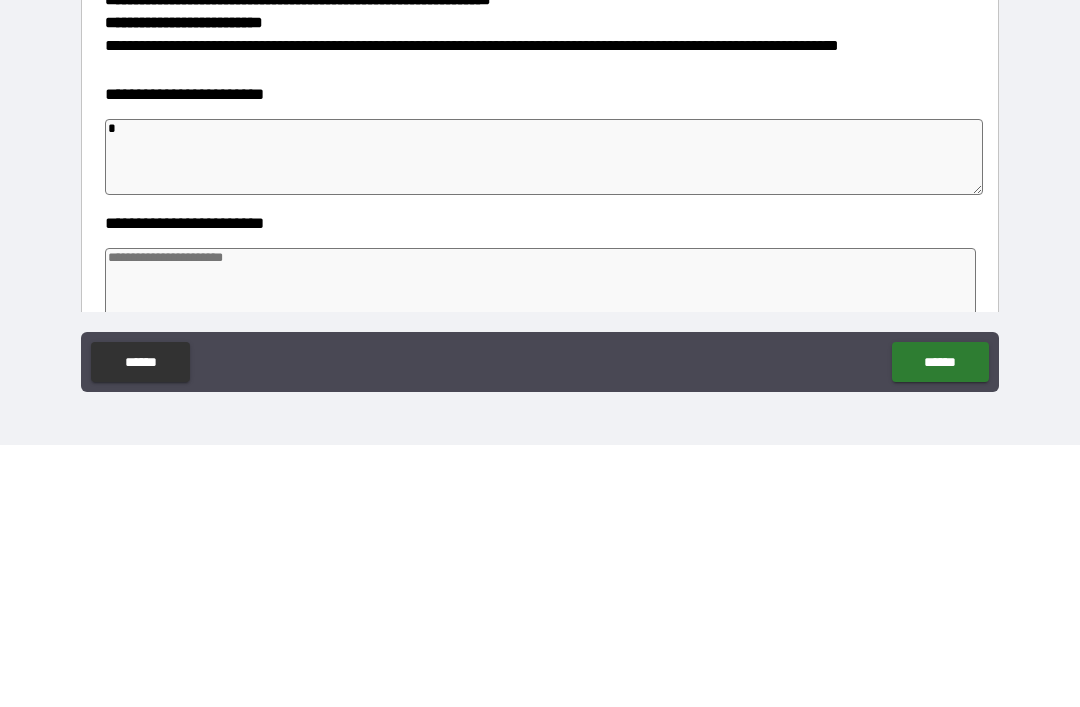 type on "*" 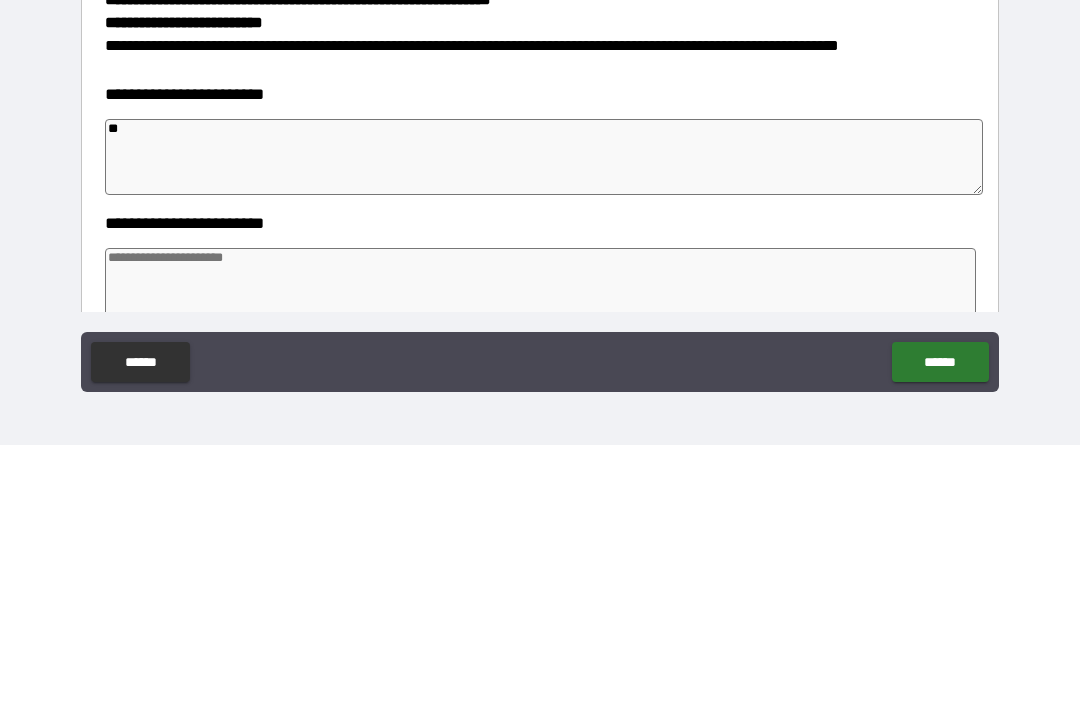 type on "*" 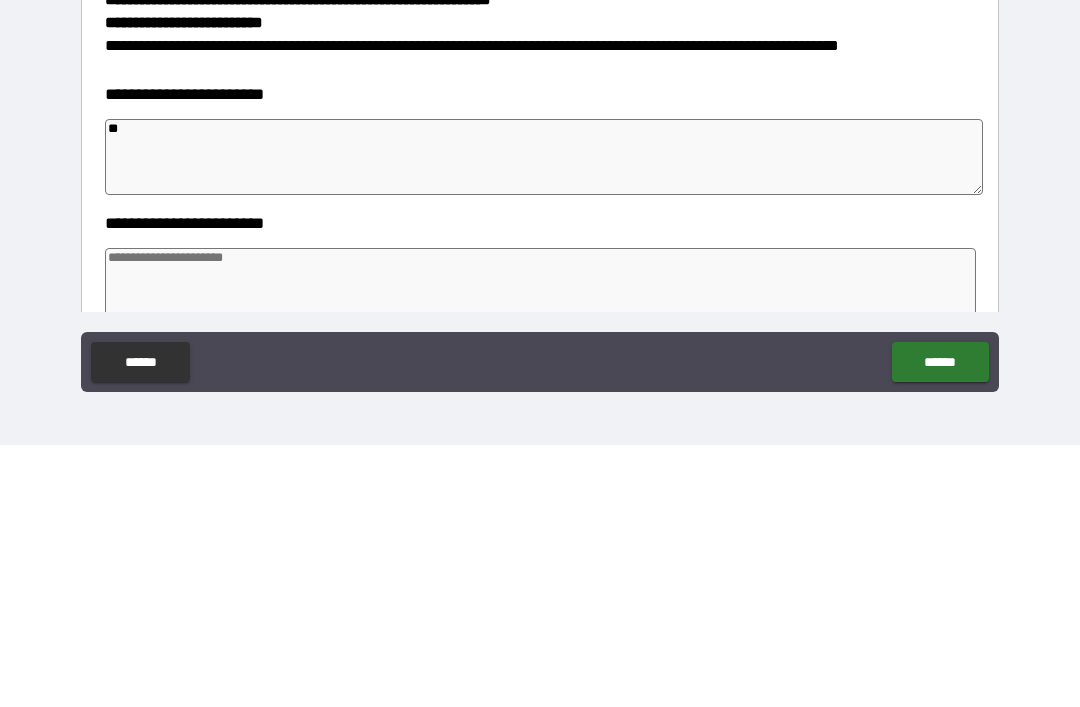 type on "*" 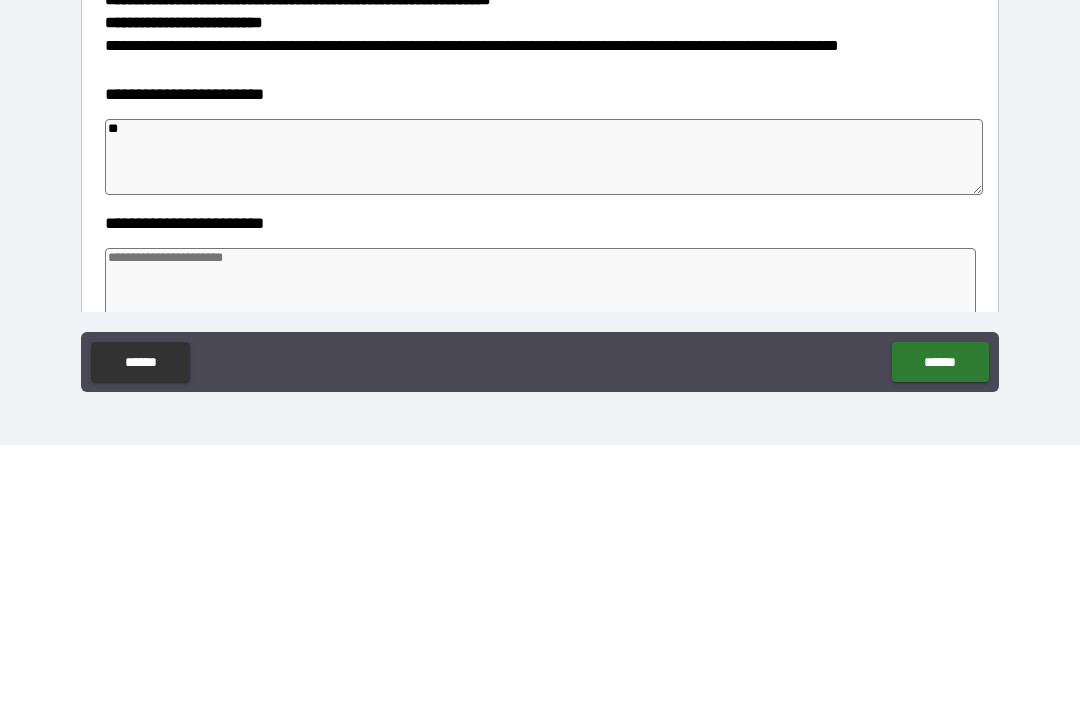 type on "*" 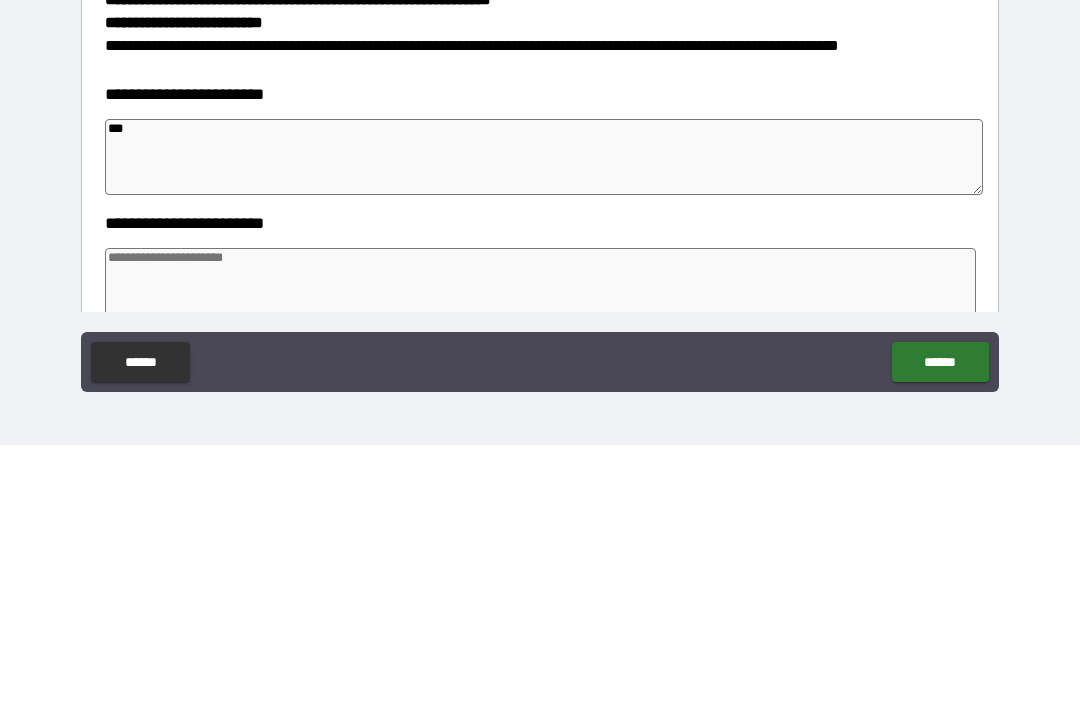 type on "*" 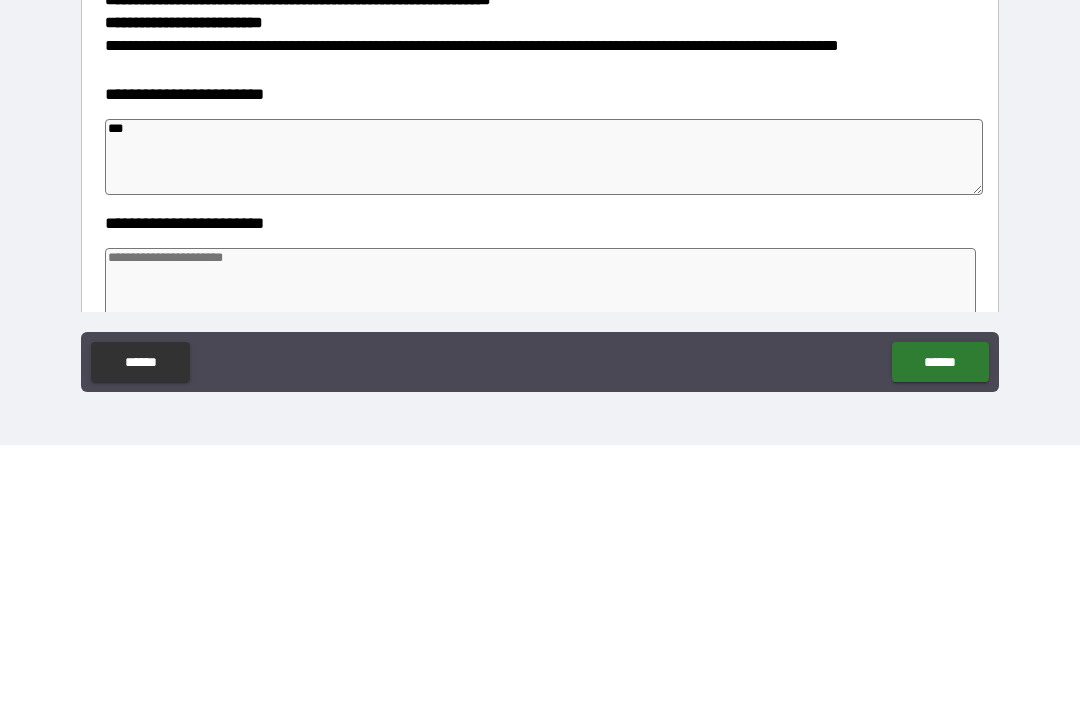 type on "*" 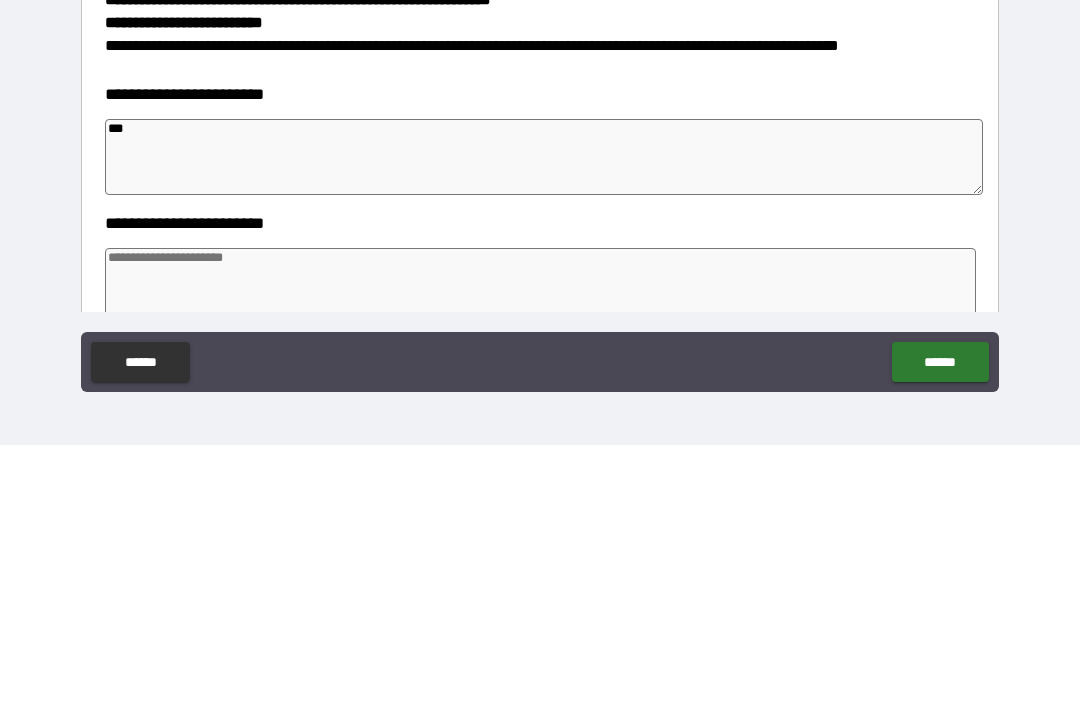 type on "*" 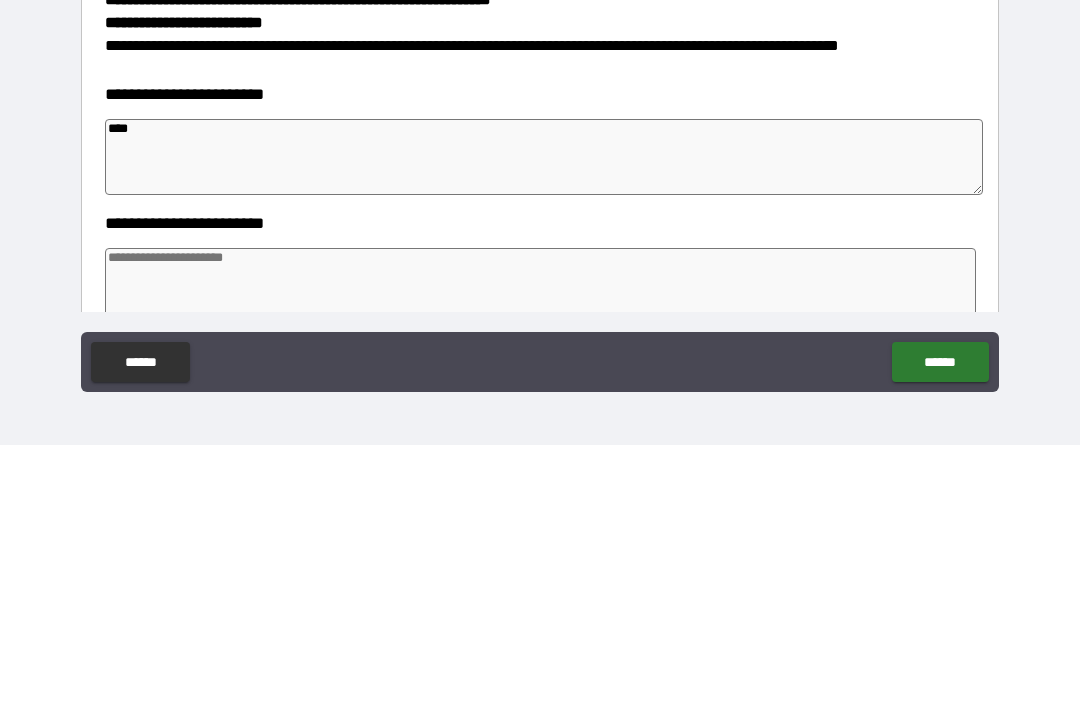 type on "*" 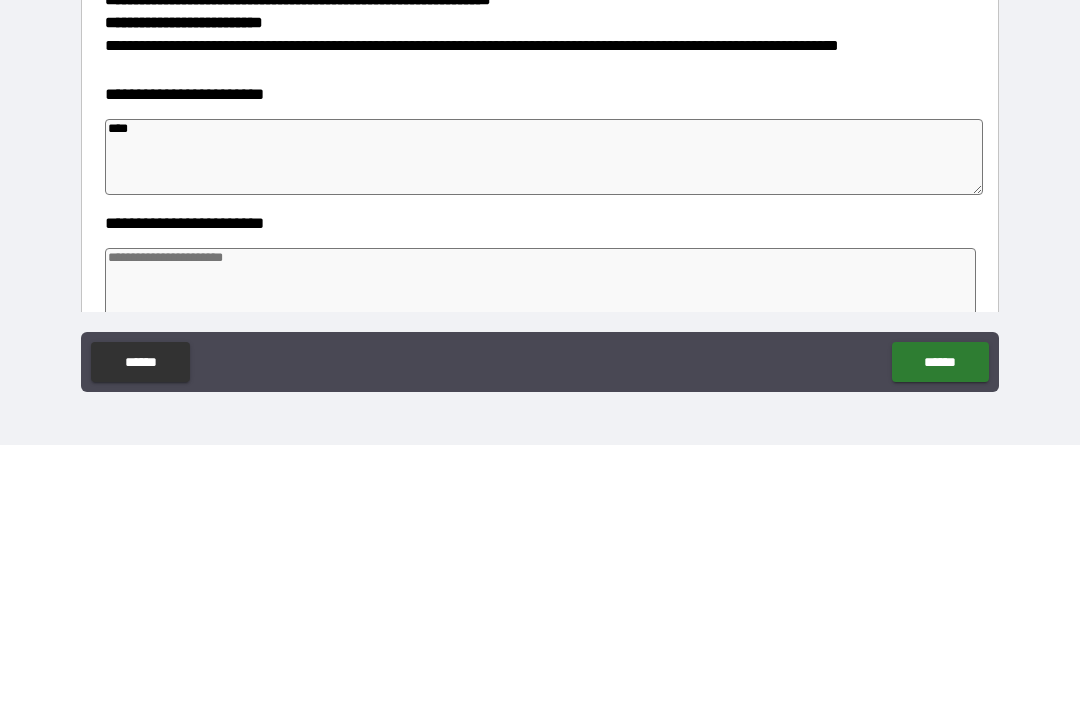 type on "*" 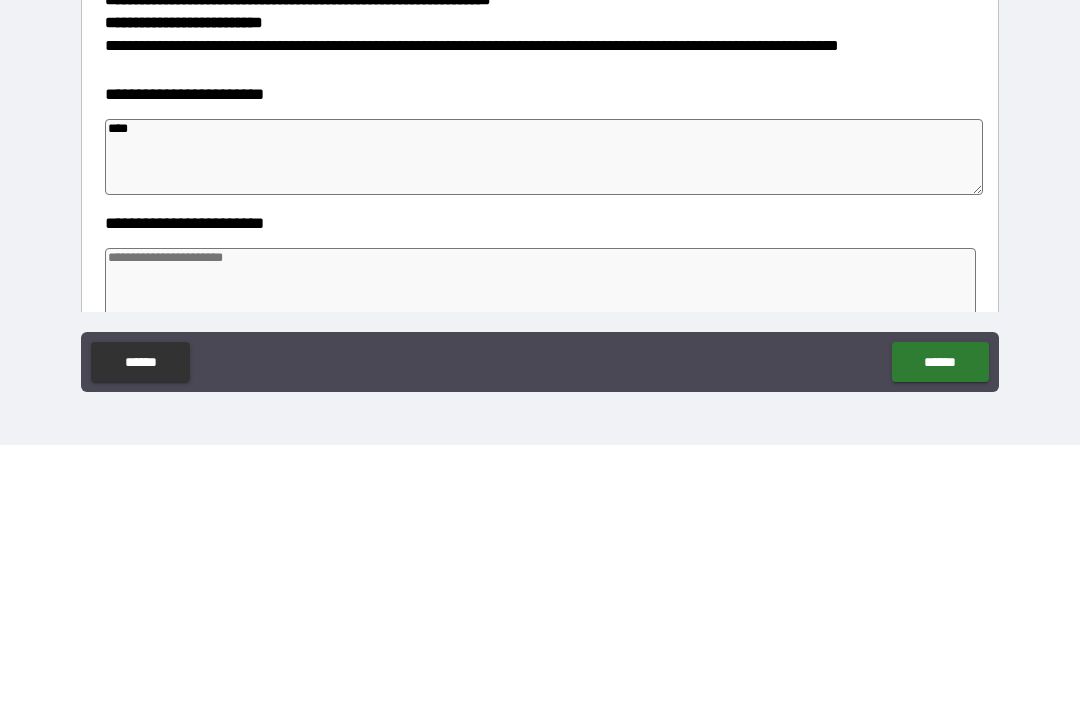 type on "*" 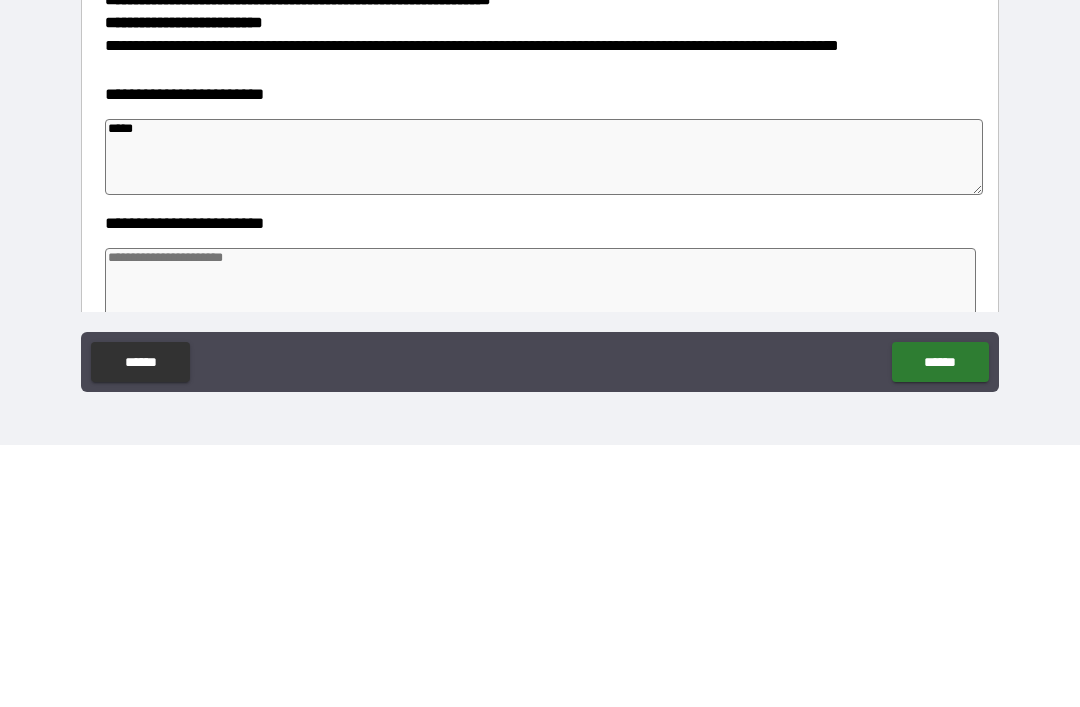 type on "*" 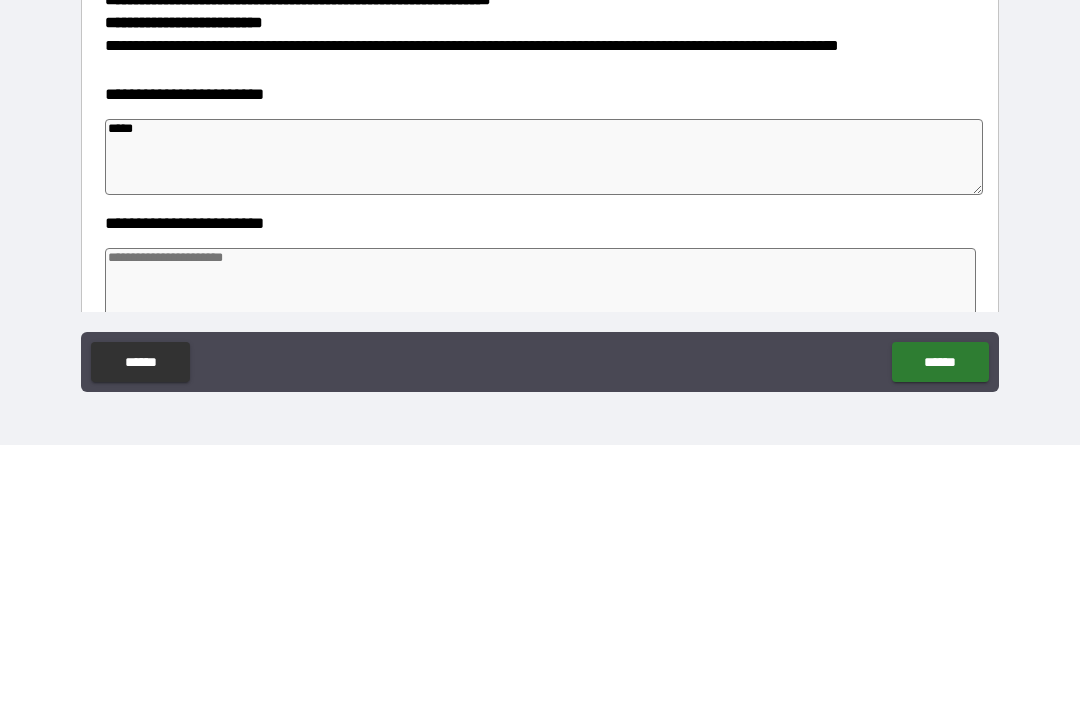 type on "*" 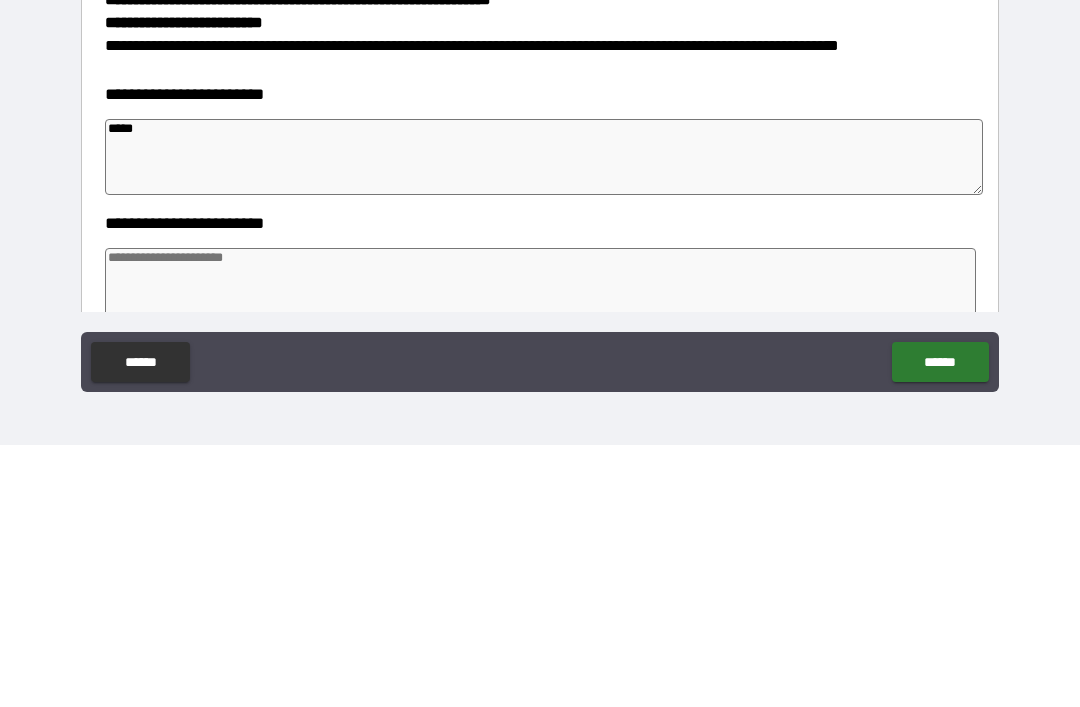 type on "*" 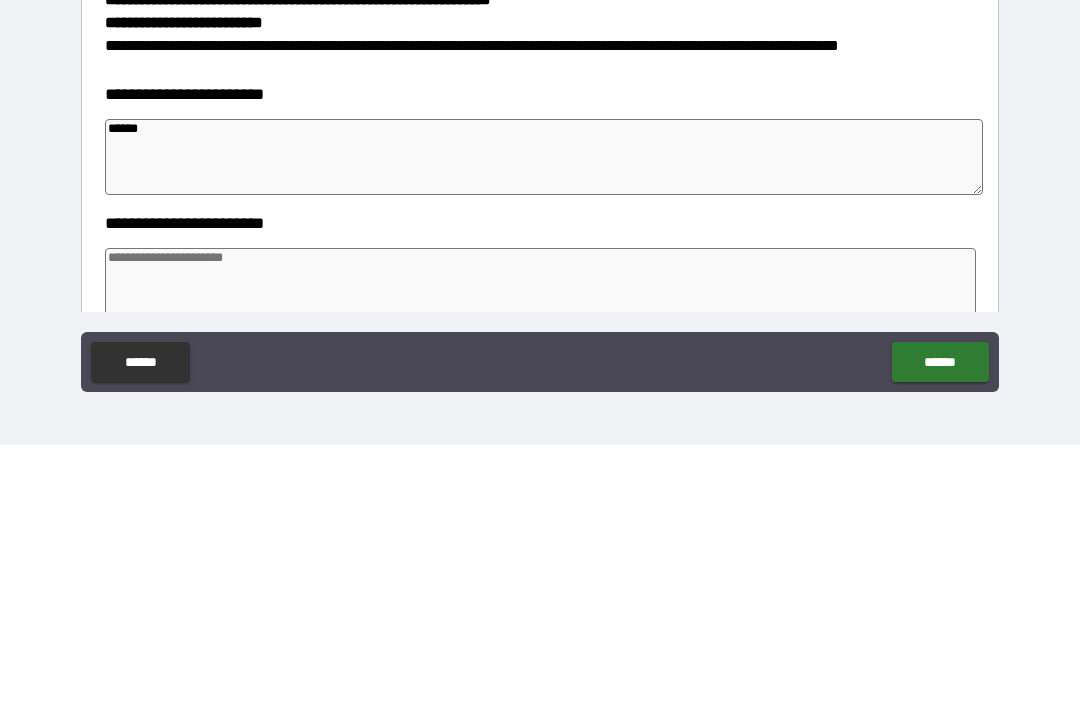 type on "*" 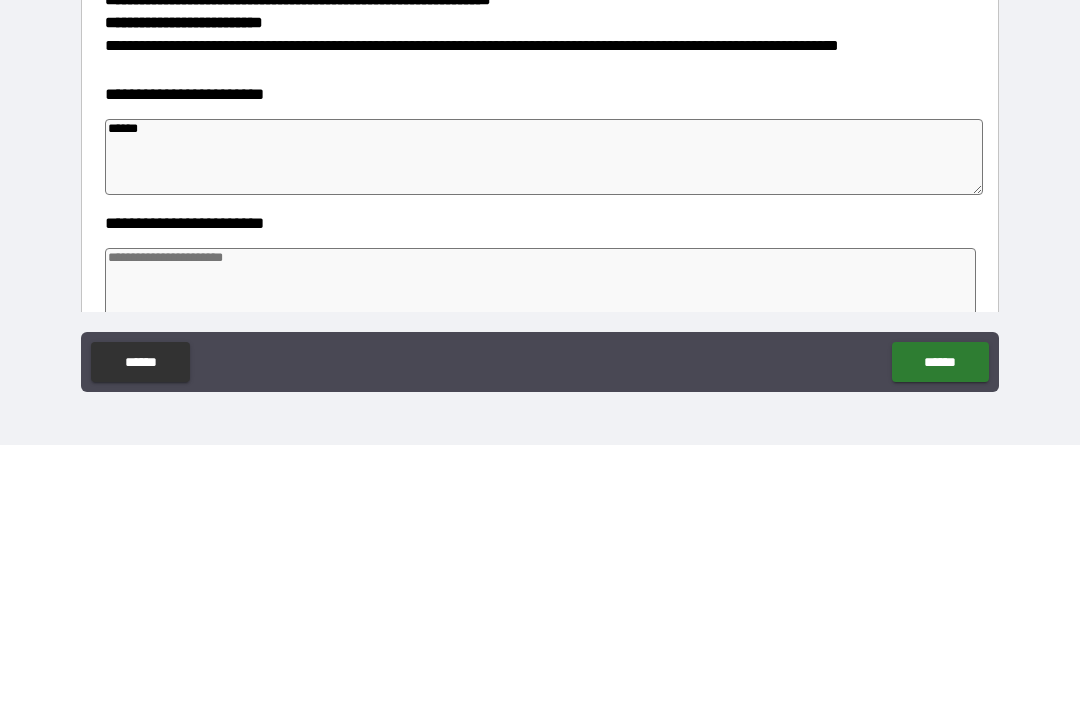 type on "****" 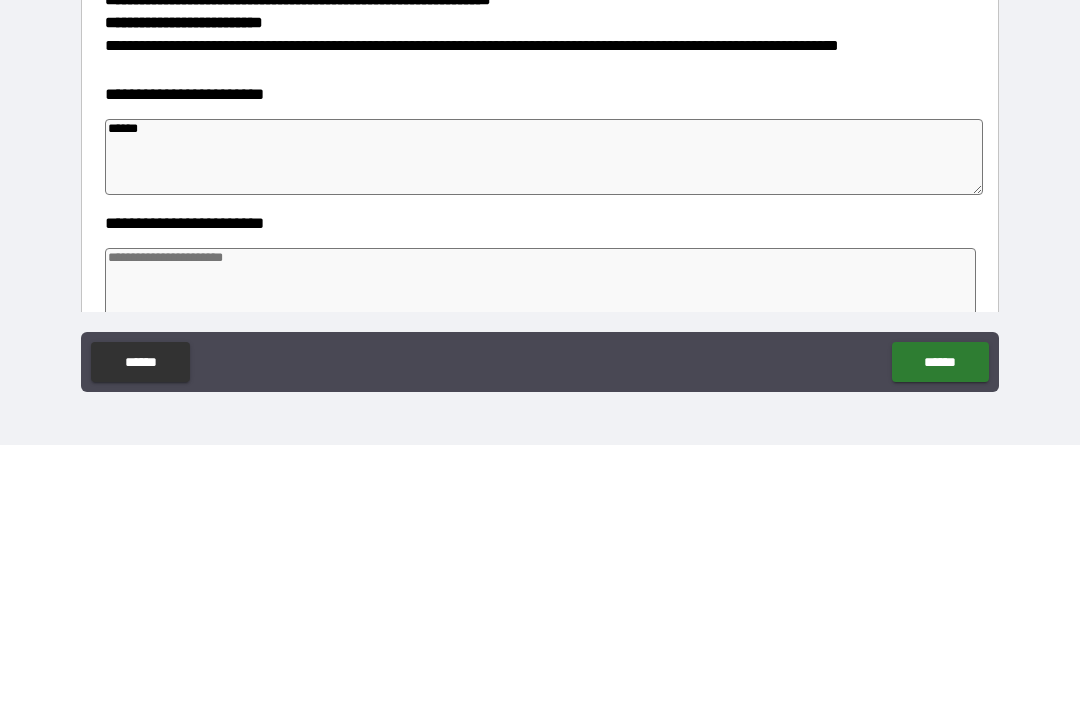 type on "*" 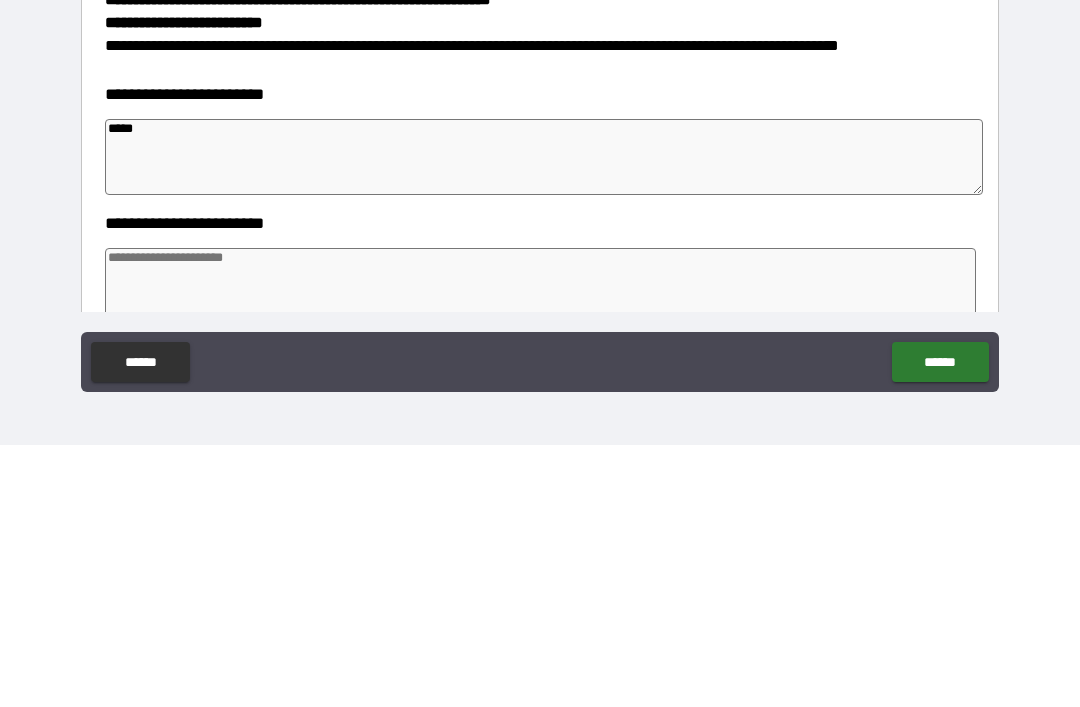 type on "*" 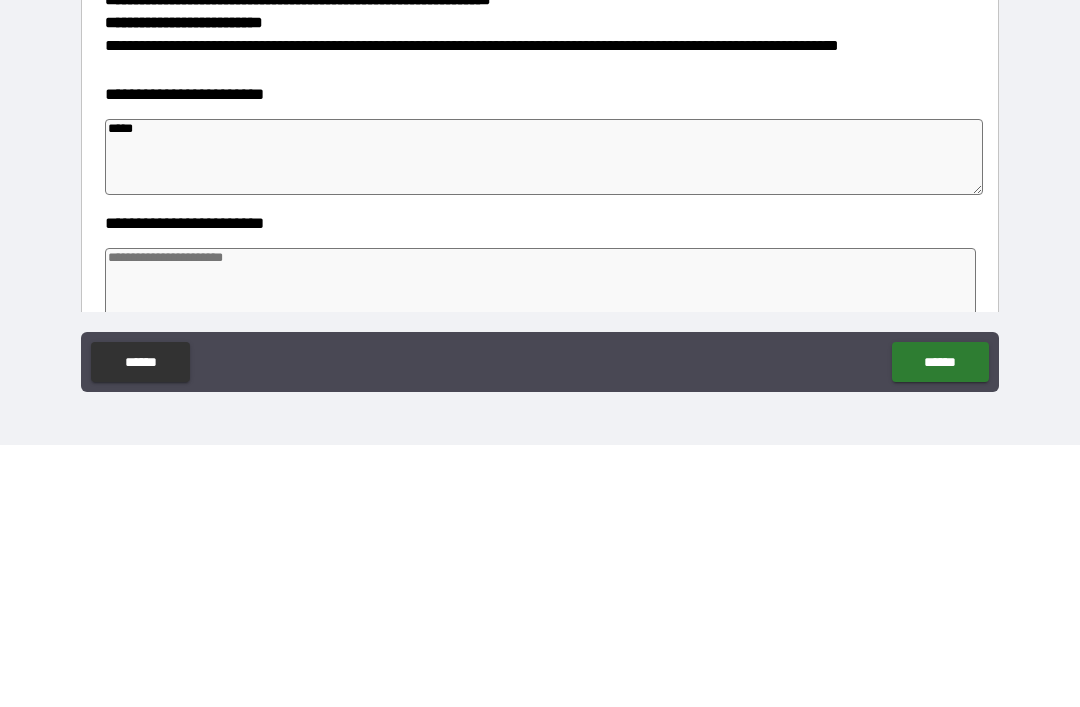 type on "*" 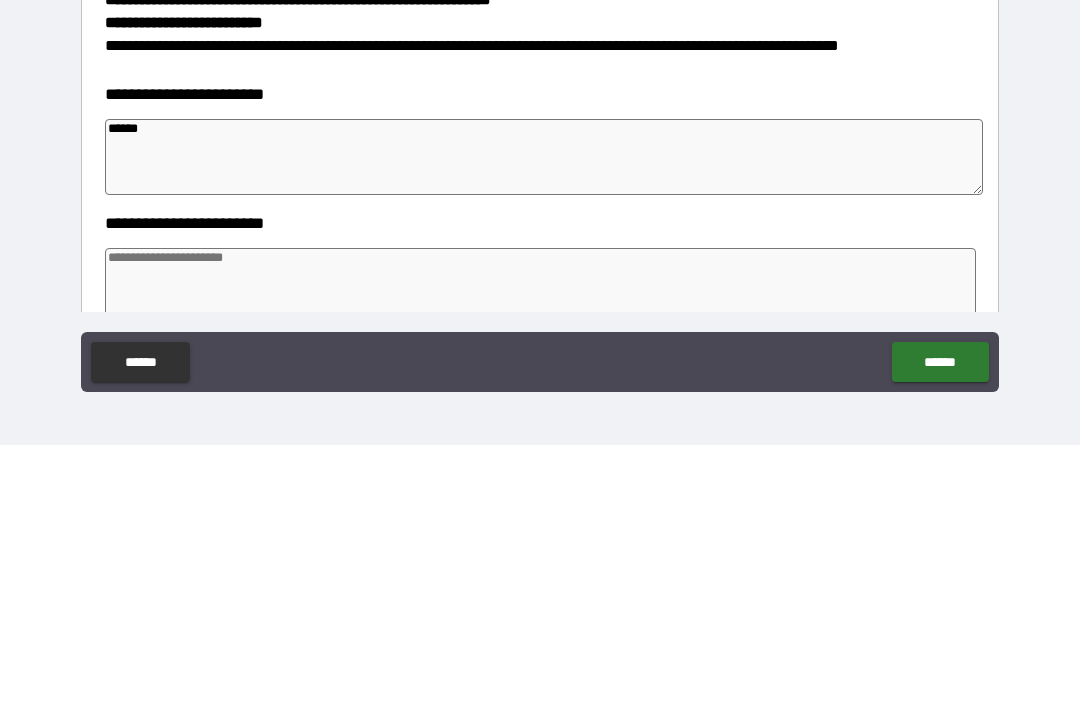 type on "*" 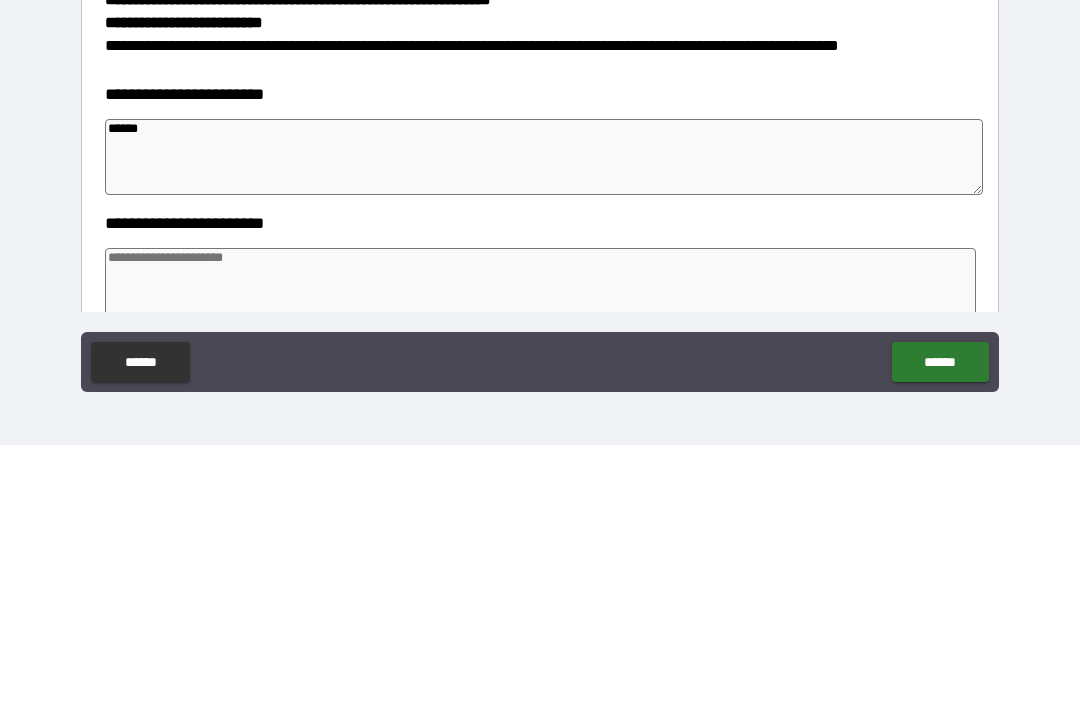 type on "*" 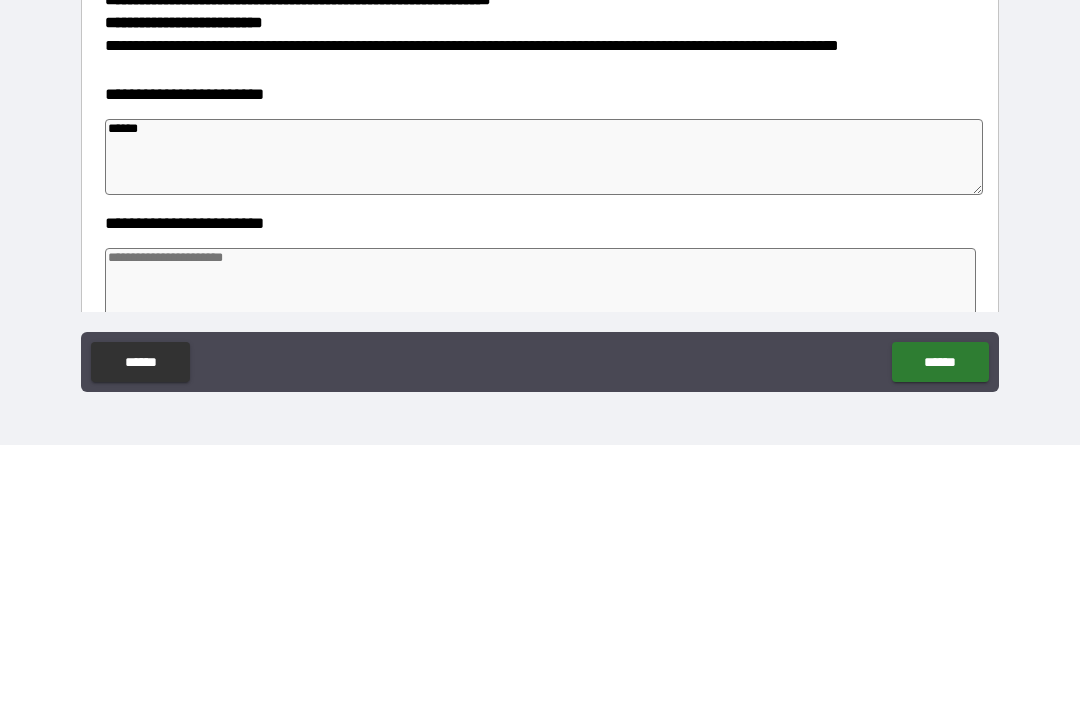 type on "*" 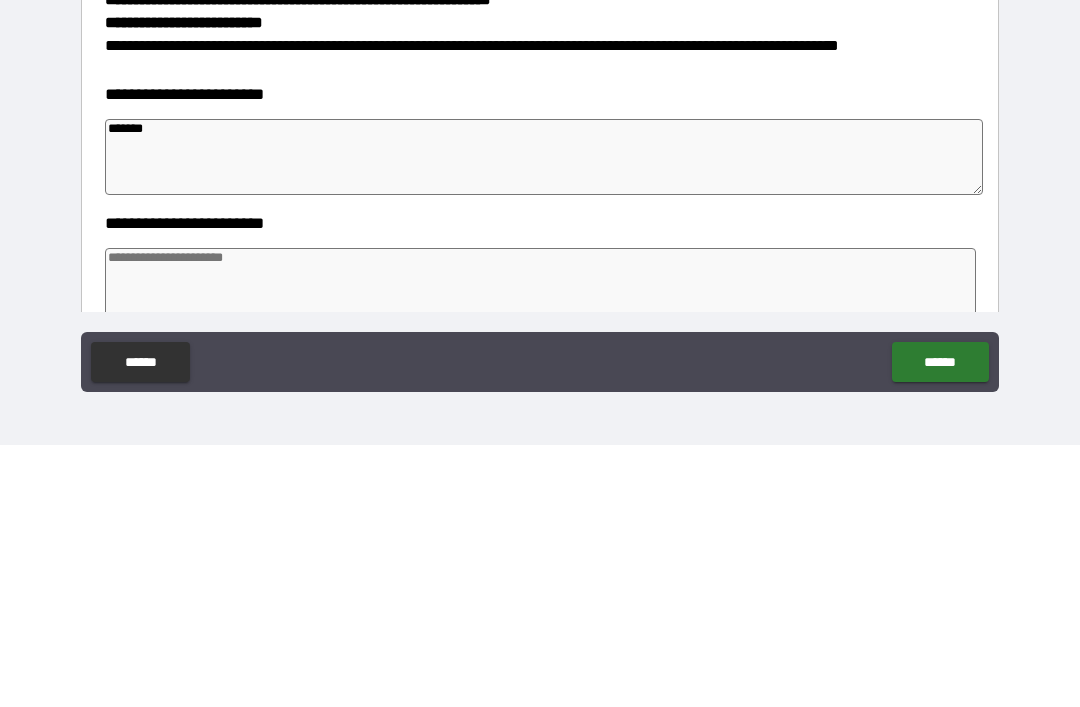 type on "*" 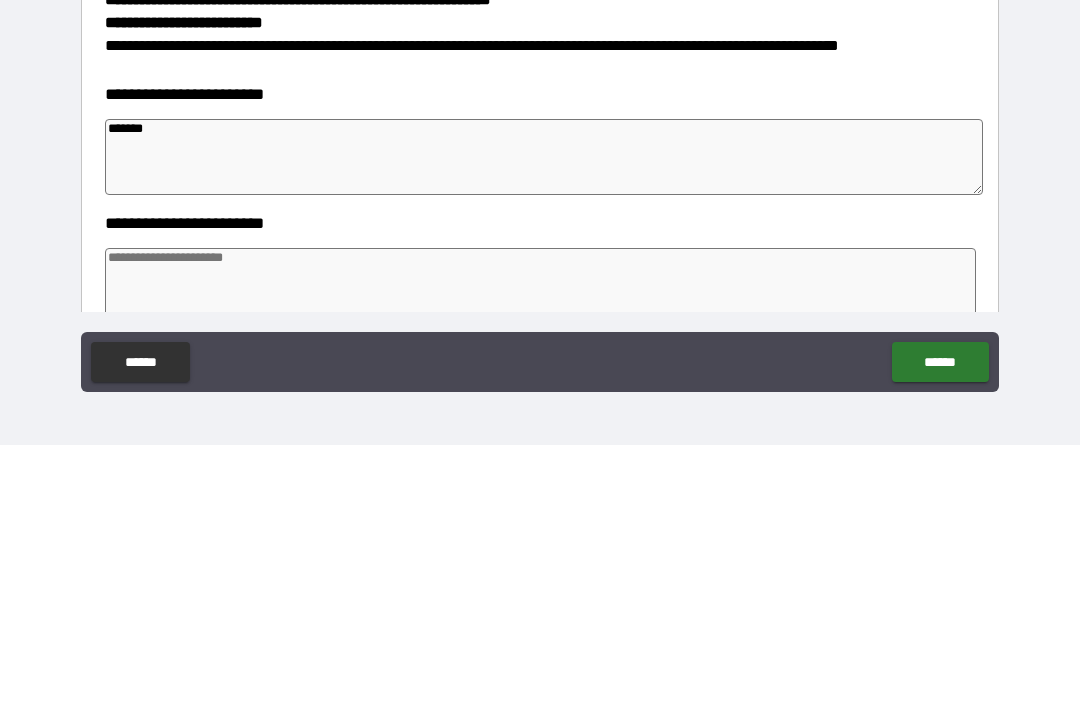 type on "*" 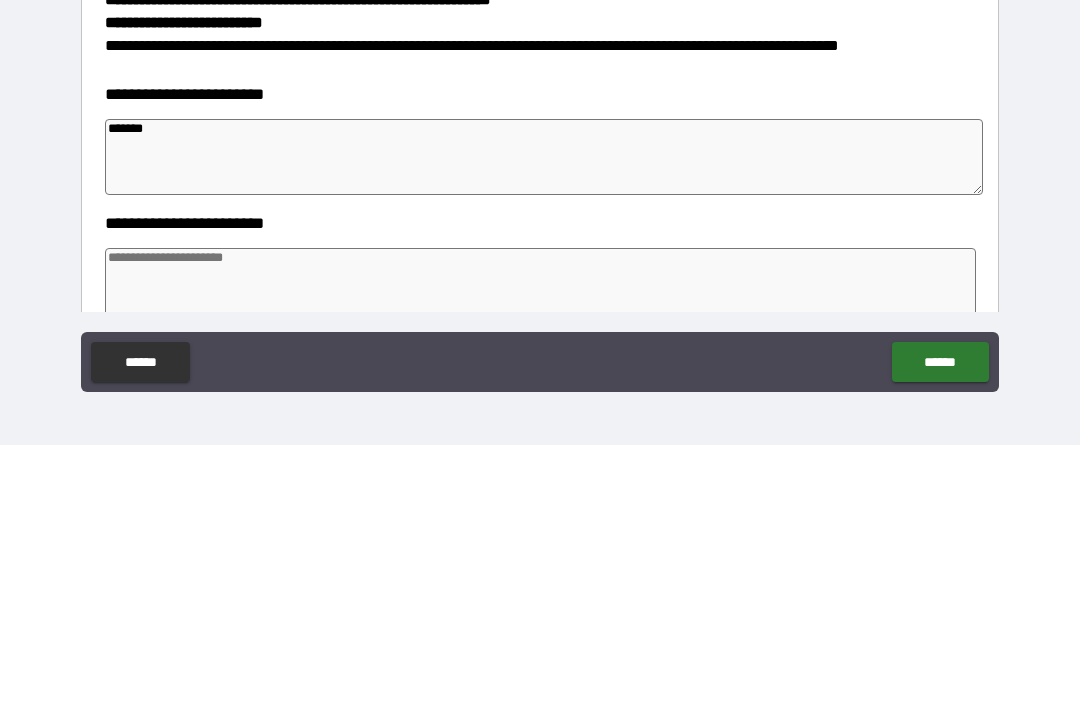 type on "*" 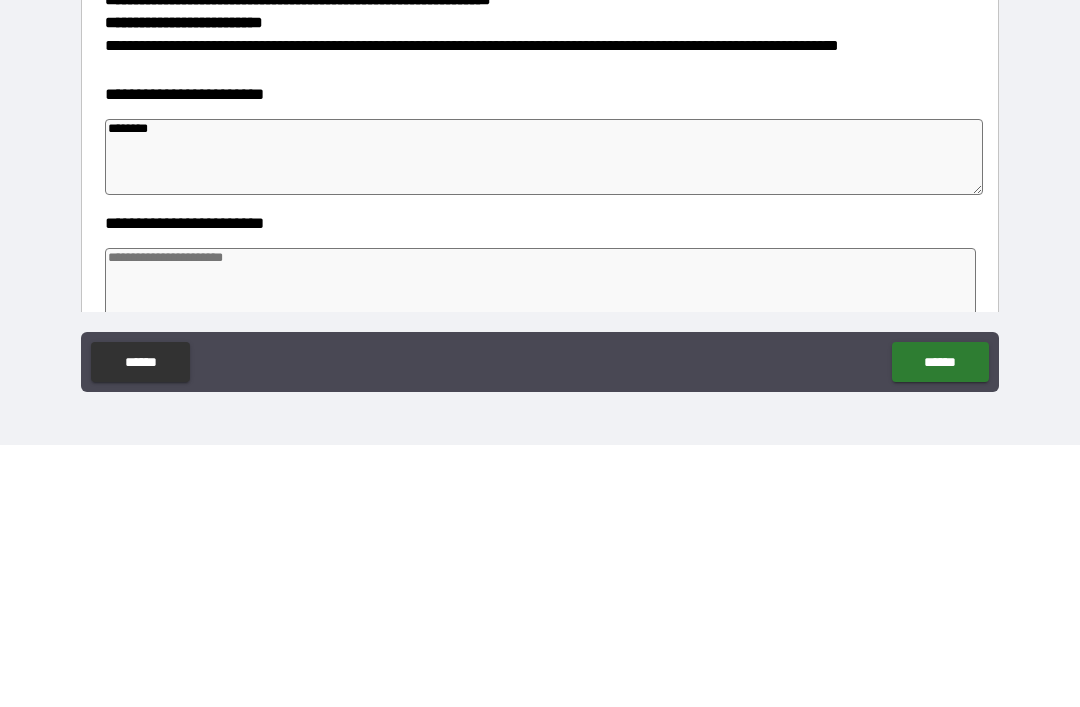 type on "*" 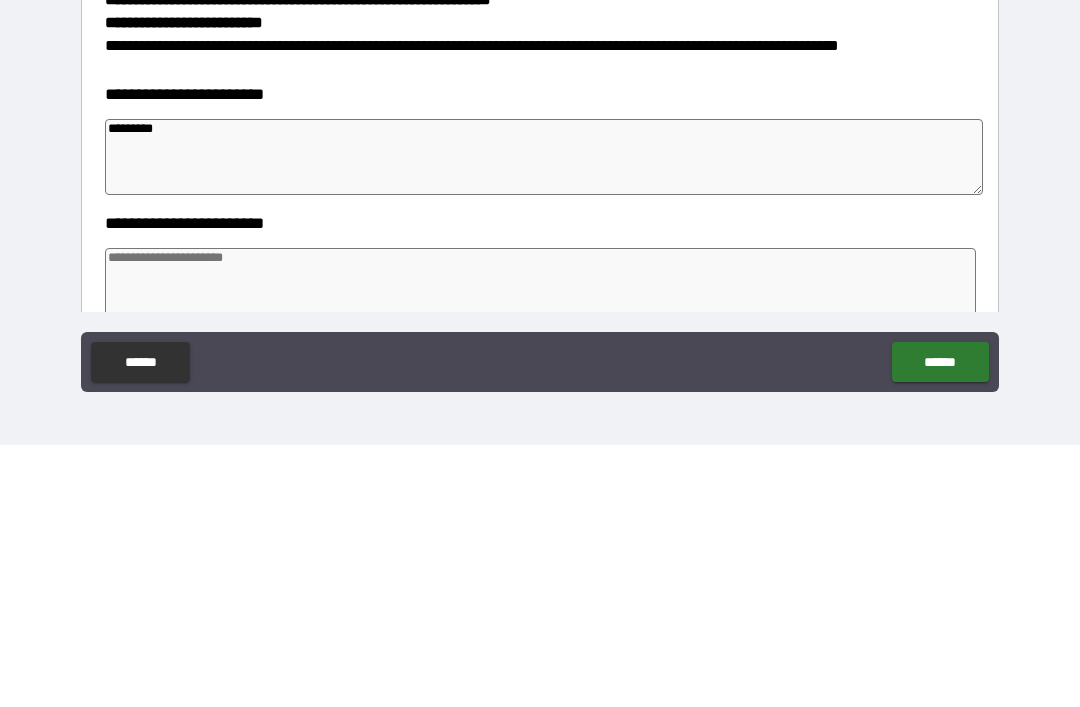 type on "*" 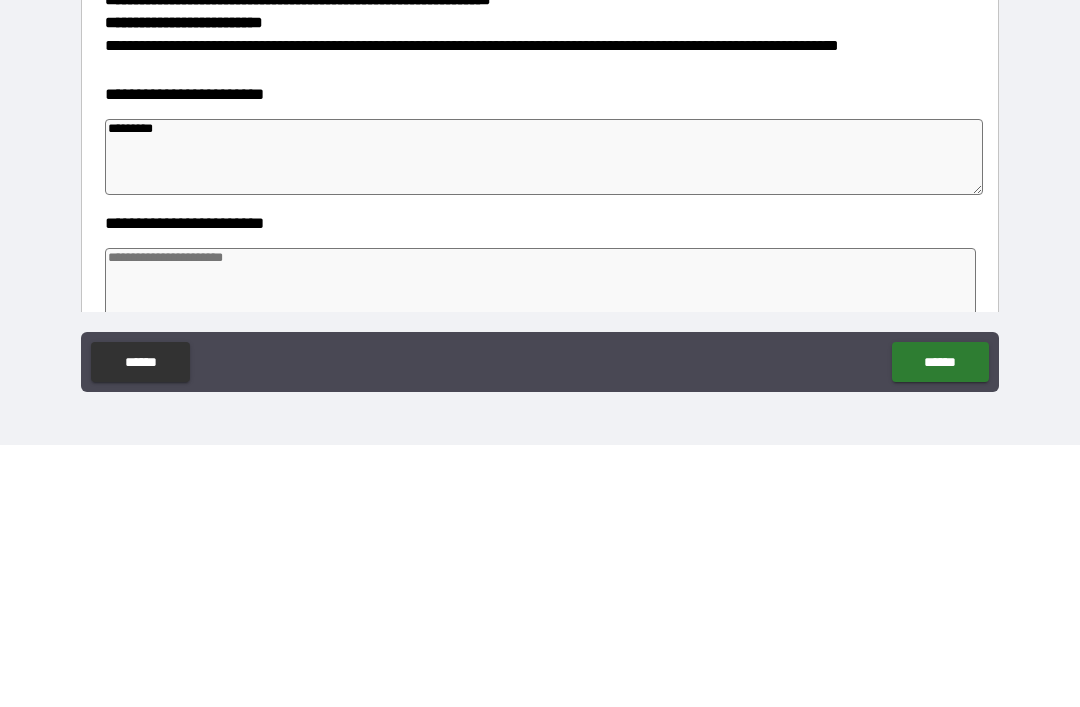 type on "*" 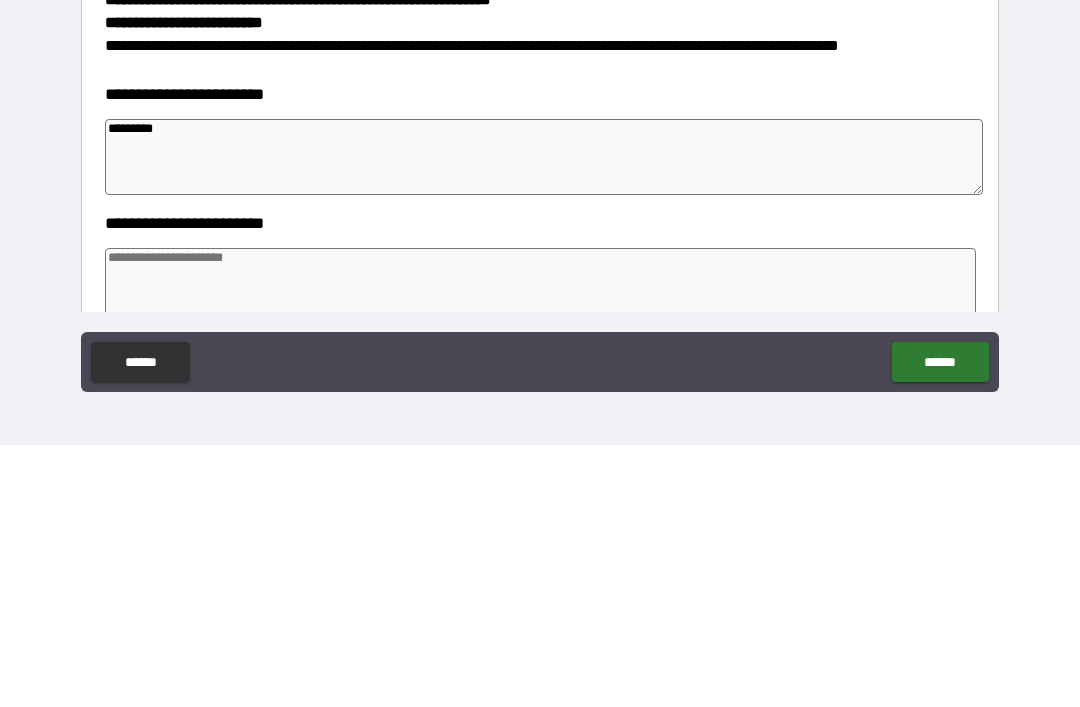 type on "*" 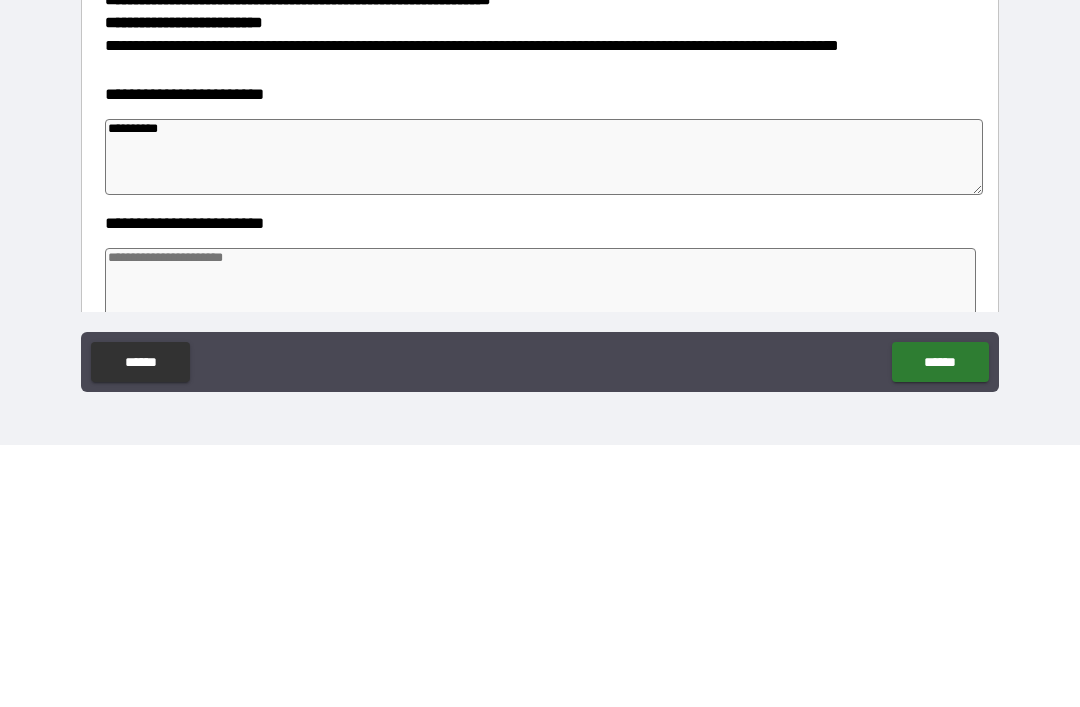 type on "*" 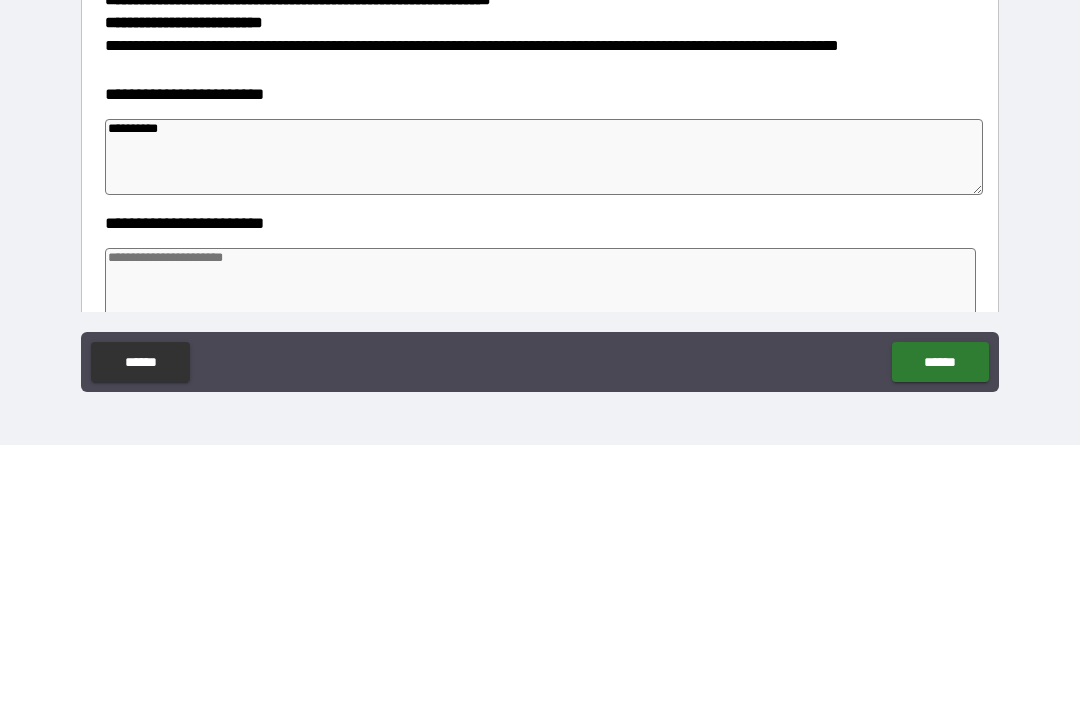 type on "*" 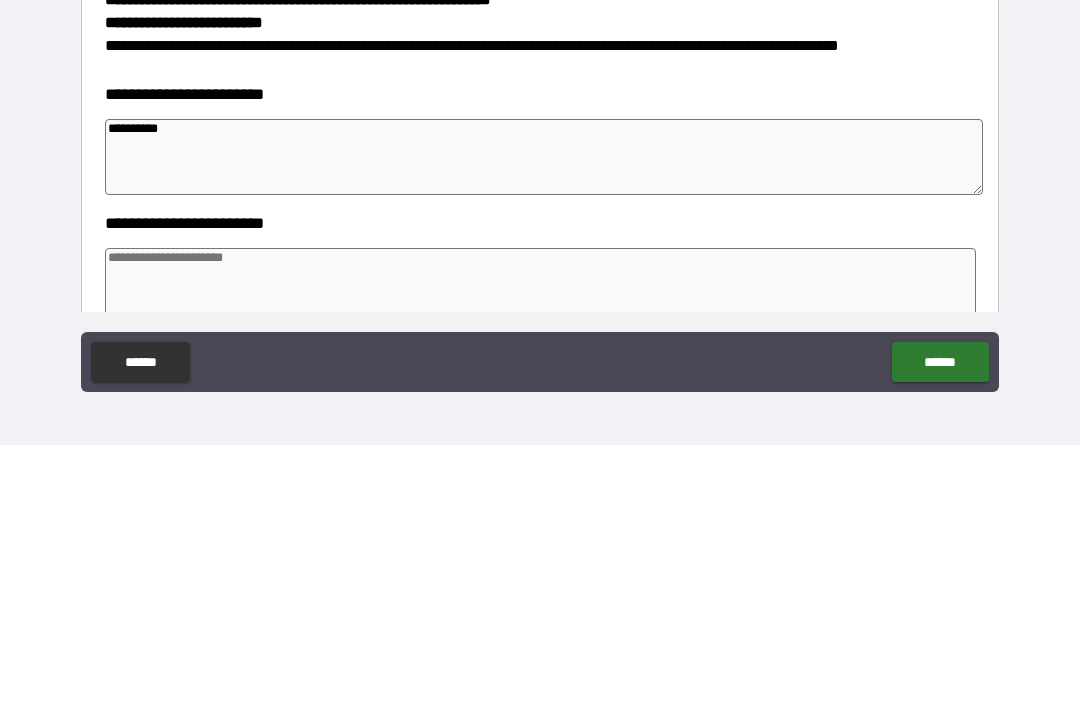 type on "*" 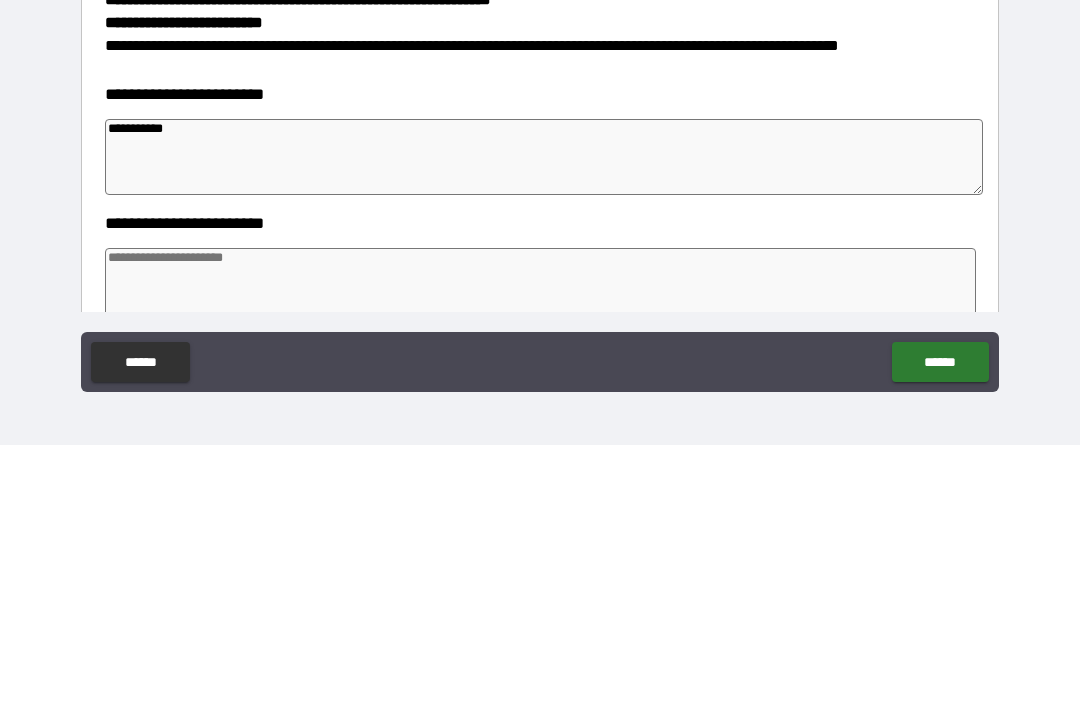 type on "*" 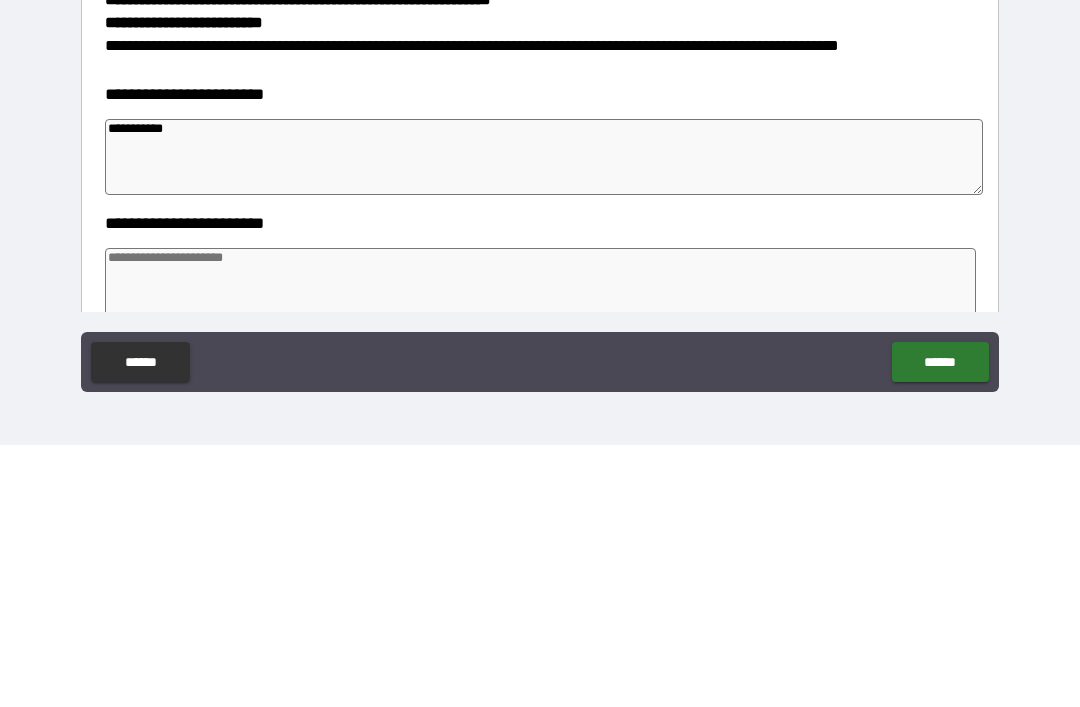 type on "**********" 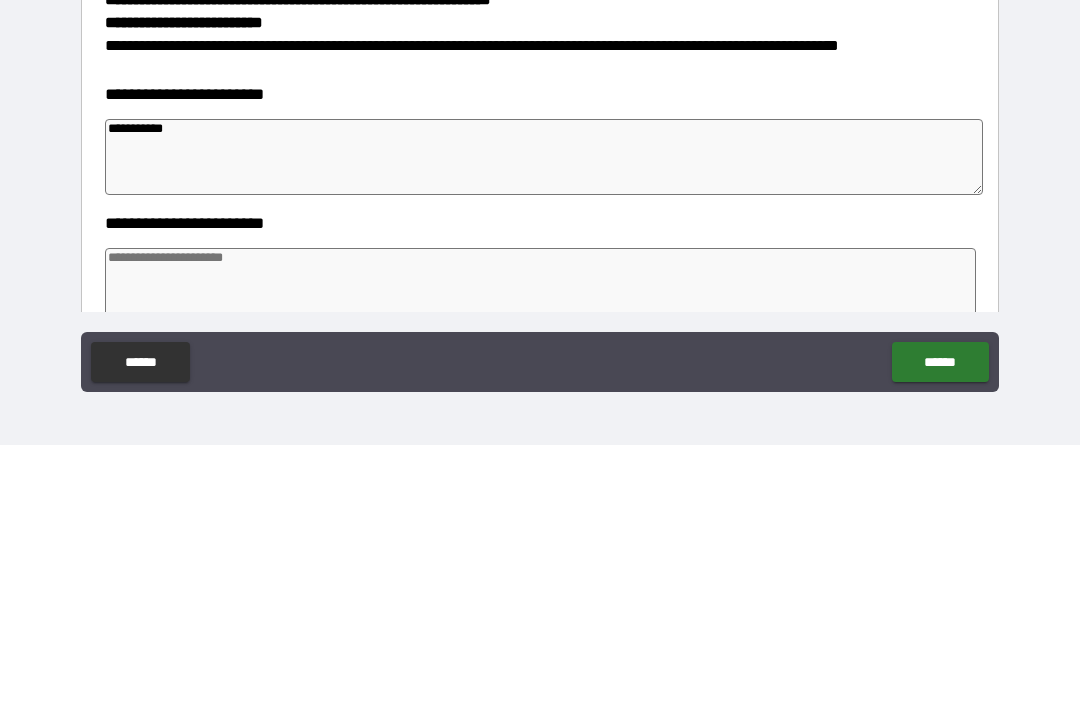 type on "*" 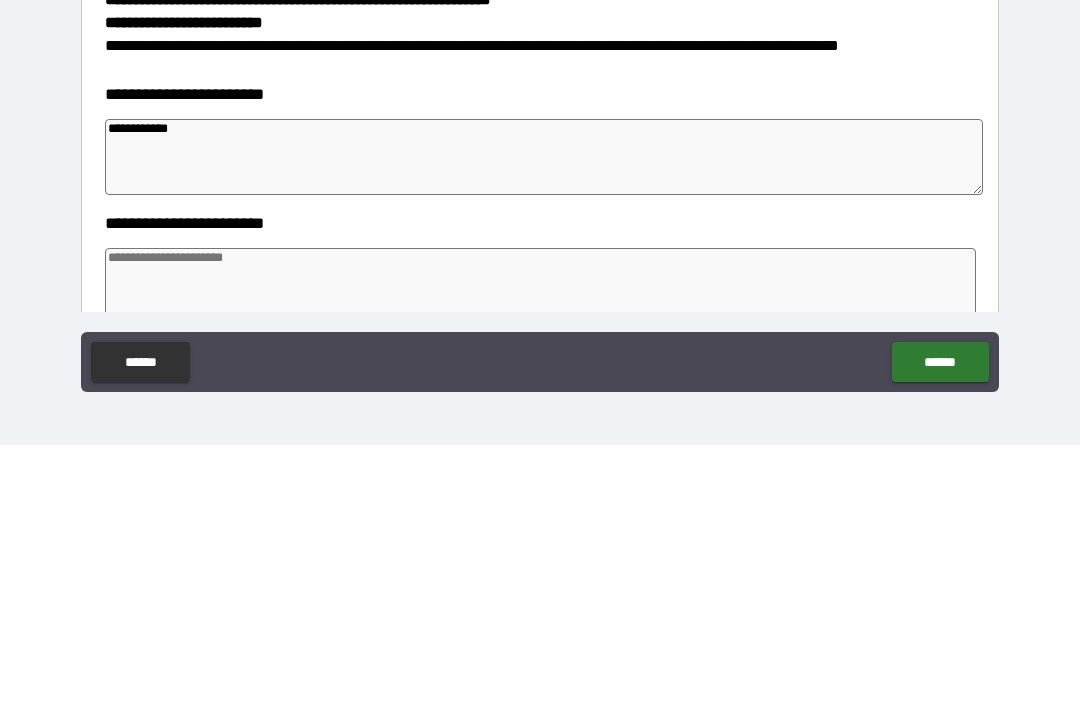 type on "*" 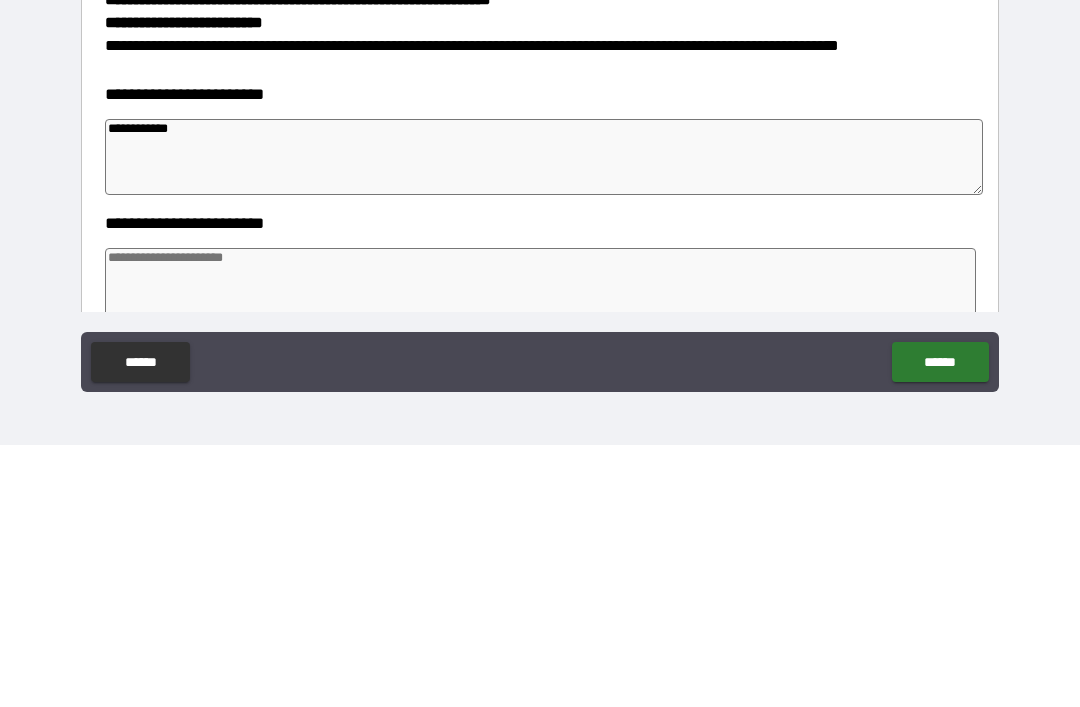 type on "*" 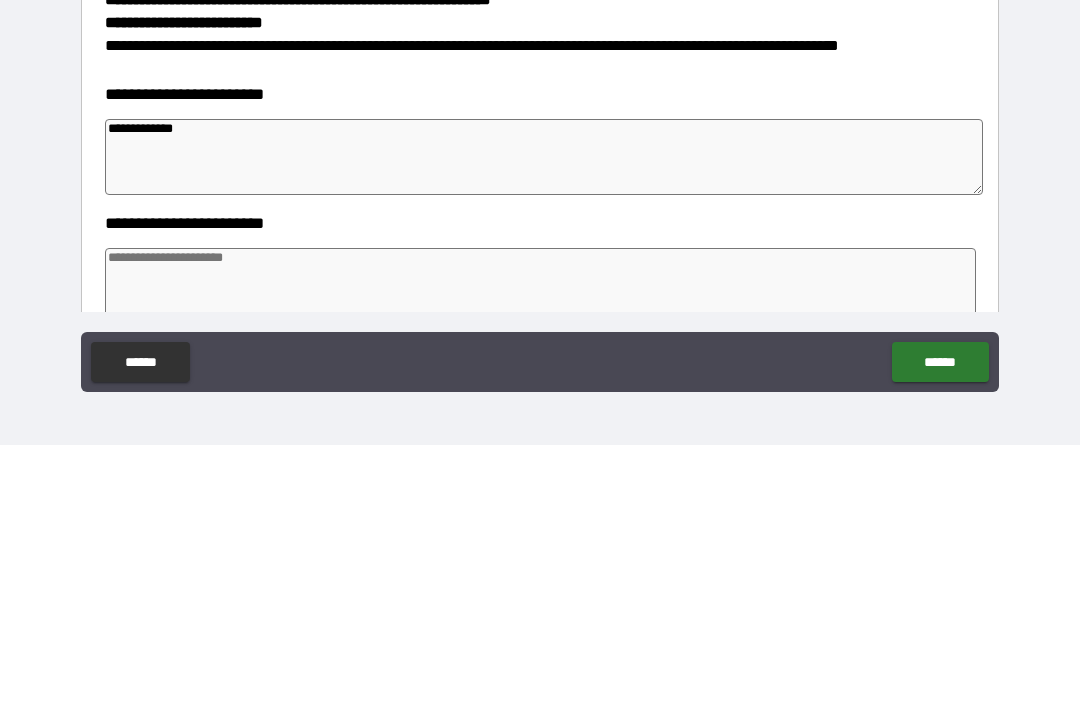 type on "*" 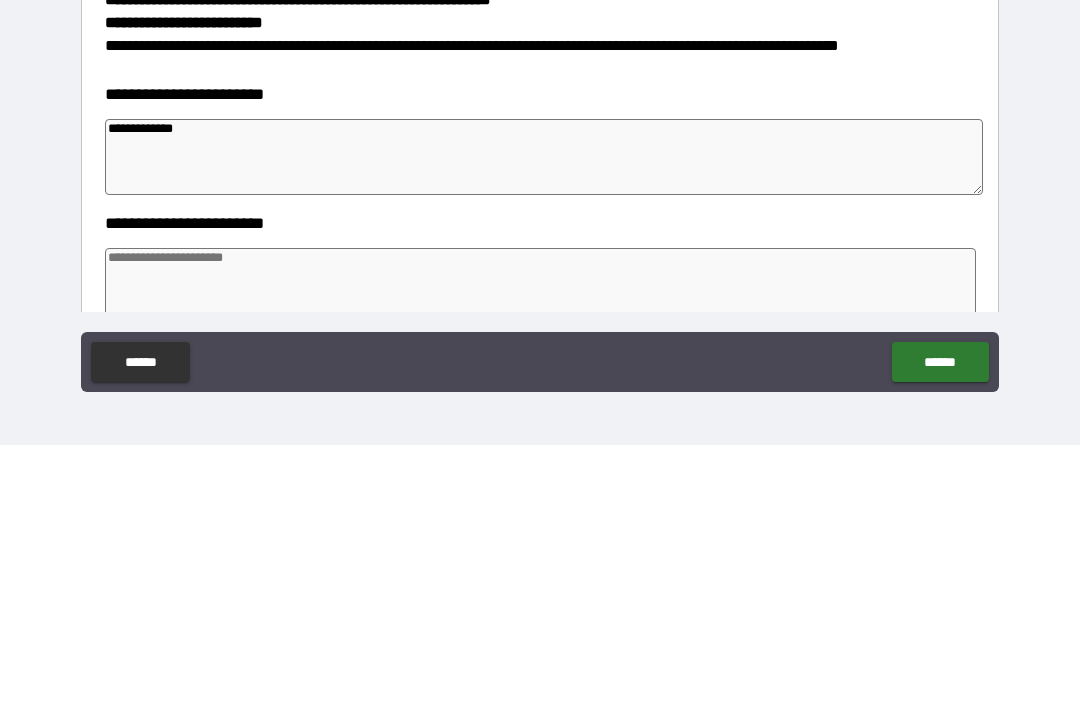 type on "**********" 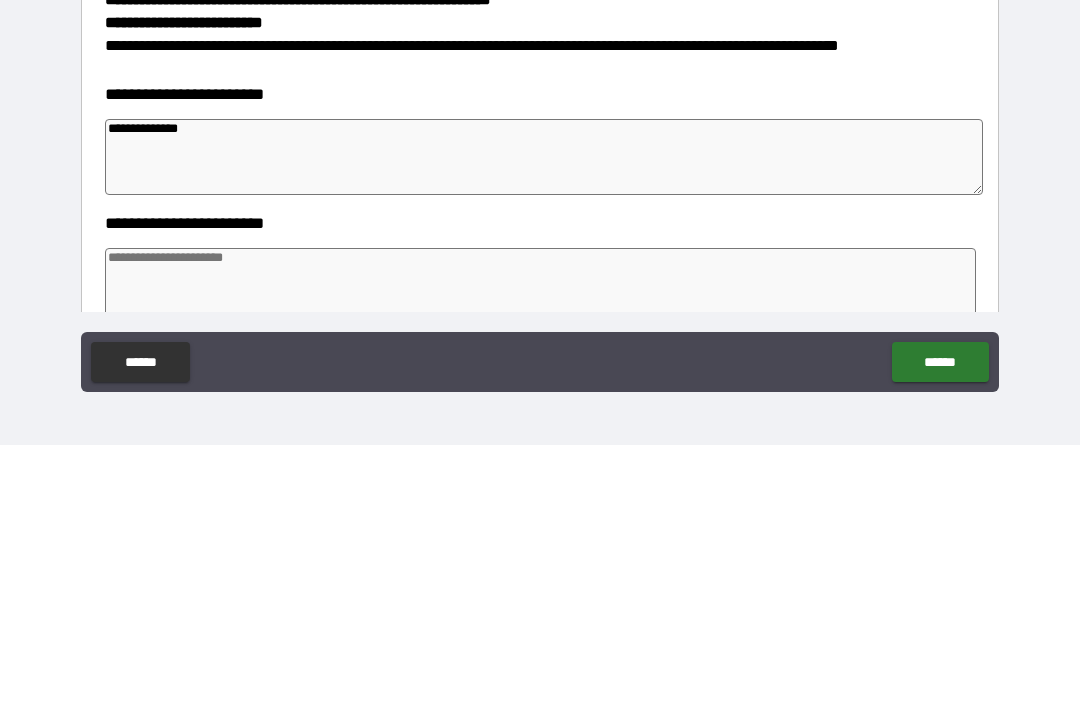type on "*" 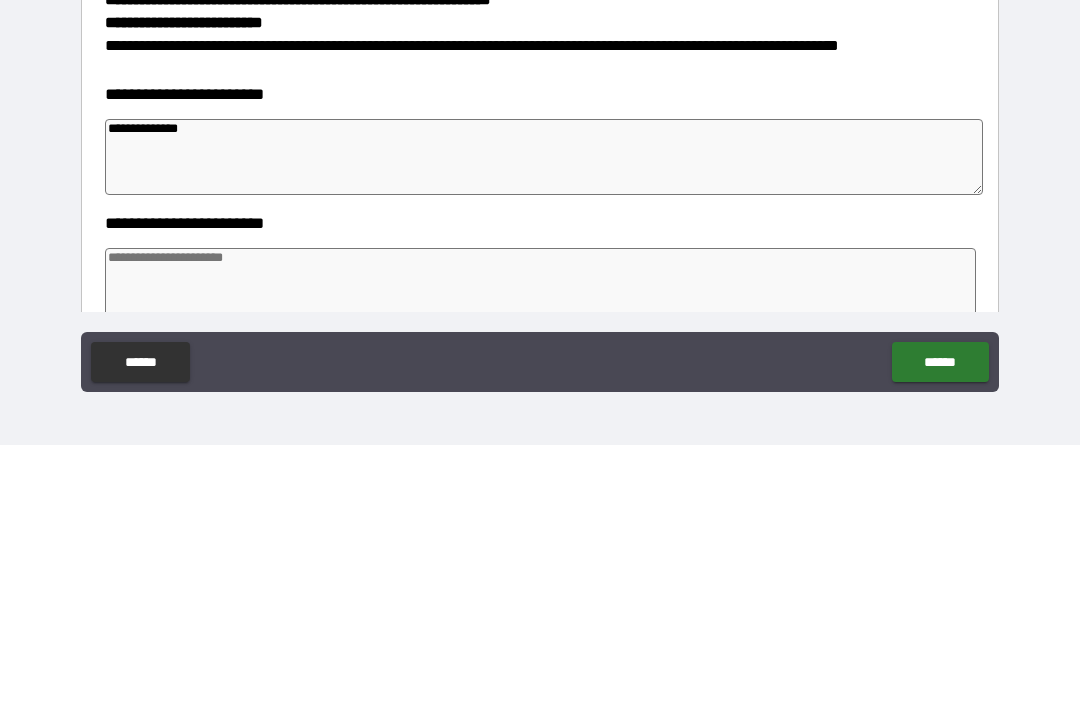 type on "*" 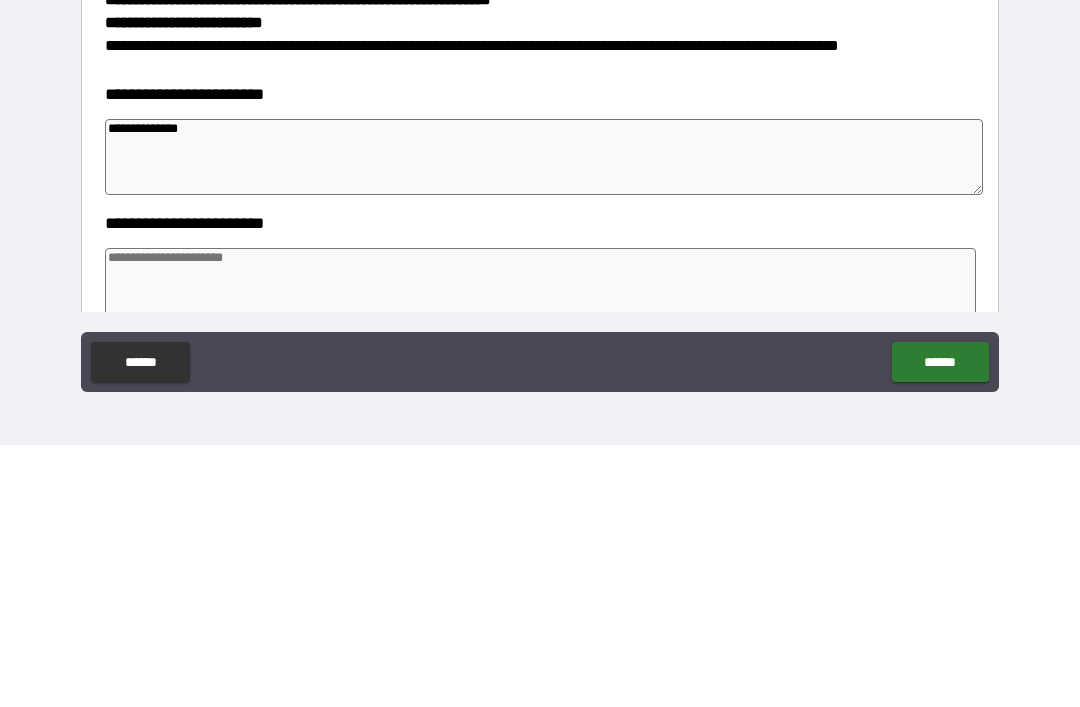 type on "*" 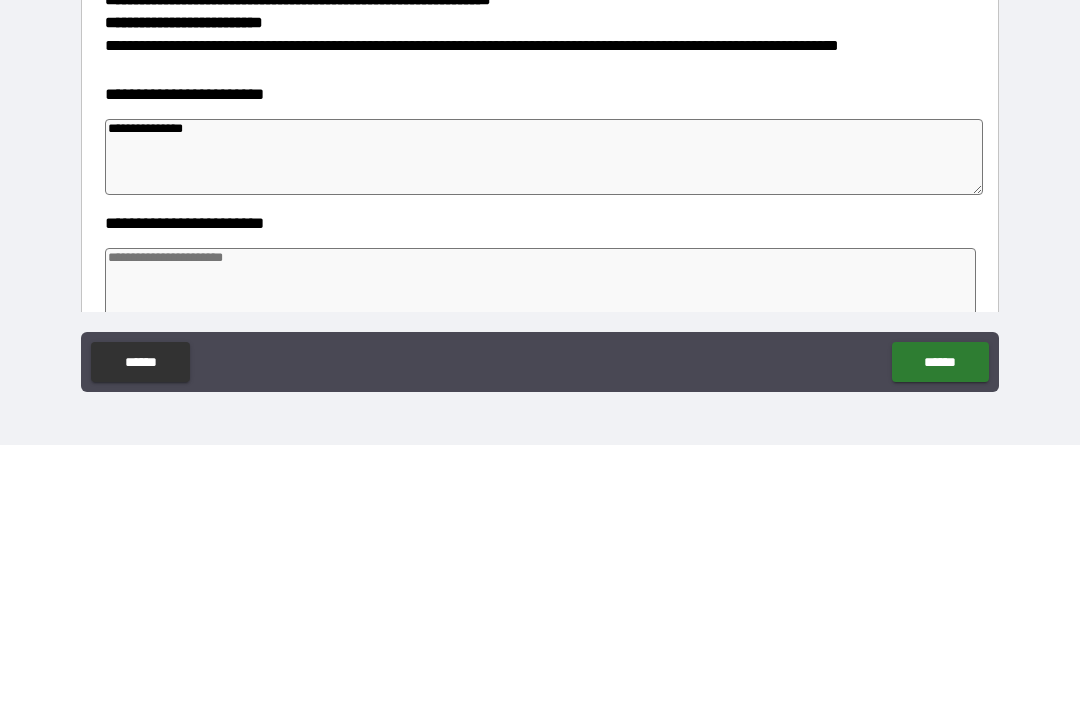 type on "*" 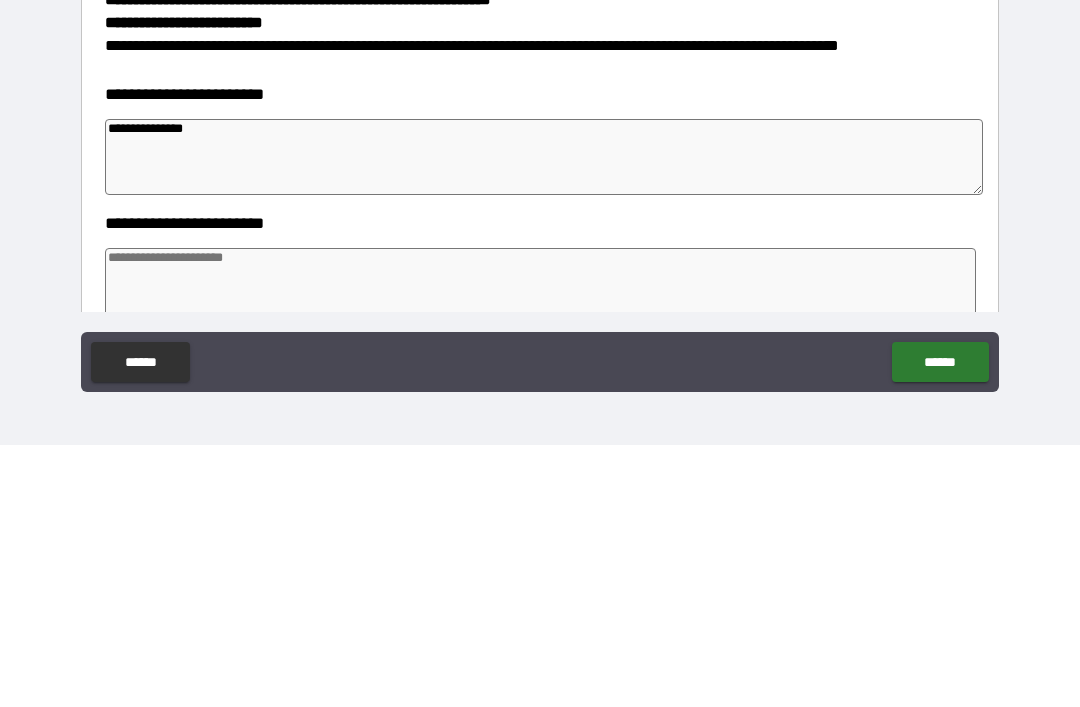 type on "*" 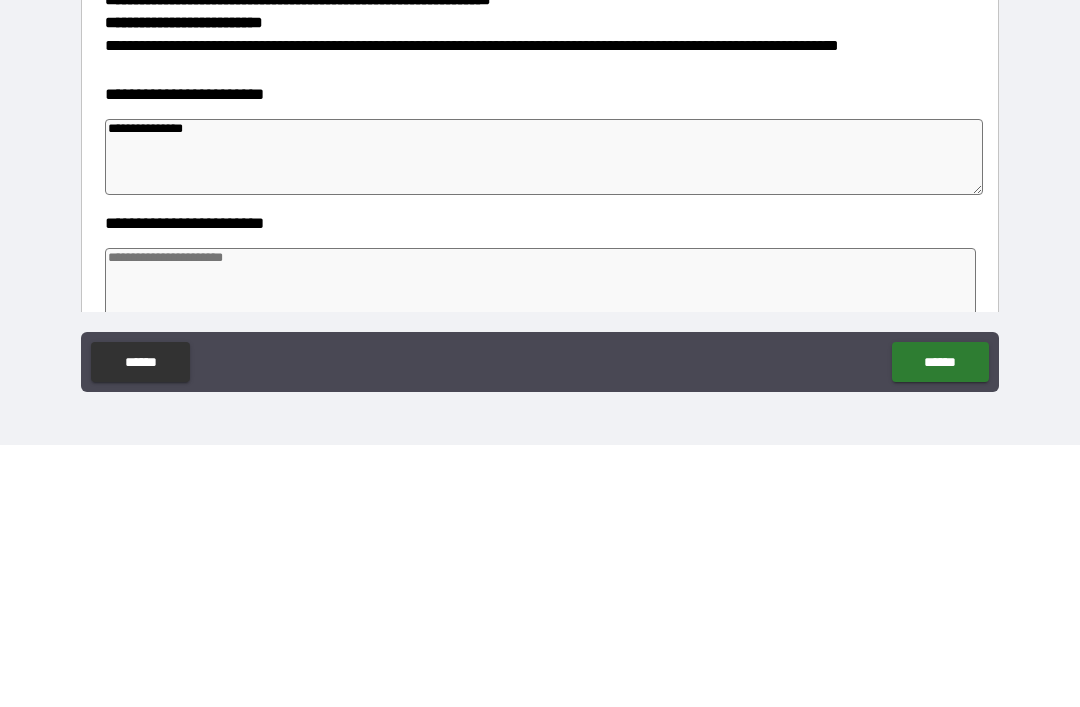 type on "**********" 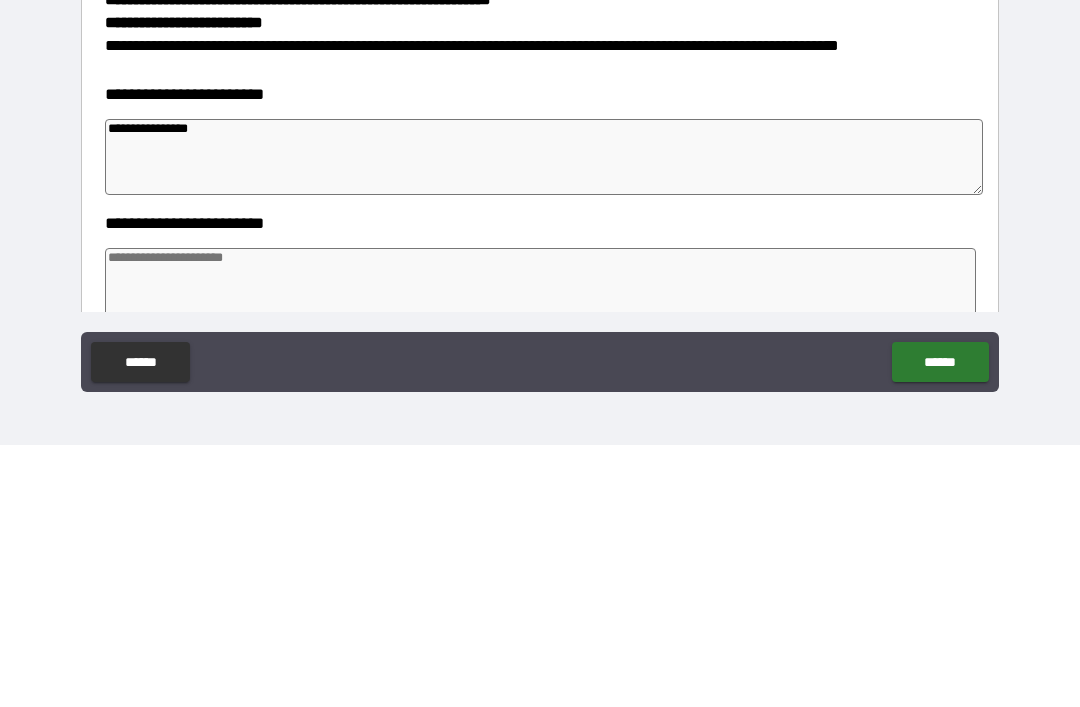 type on "*" 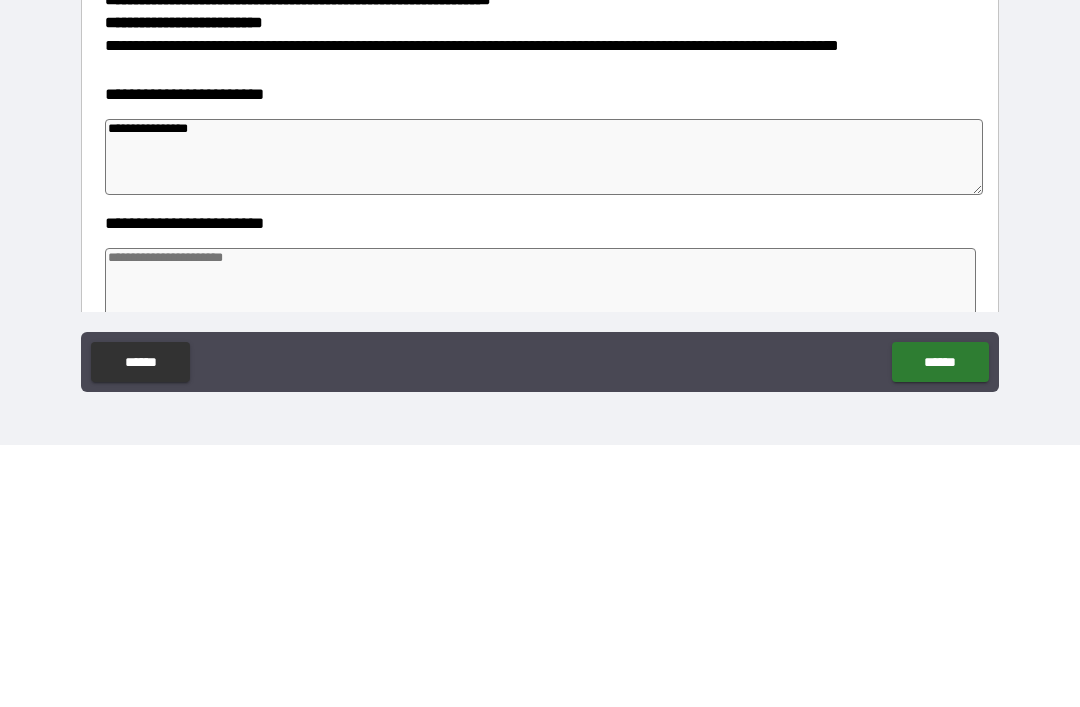 type on "*" 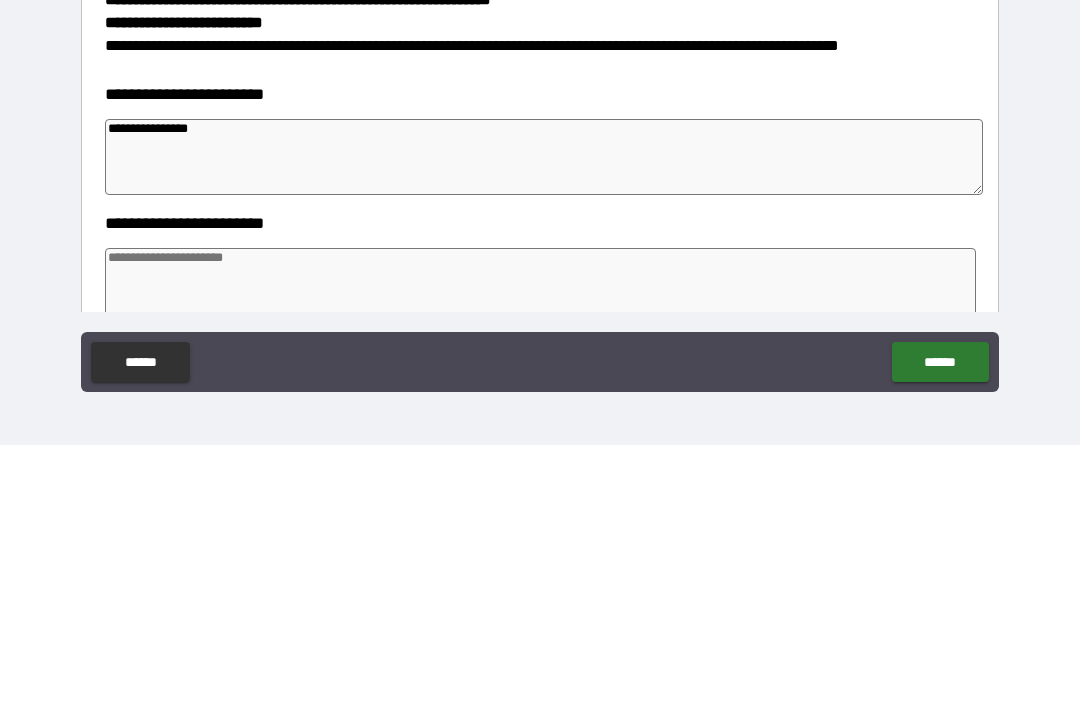 type on "*" 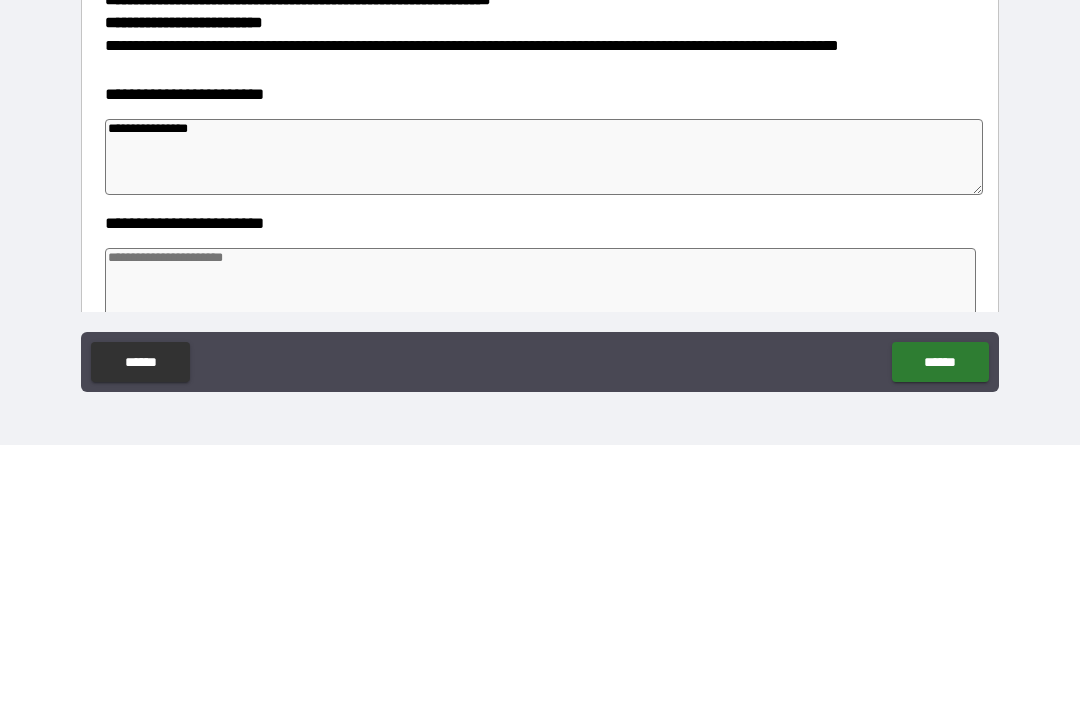 type on "**********" 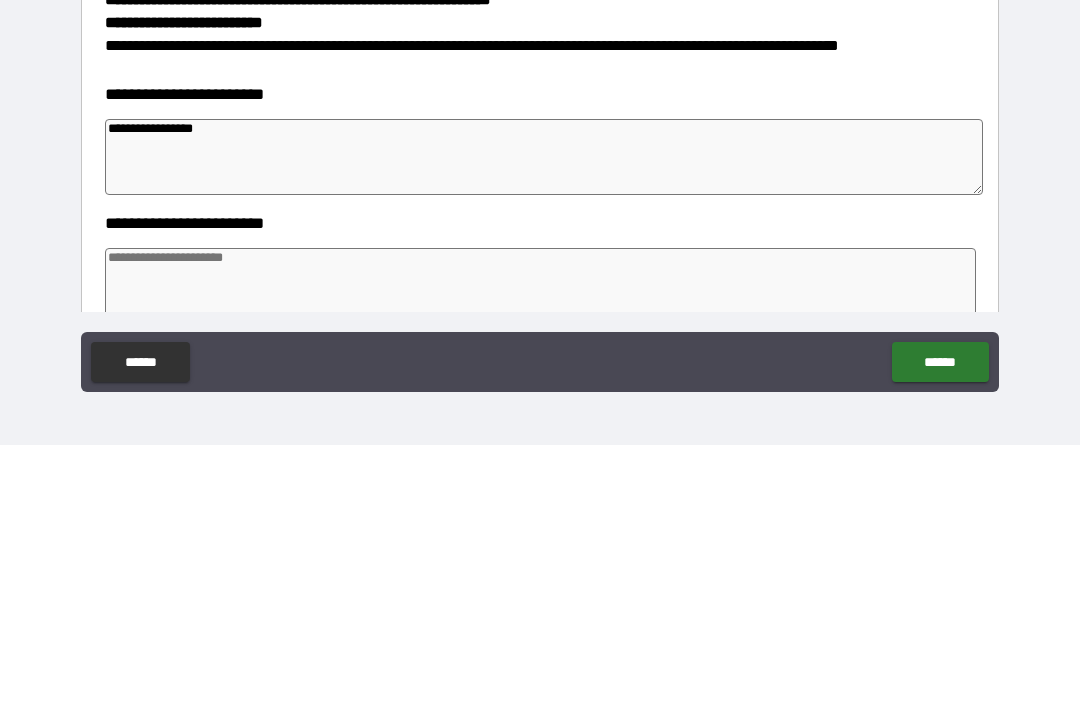 type on "*" 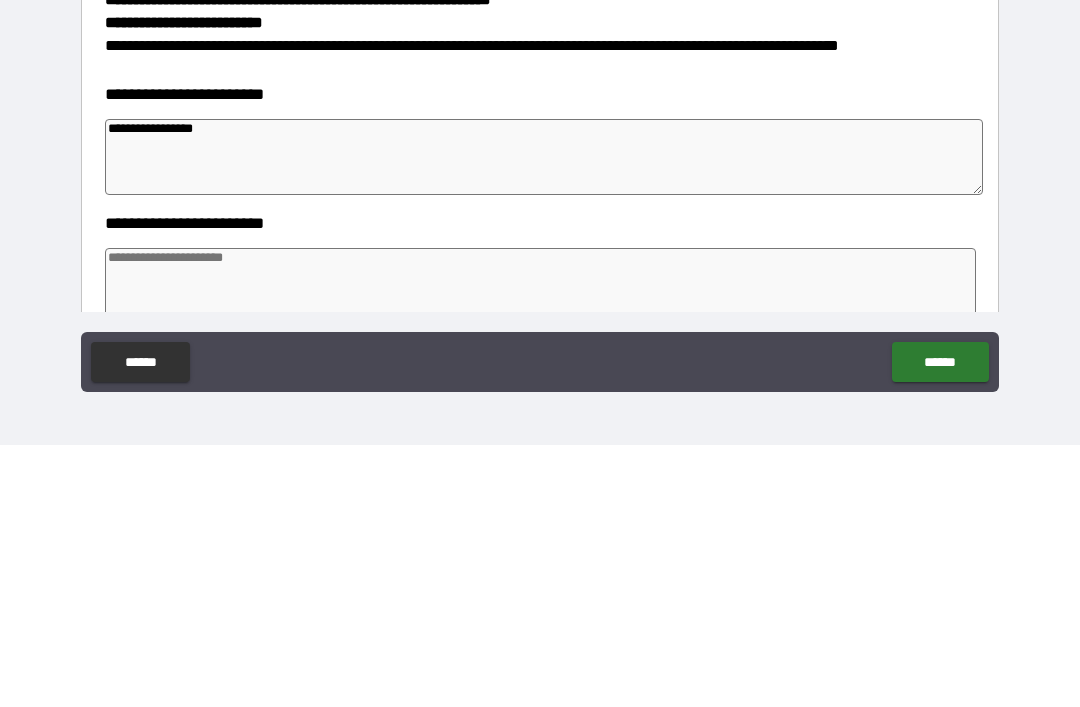 type on "**********" 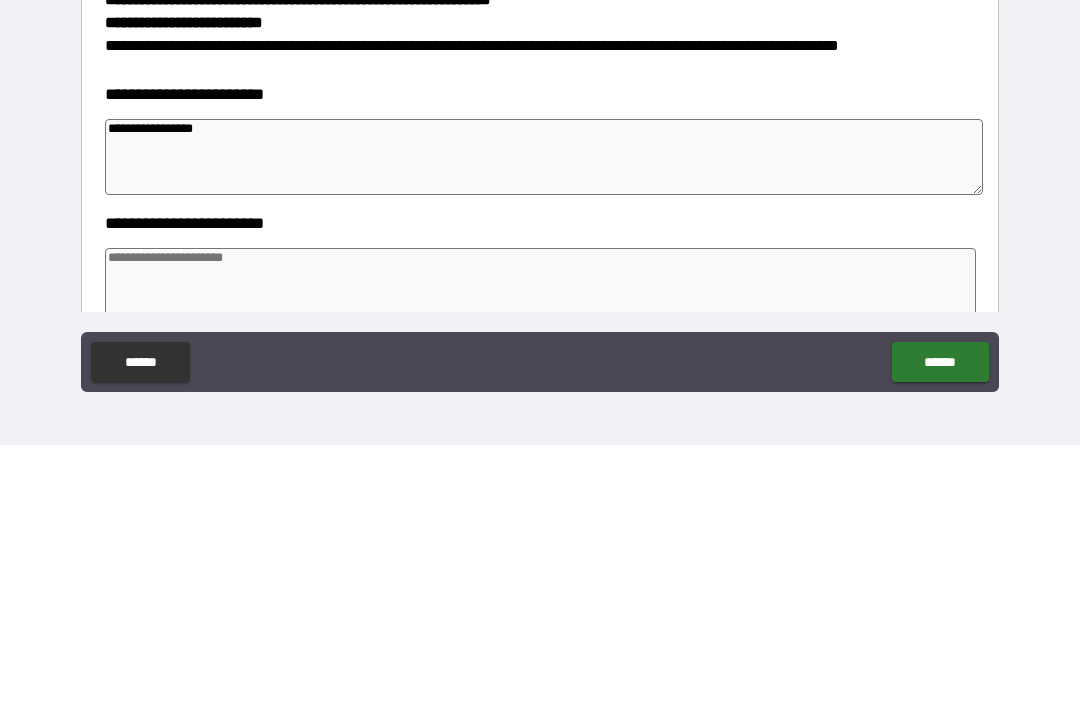 type on "*" 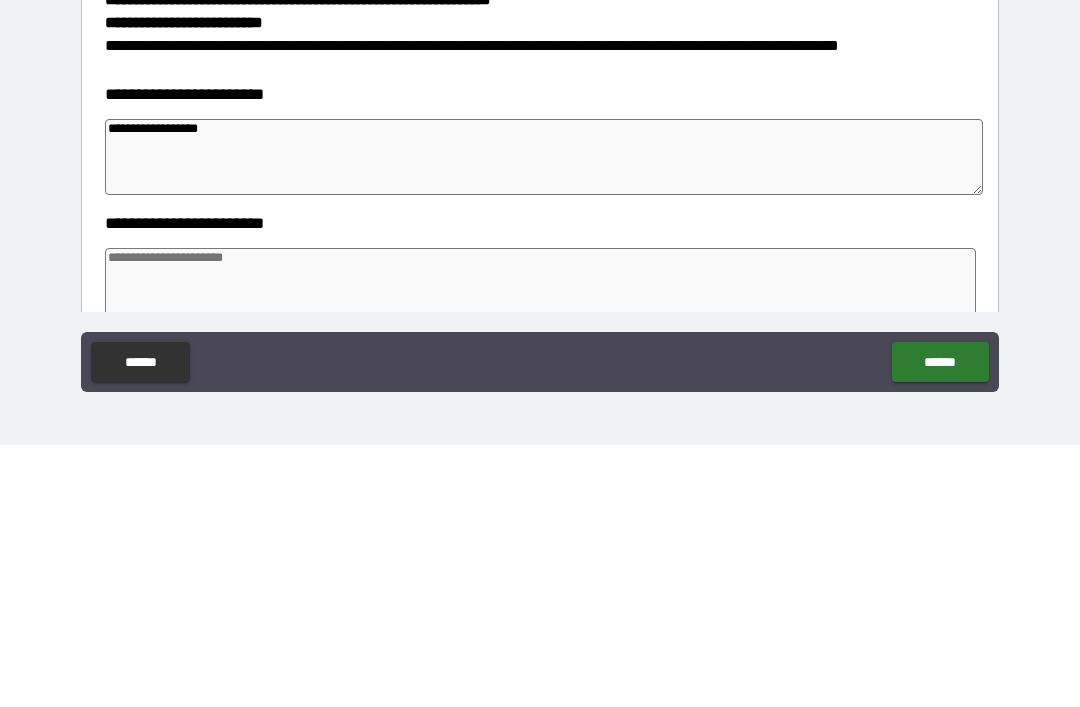 type on "*" 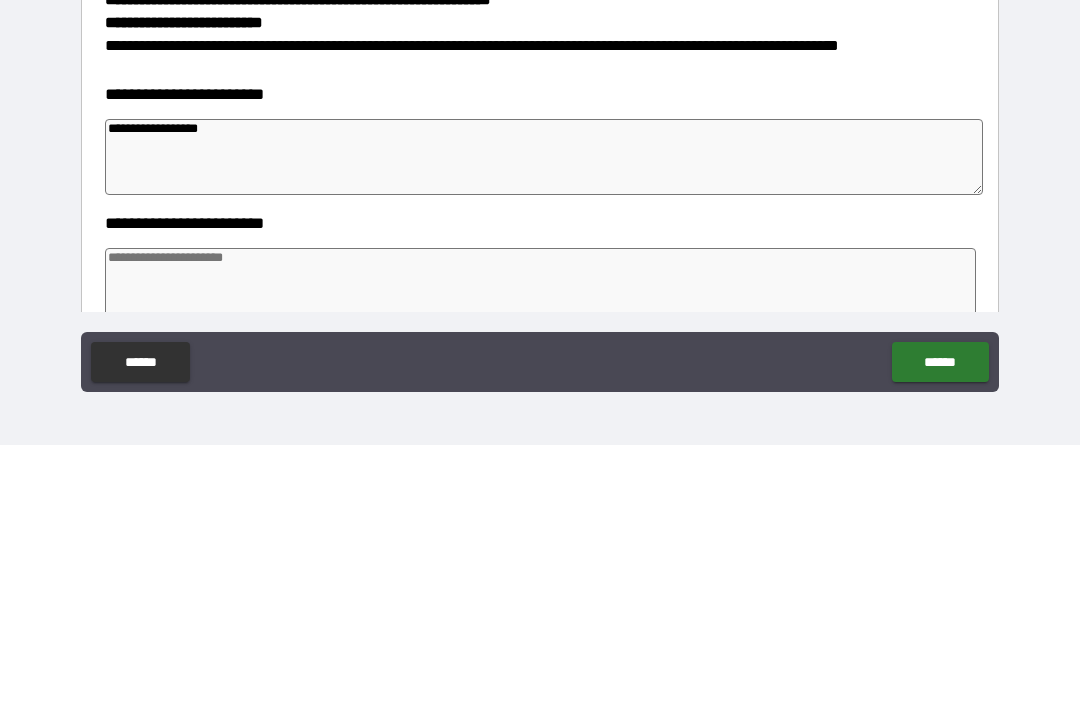type on "*" 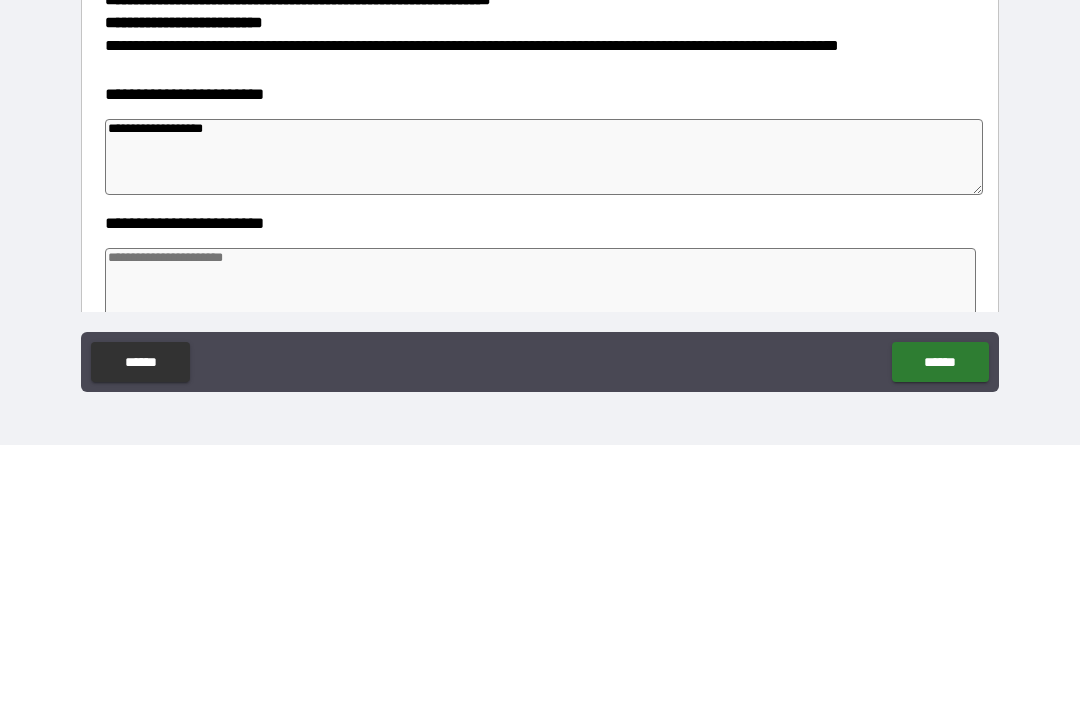 type on "*" 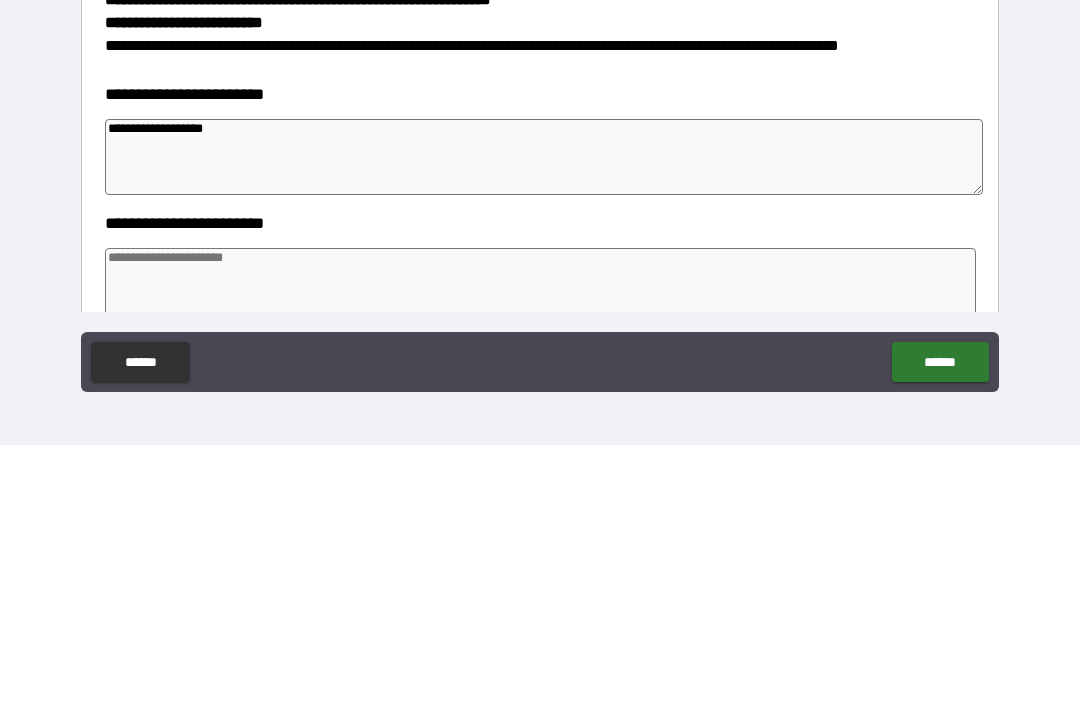 type on "*" 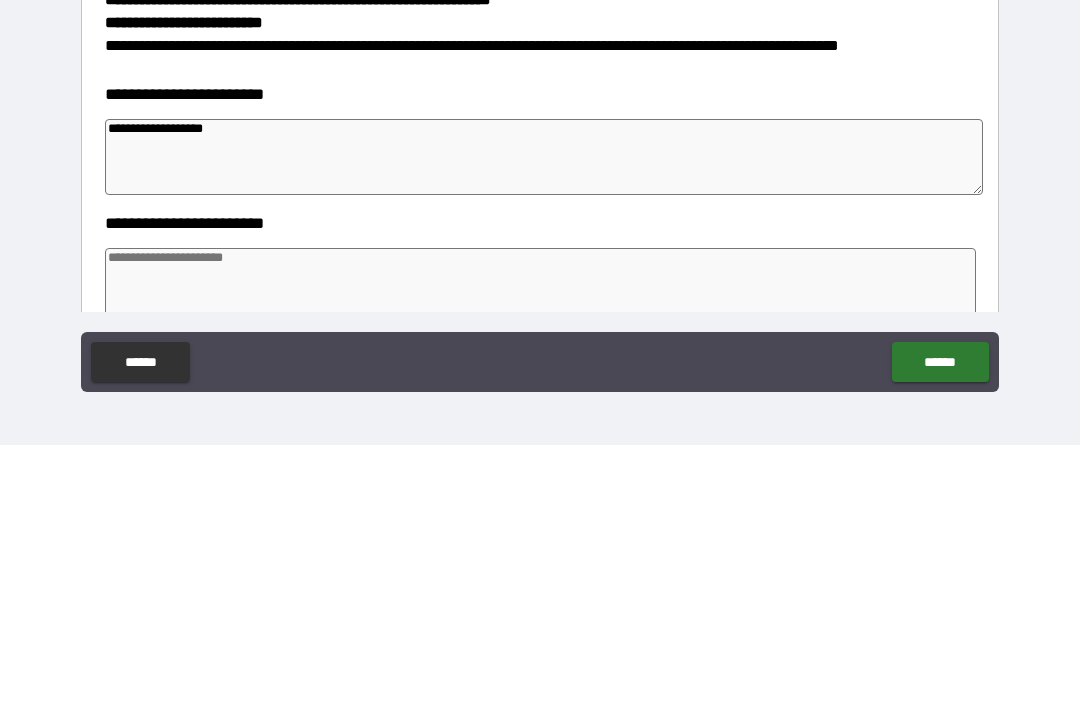 type on "*" 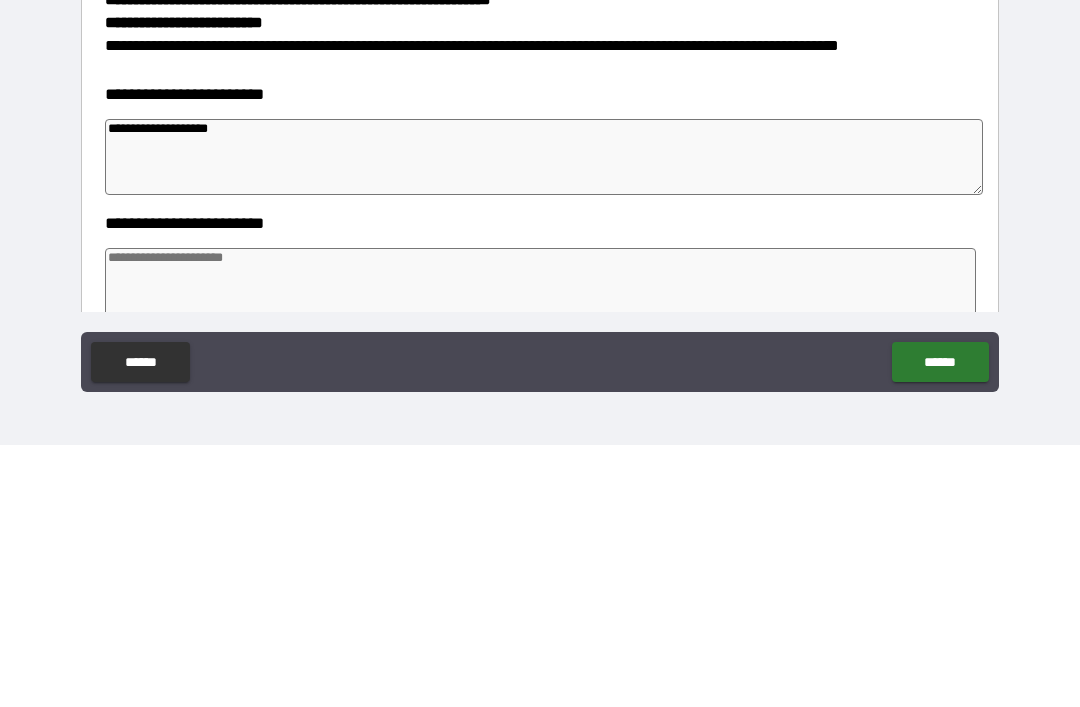 type on "*" 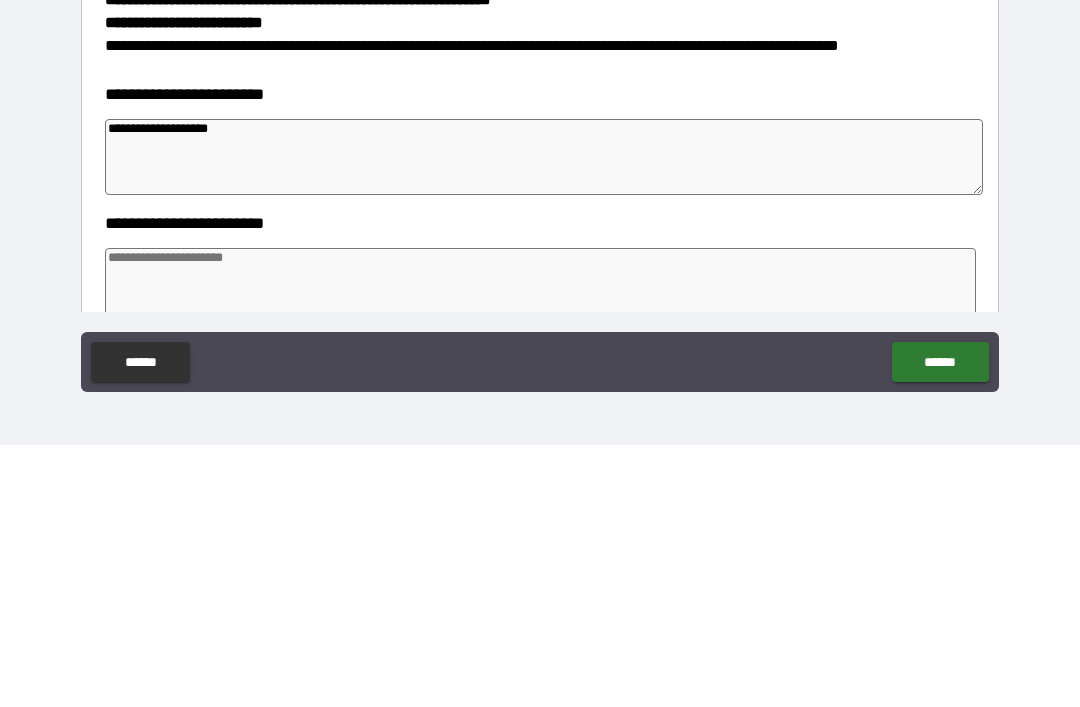 type on "*" 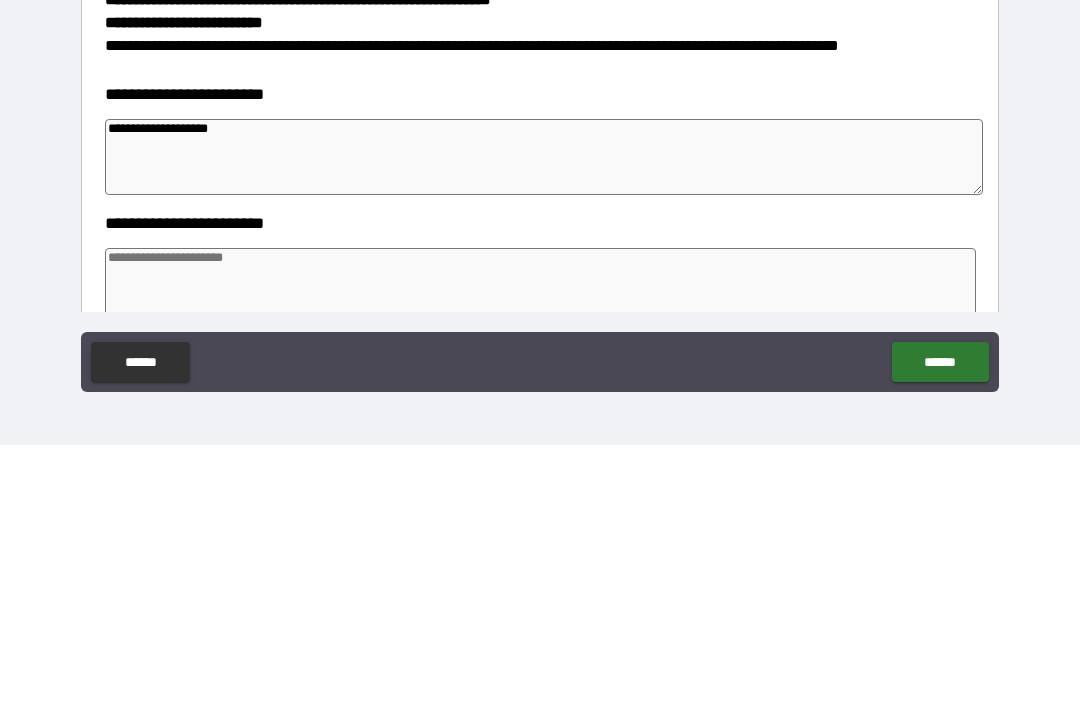 type on "*" 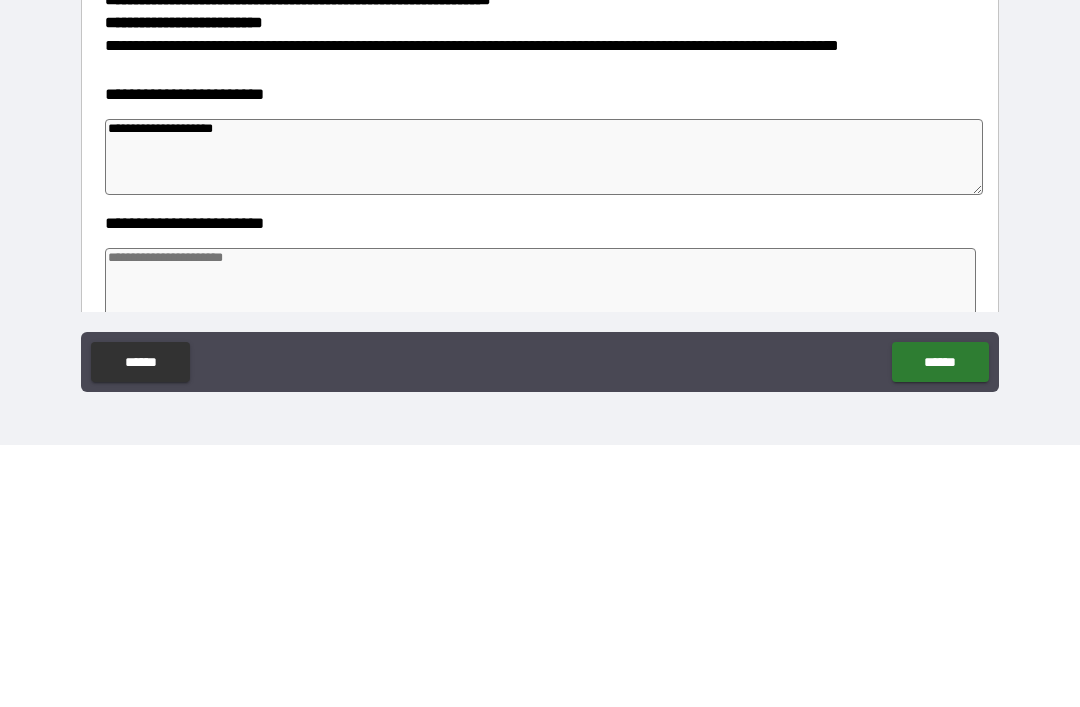 type on "*" 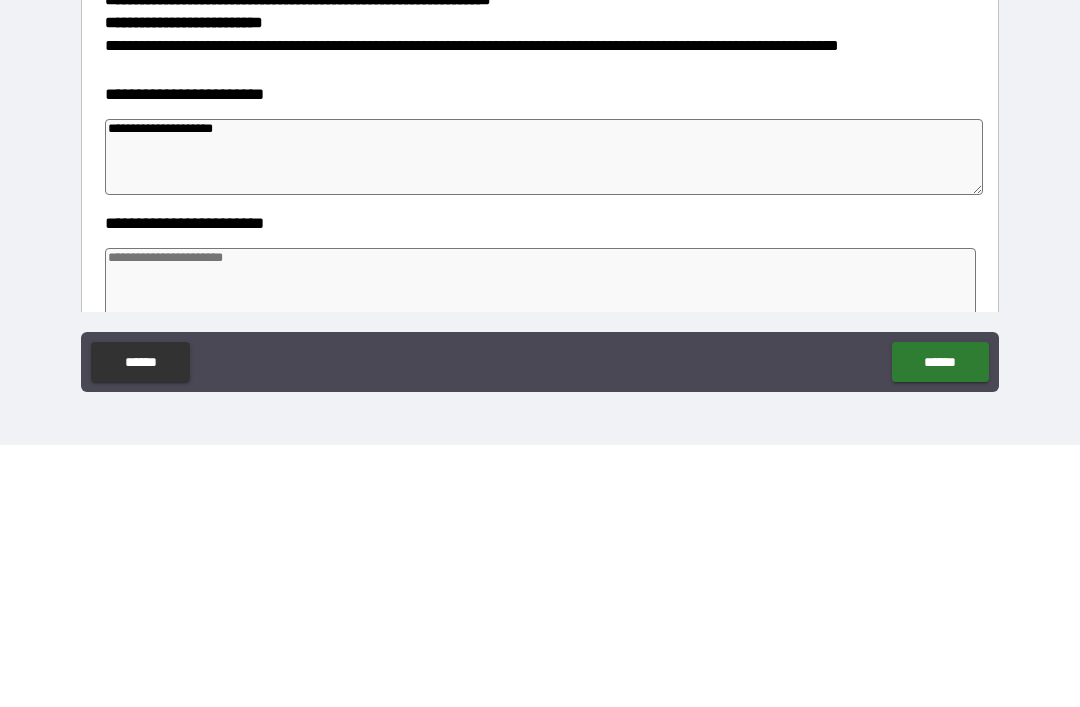 type on "*" 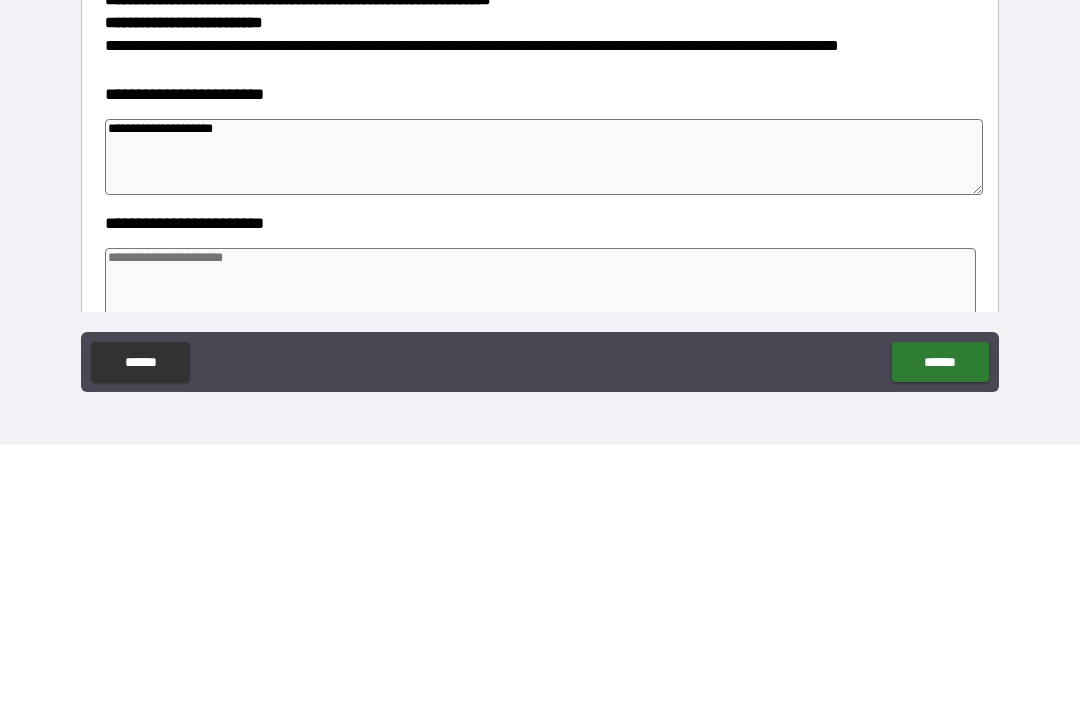 type on "*" 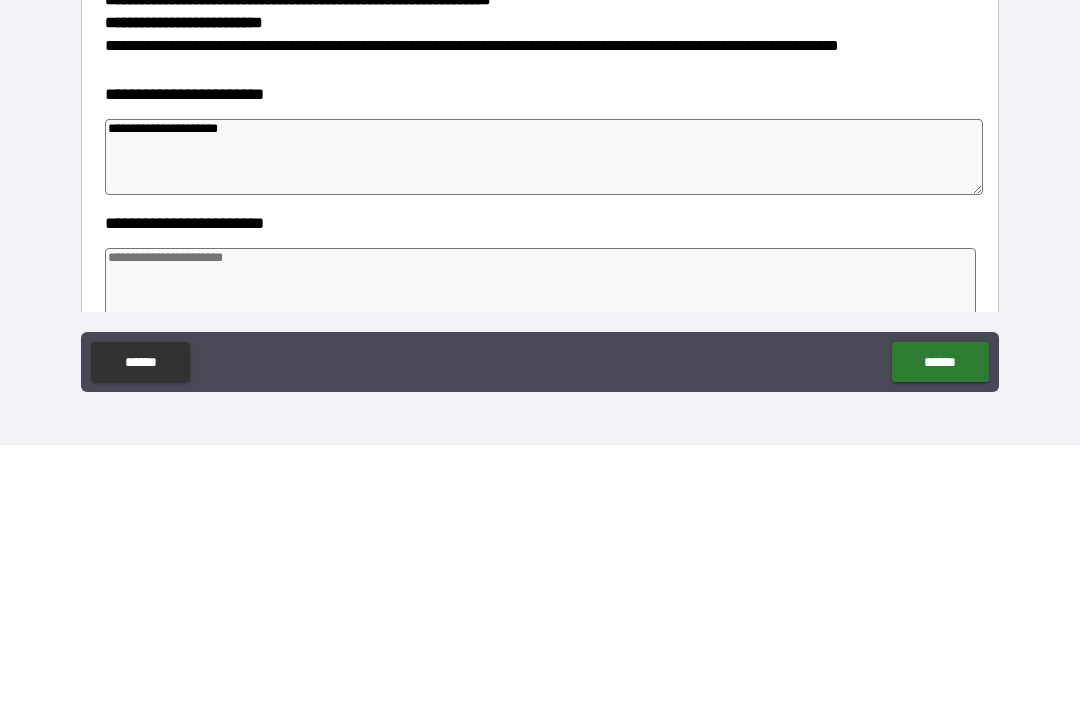 type on "*" 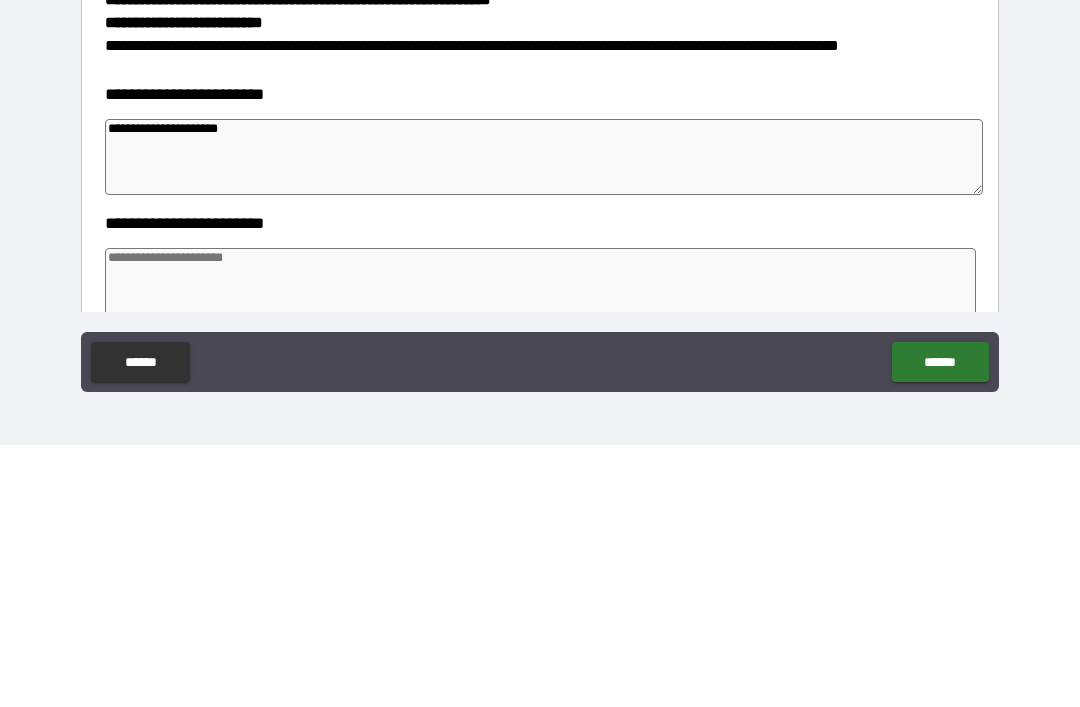type on "*" 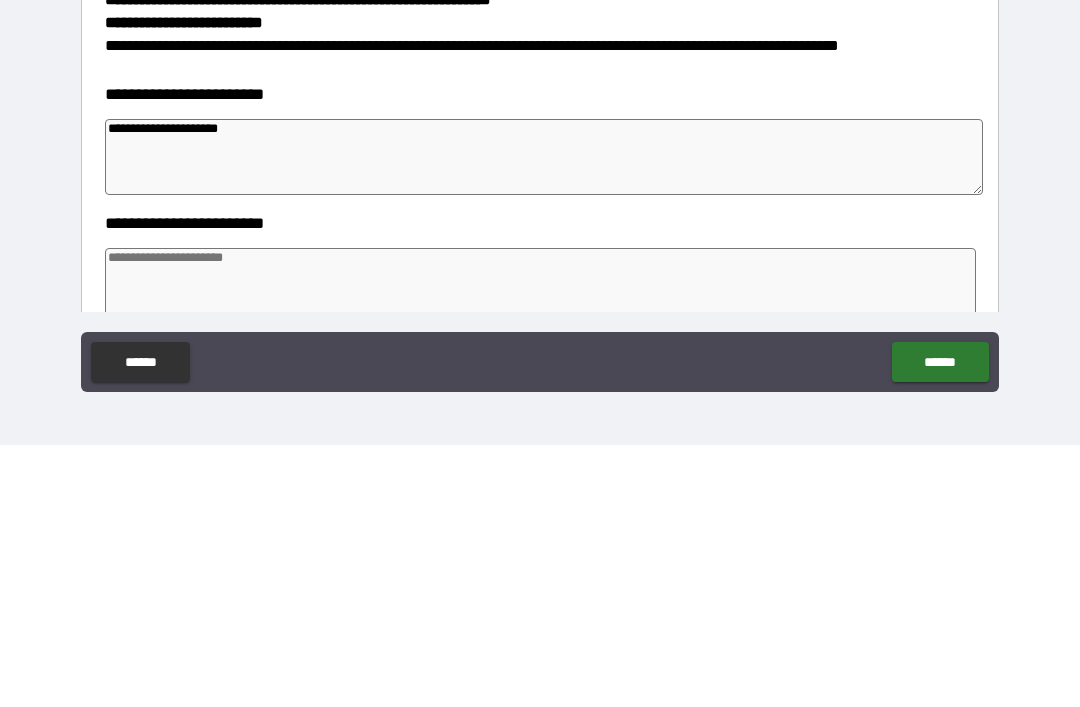 type on "*" 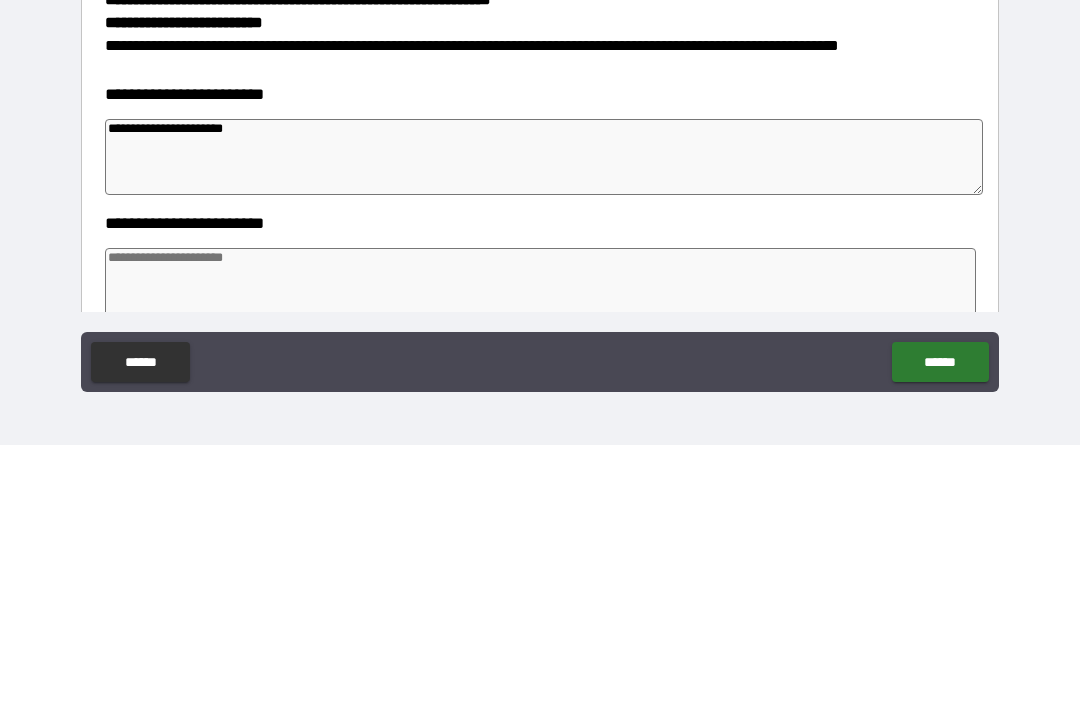 type on "*" 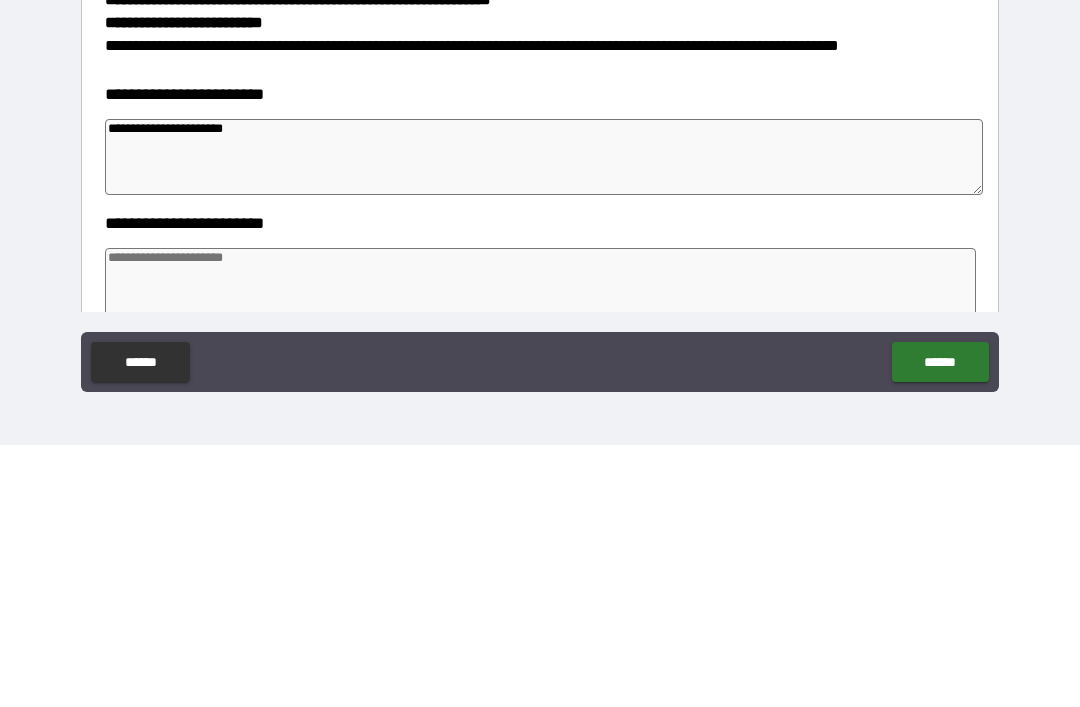 type on "**********" 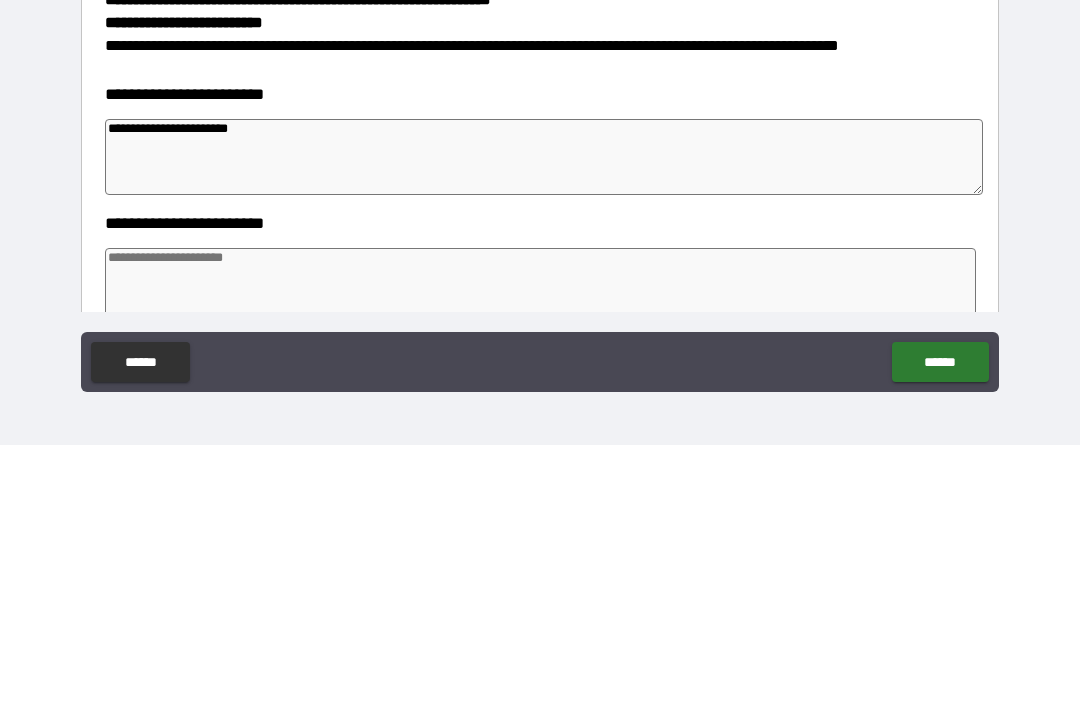type on "*" 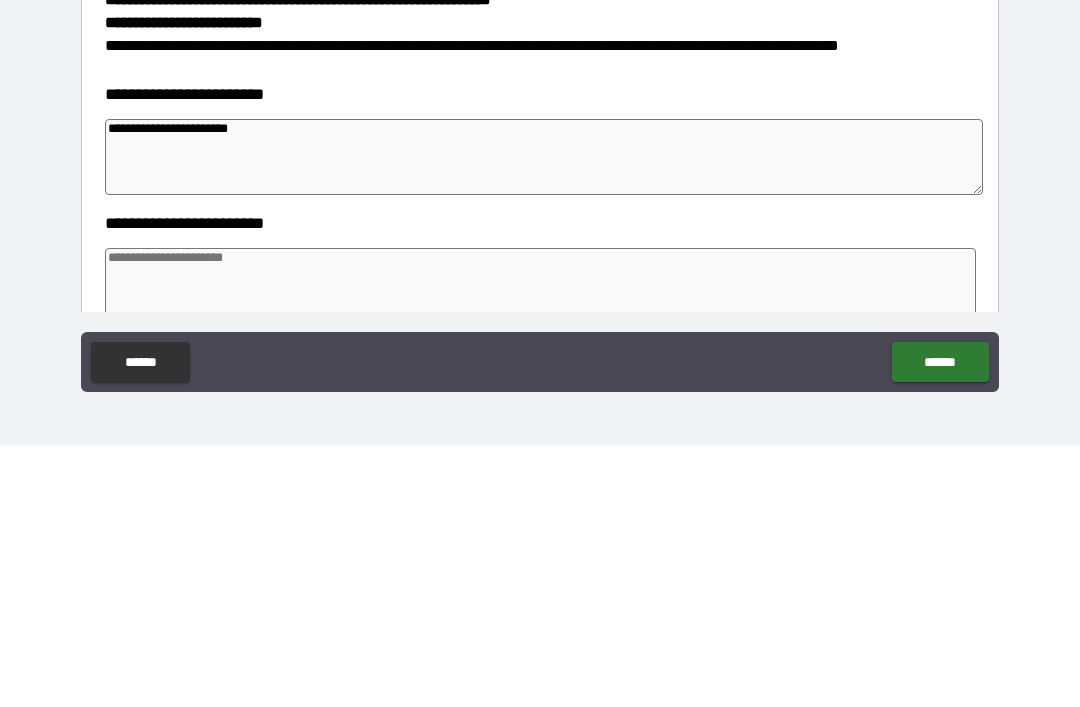 type on "*" 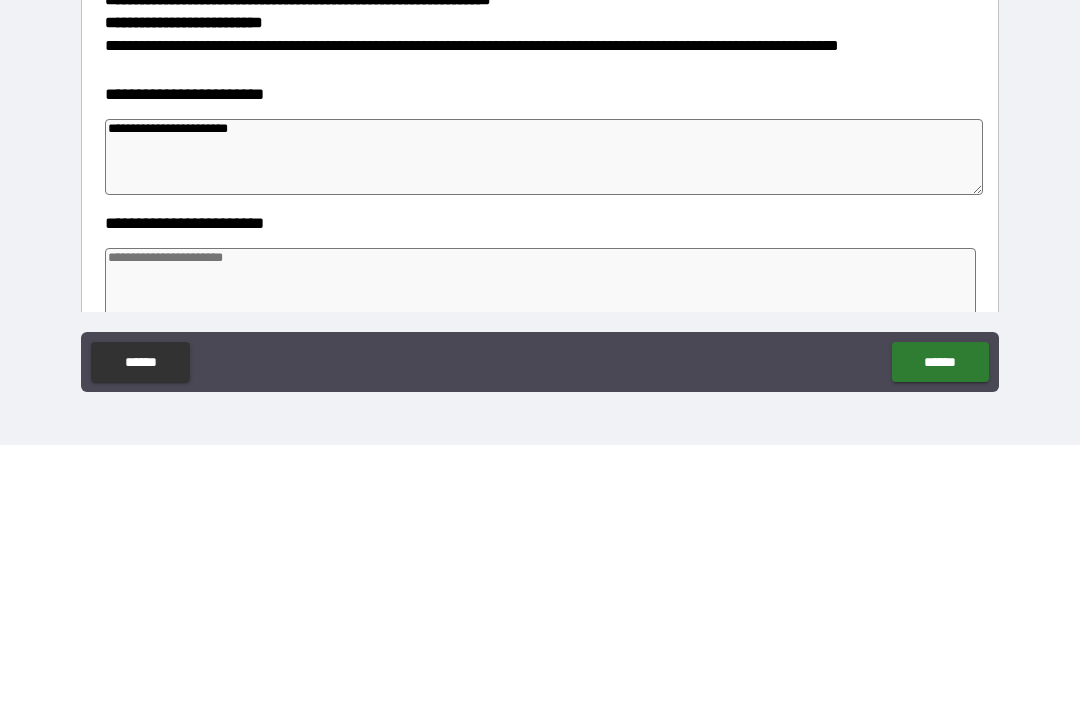 type on "*" 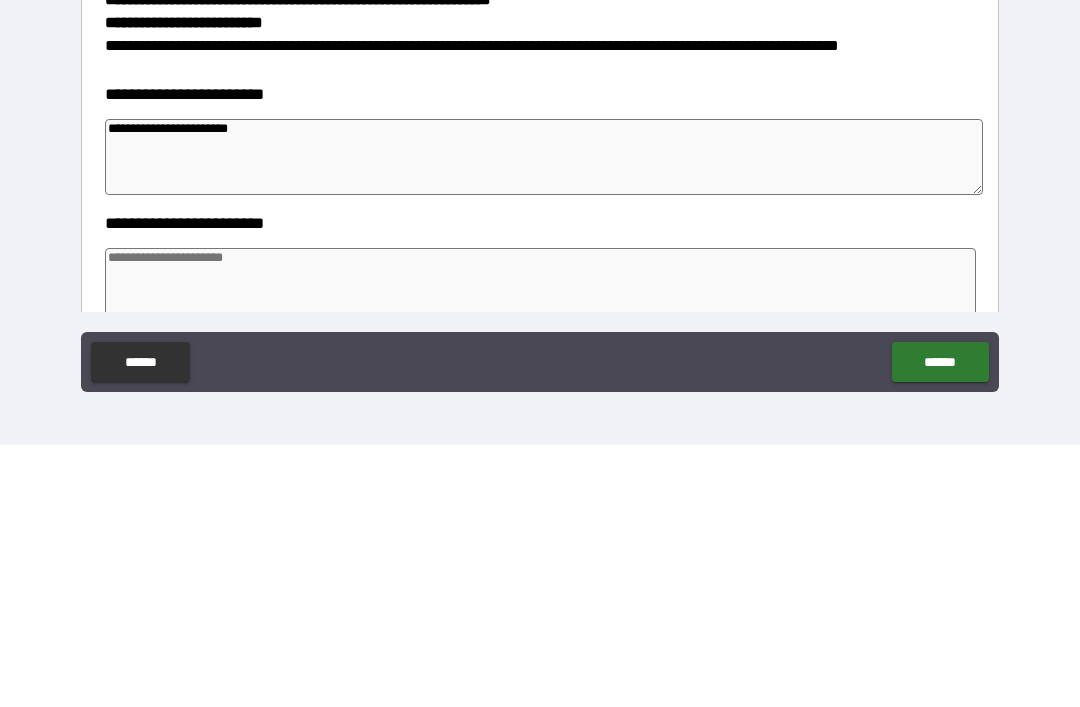 type on "**********" 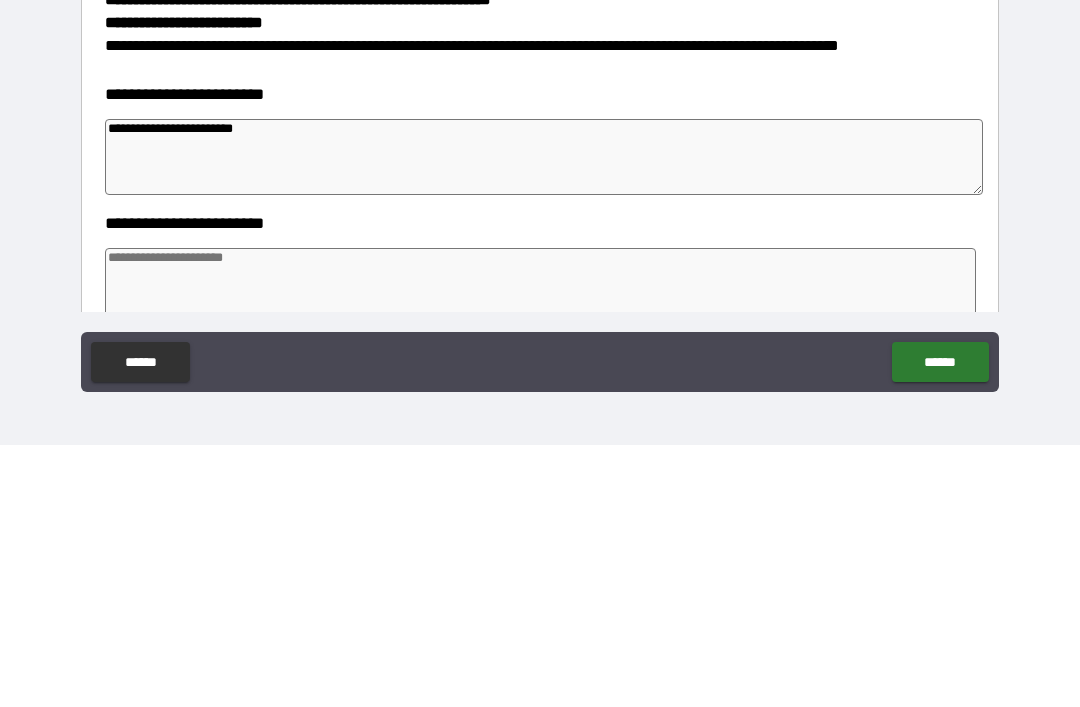 type on "*" 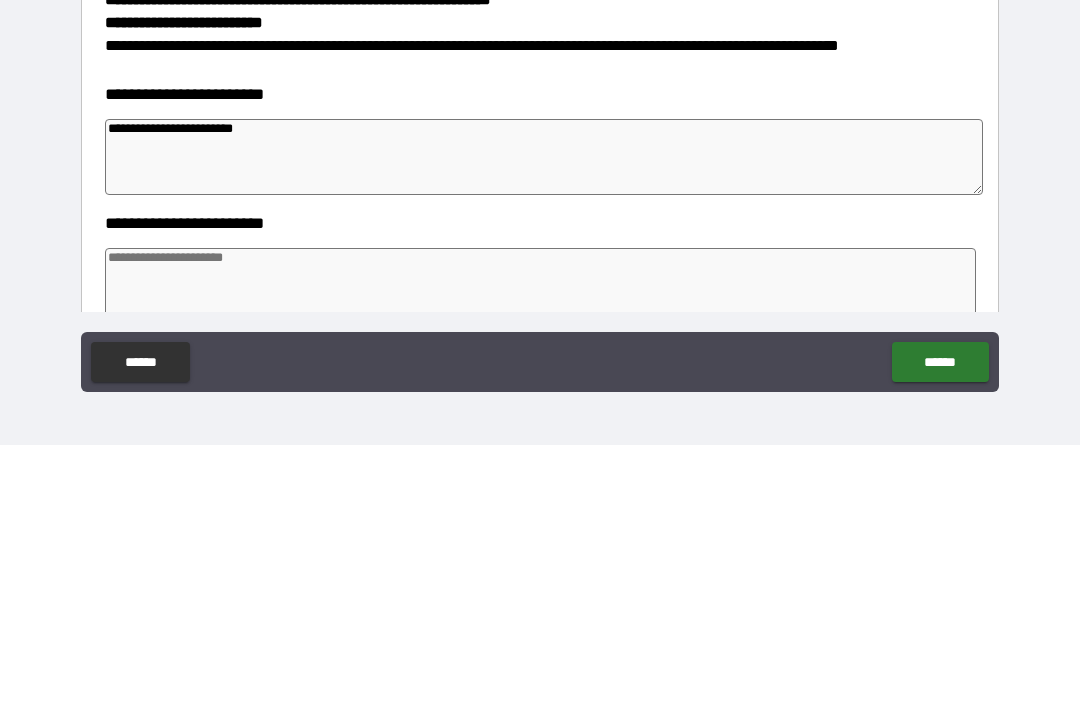 type on "*" 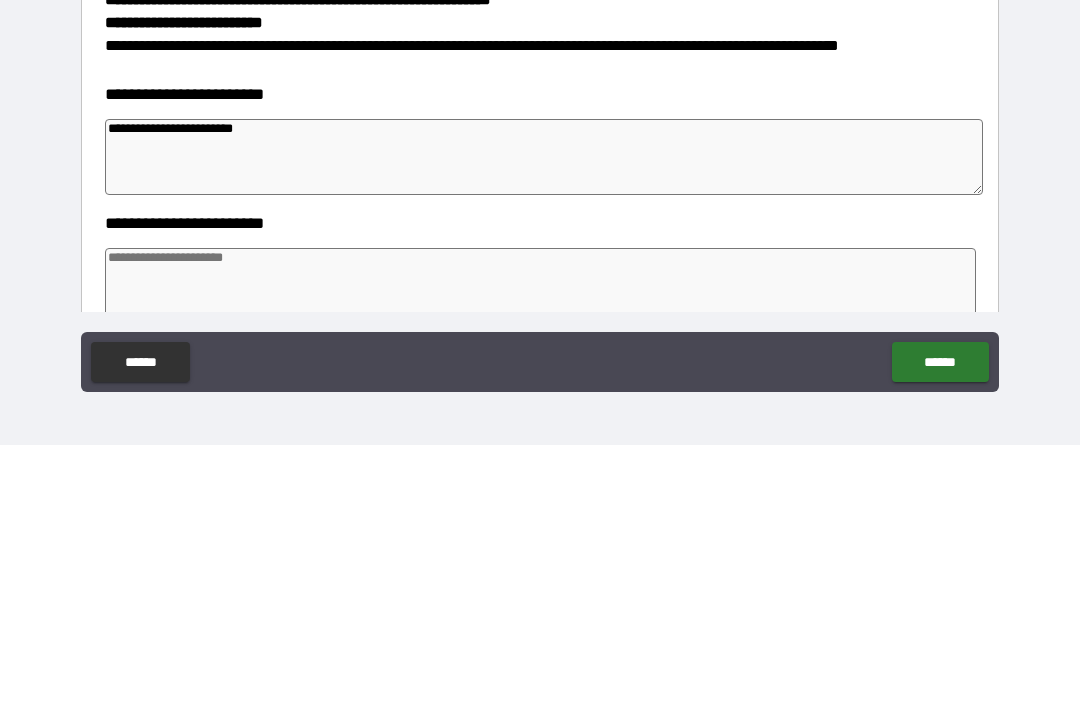 type on "*" 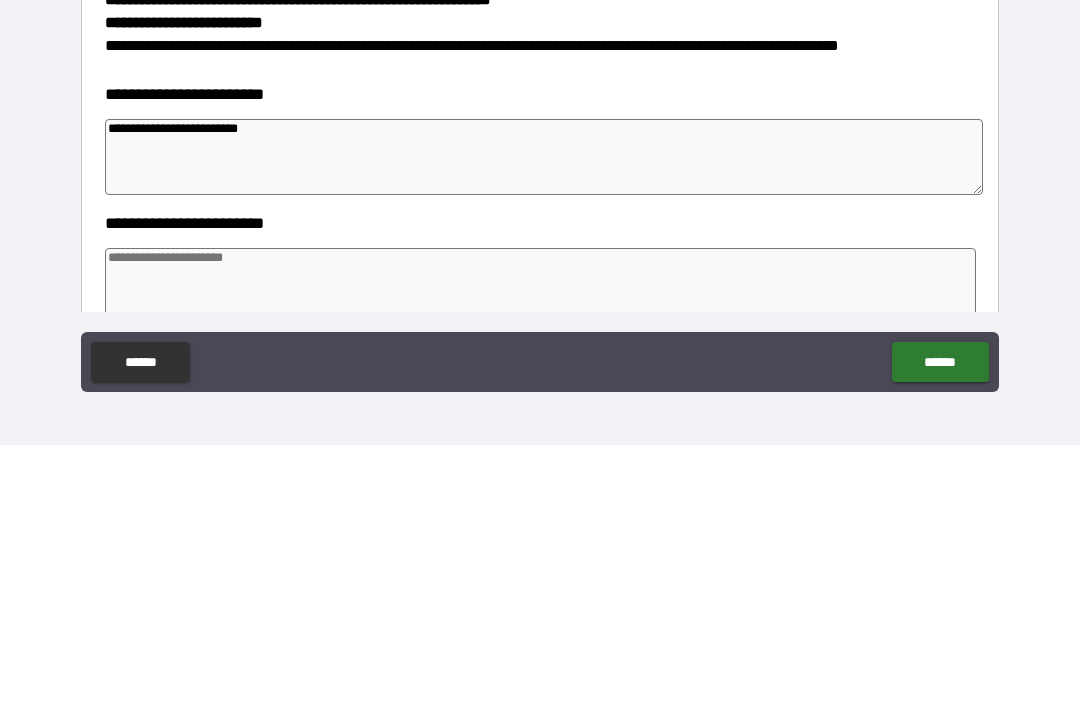 type on "*" 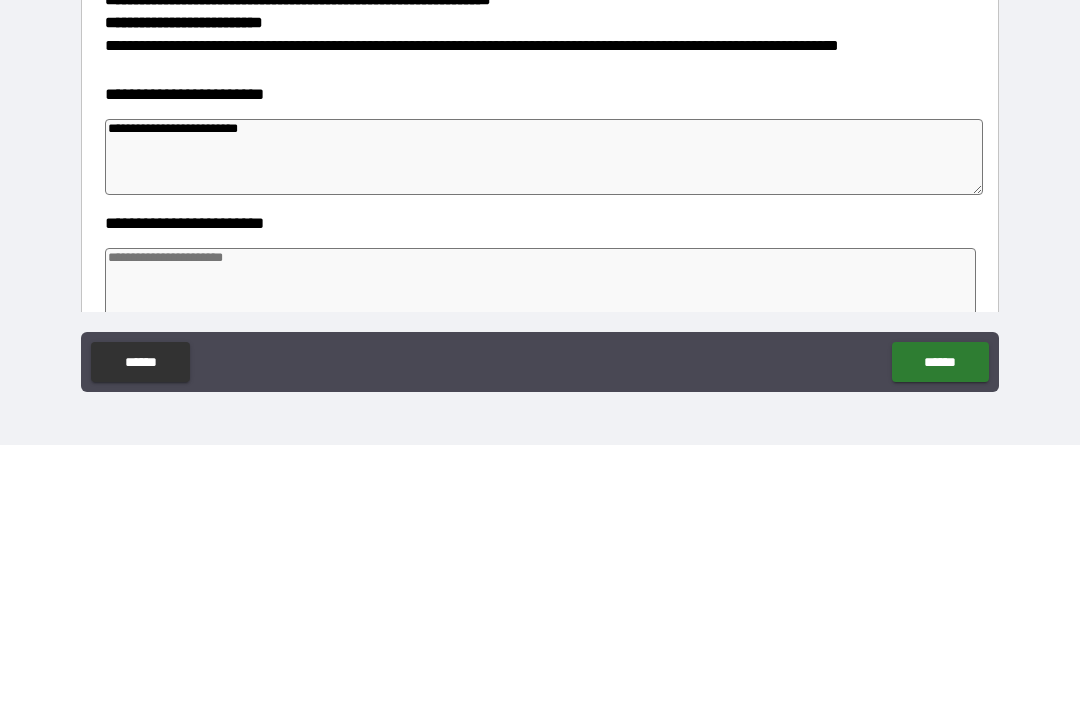 type on "*" 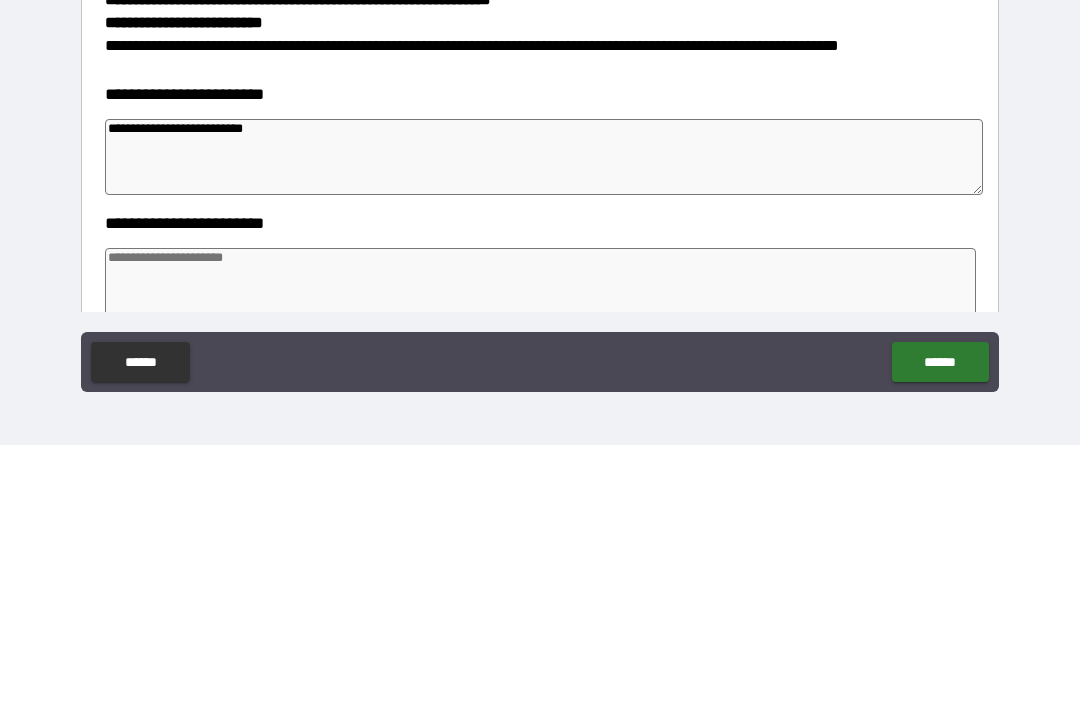 type on "*" 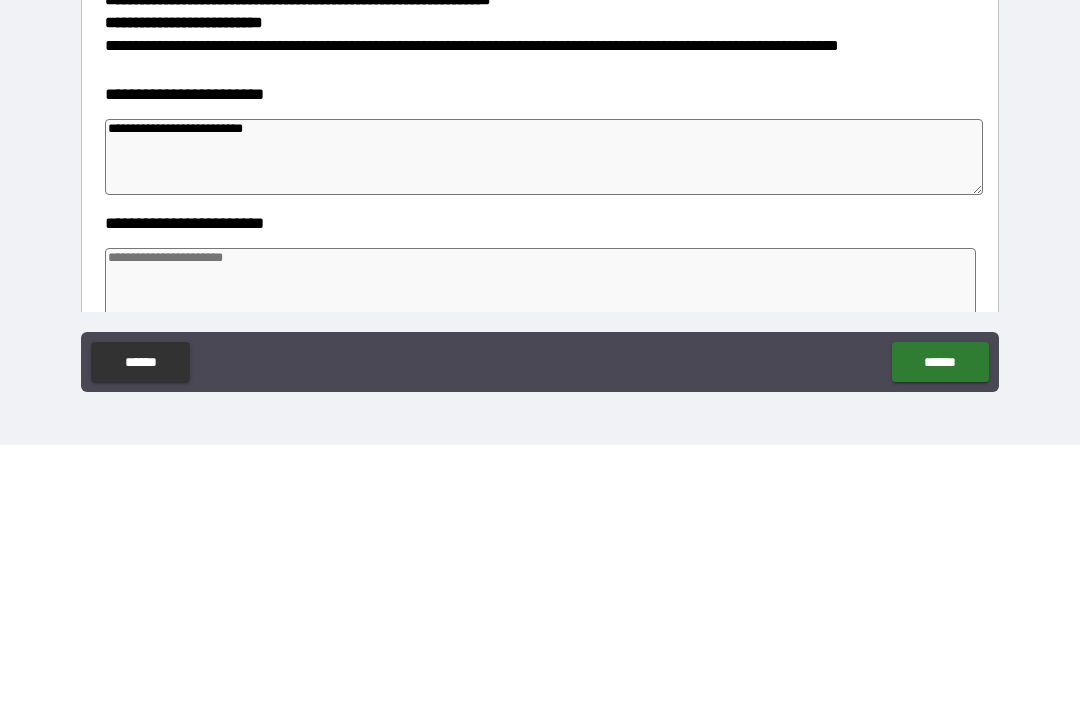 type on "*" 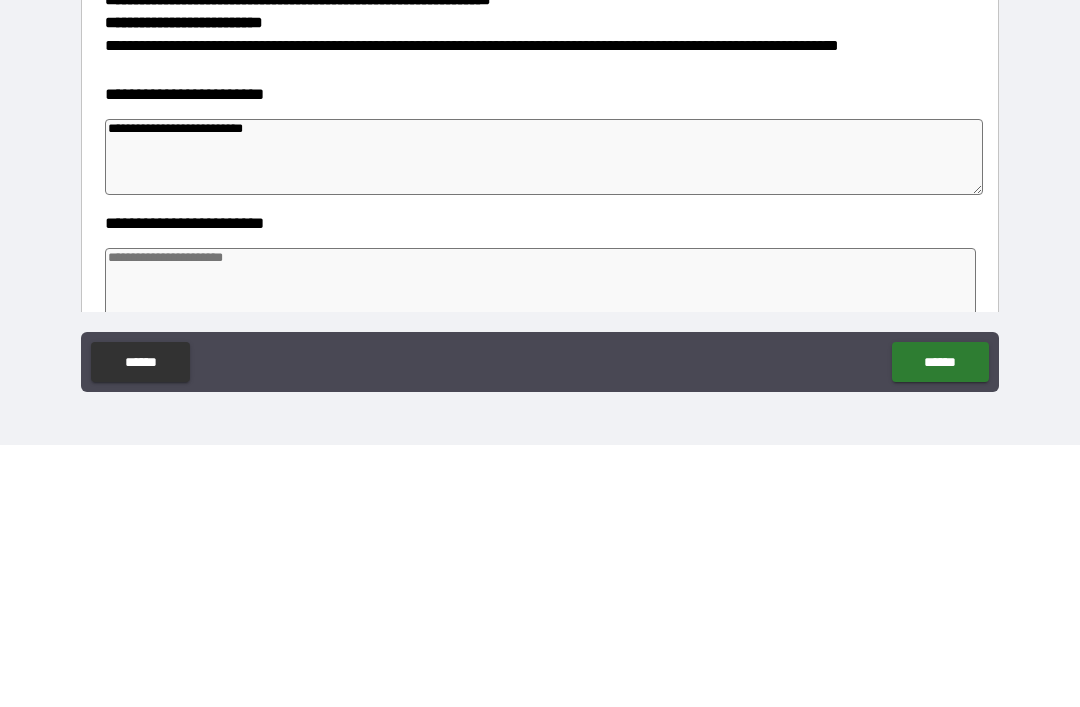 type on "*" 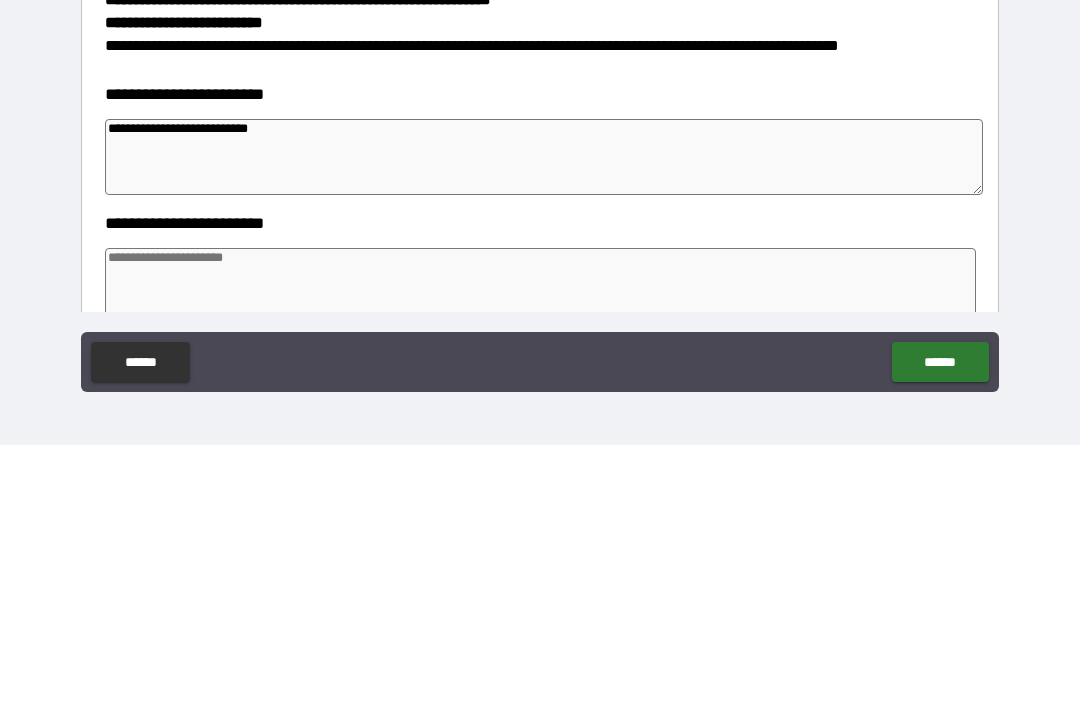 type 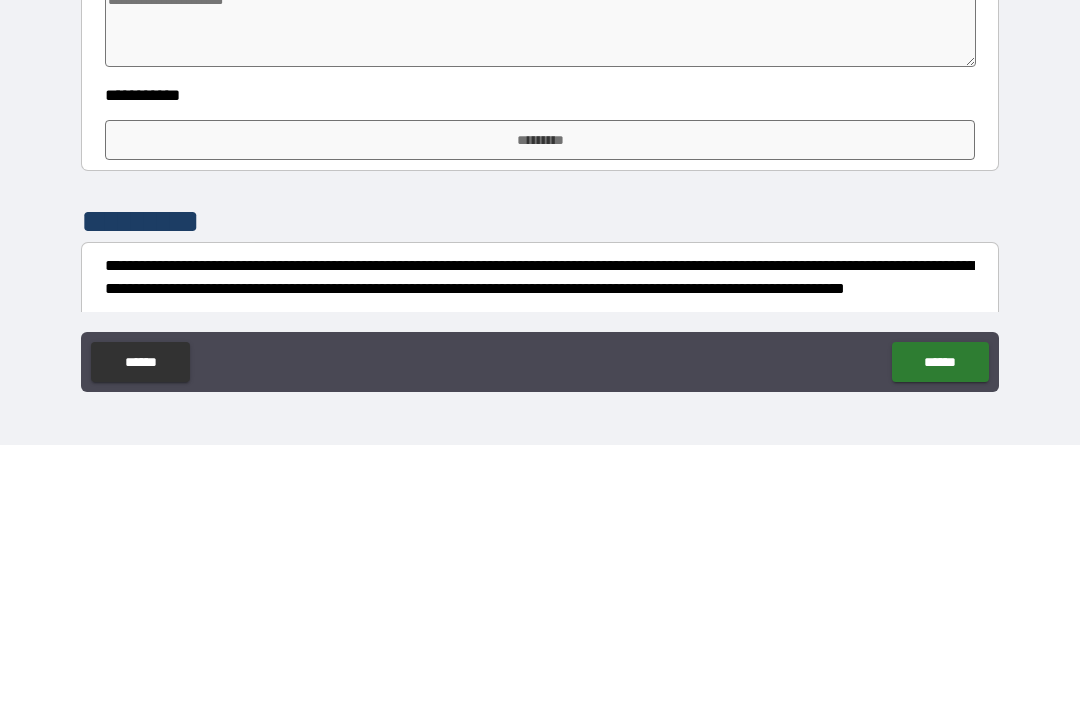 scroll, scrollTop: 546, scrollLeft: 0, axis: vertical 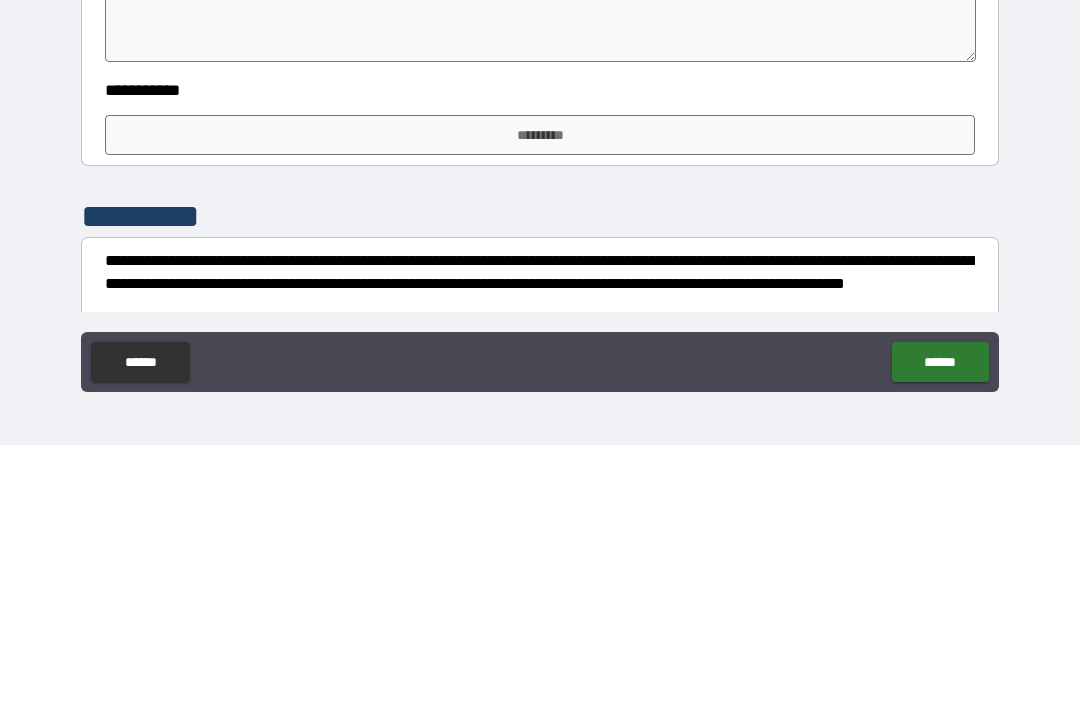 click on "*********" at bounding box center (540, 397) 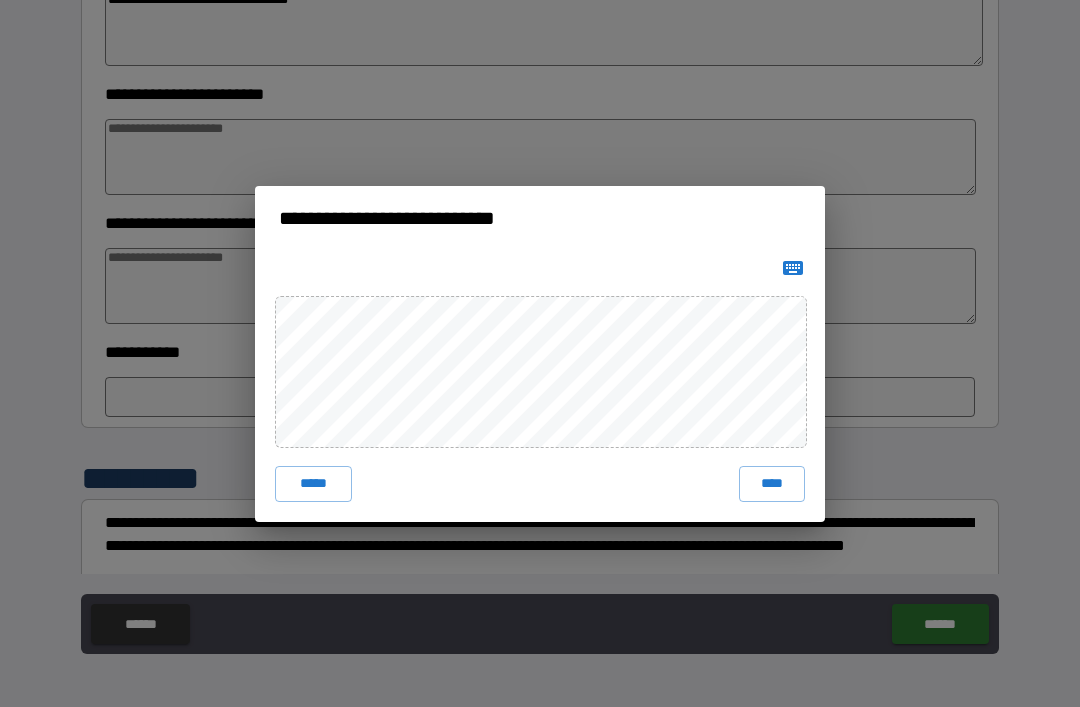 click on "****" at bounding box center [772, 484] 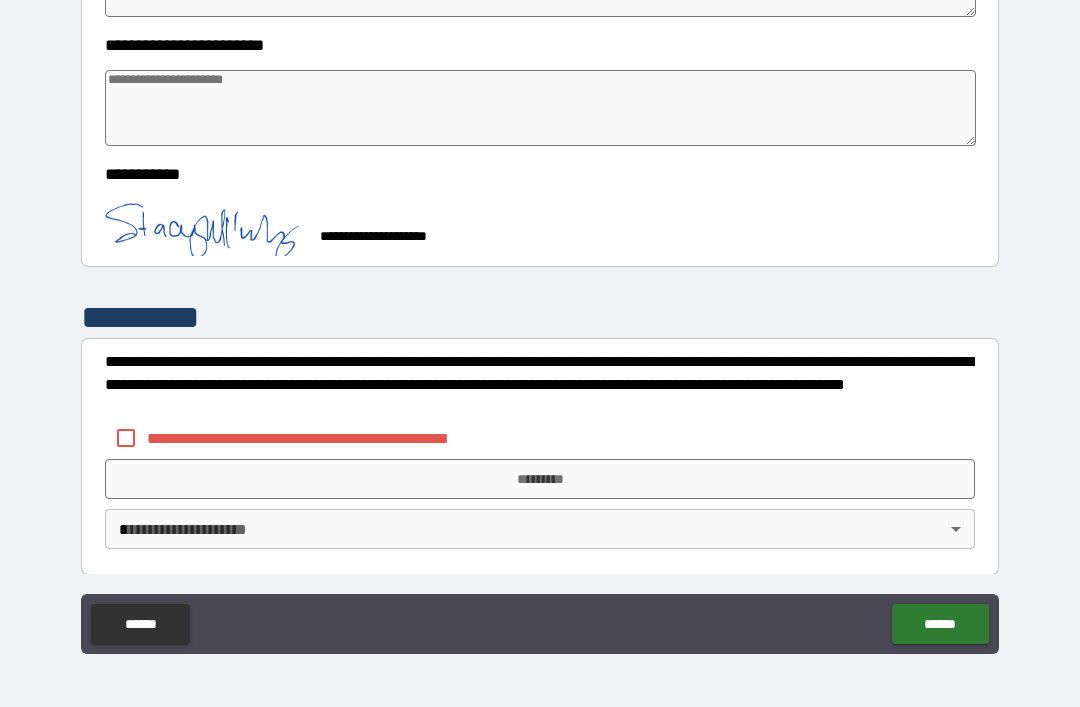 scroll, scrollTop: 723, scrollLeft: 0, axis: vertical 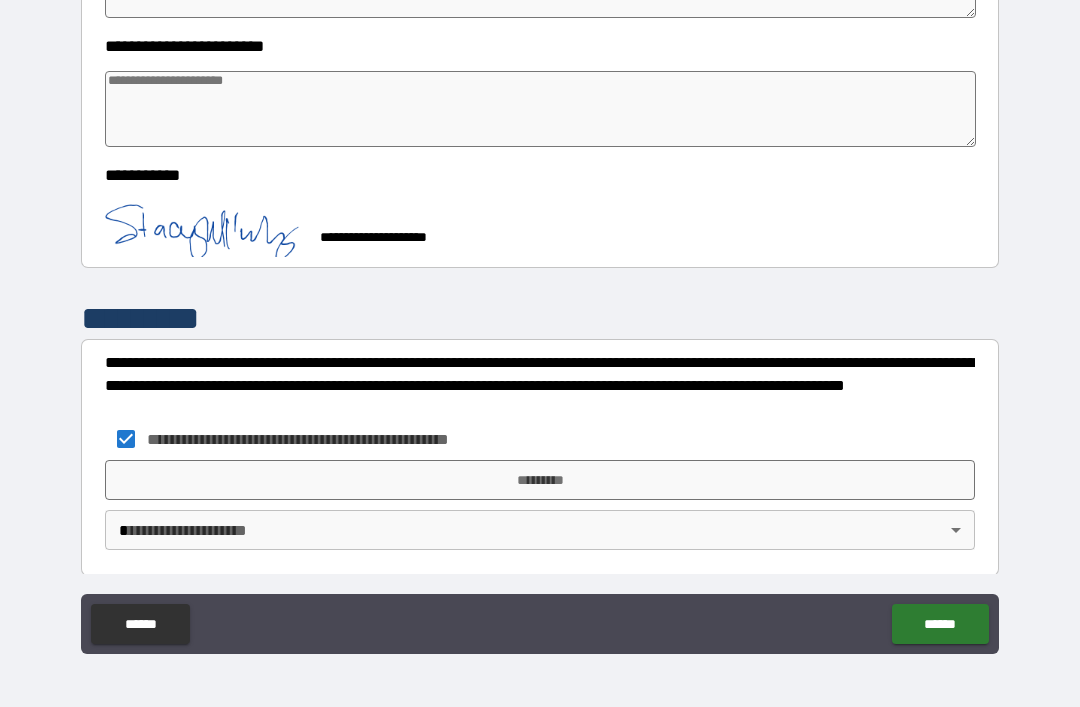 click on "*********" at bounding box center (540, 480) 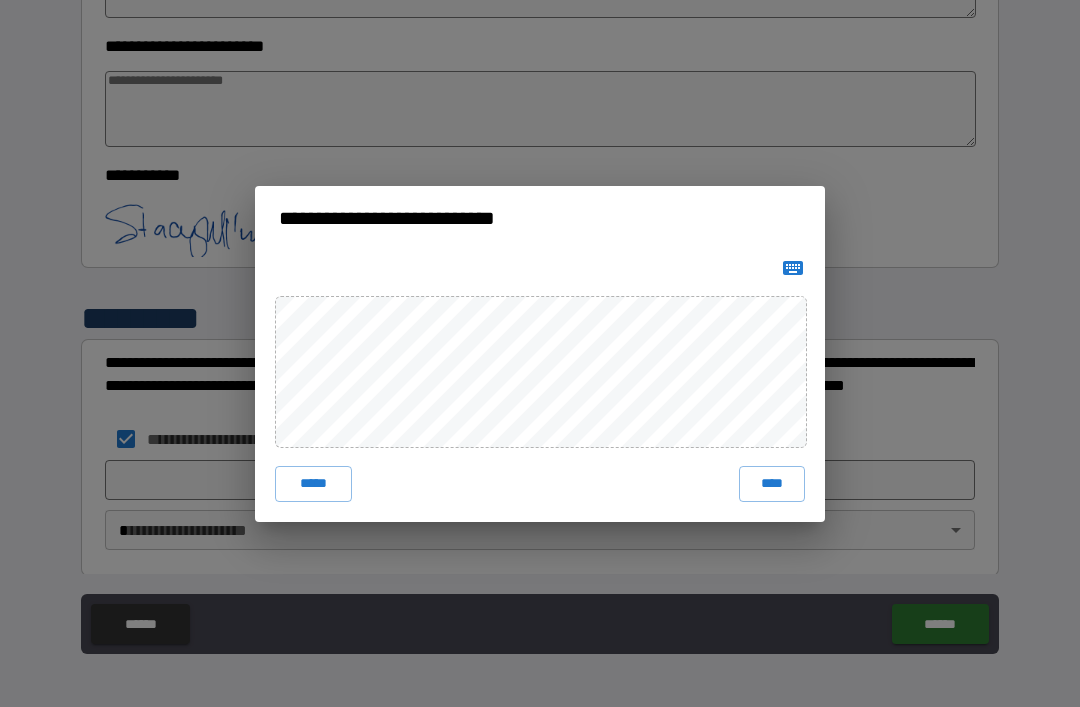click on "****" at bounding box center [772, 484] 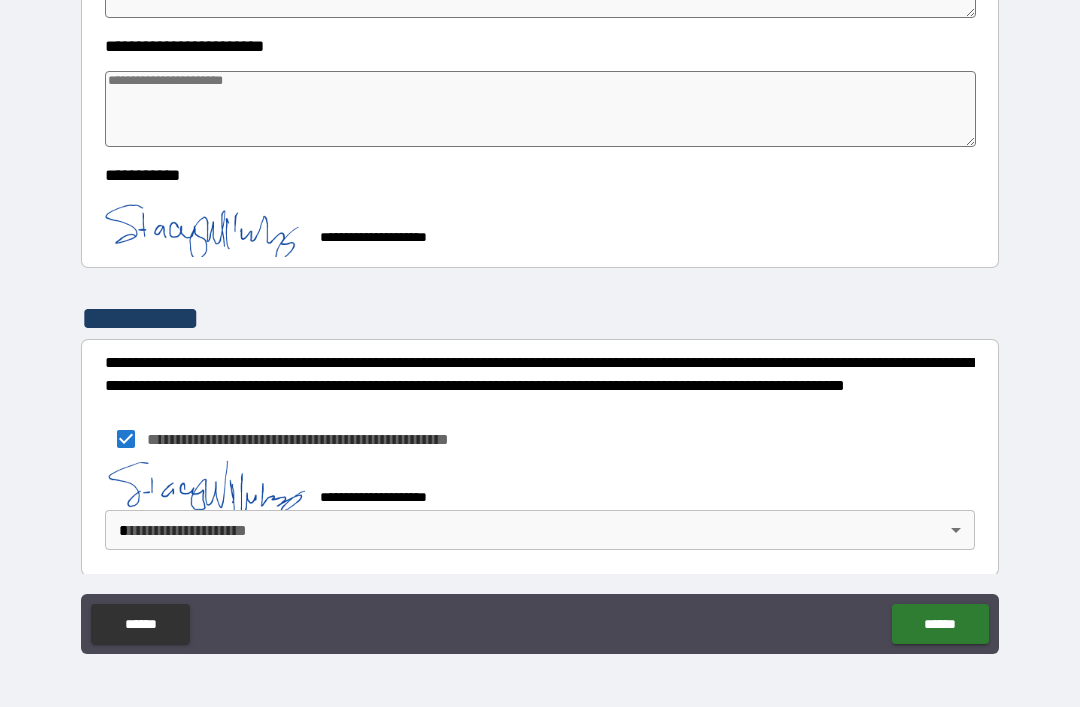 scroll, scrollTop: 713, scrollLeft: 0, axis: vertical 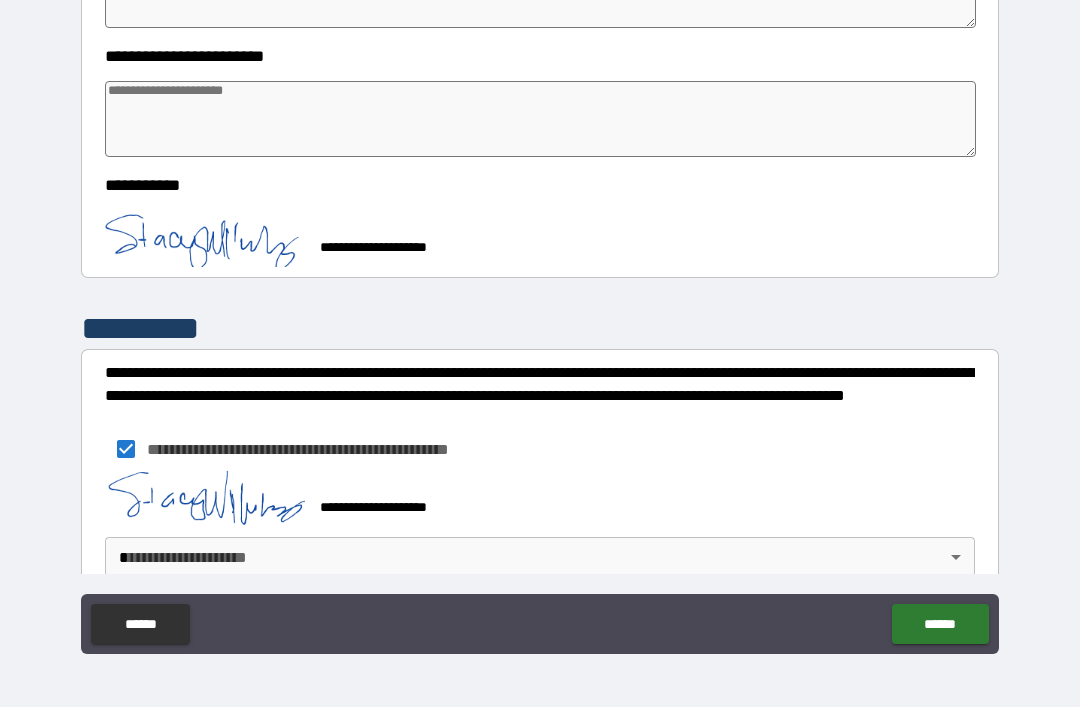 click on "**********" at bounding box center [540, 321] 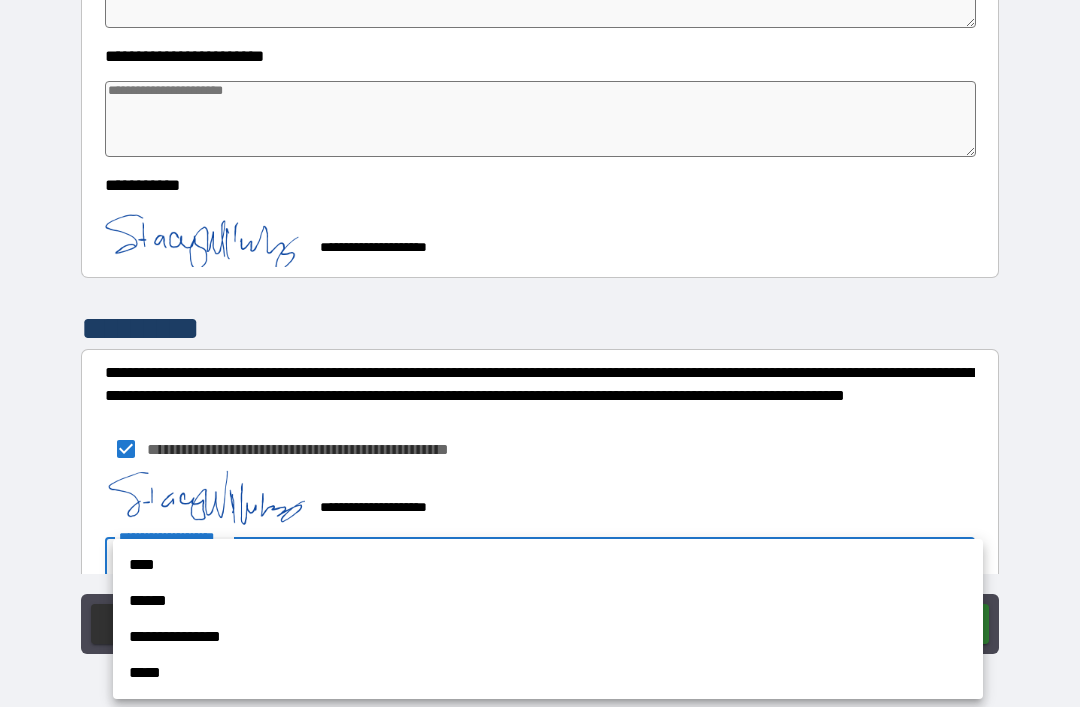 click on "****" at bounding box center (548, 565) 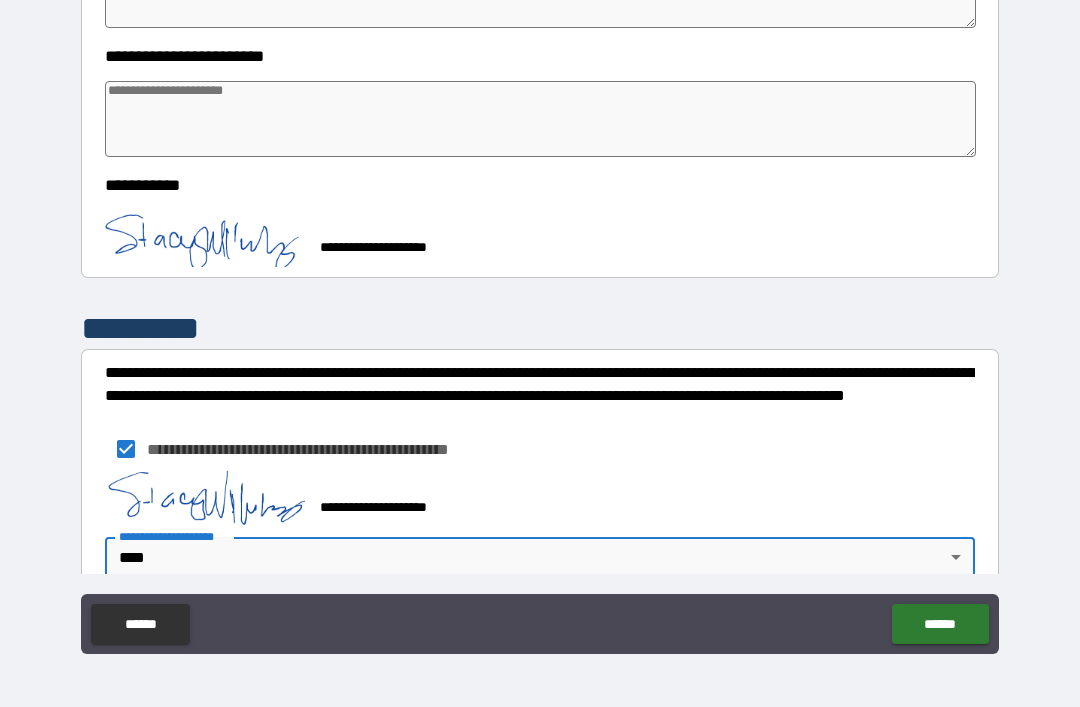 click on "******" at bounding box center (940, 624) 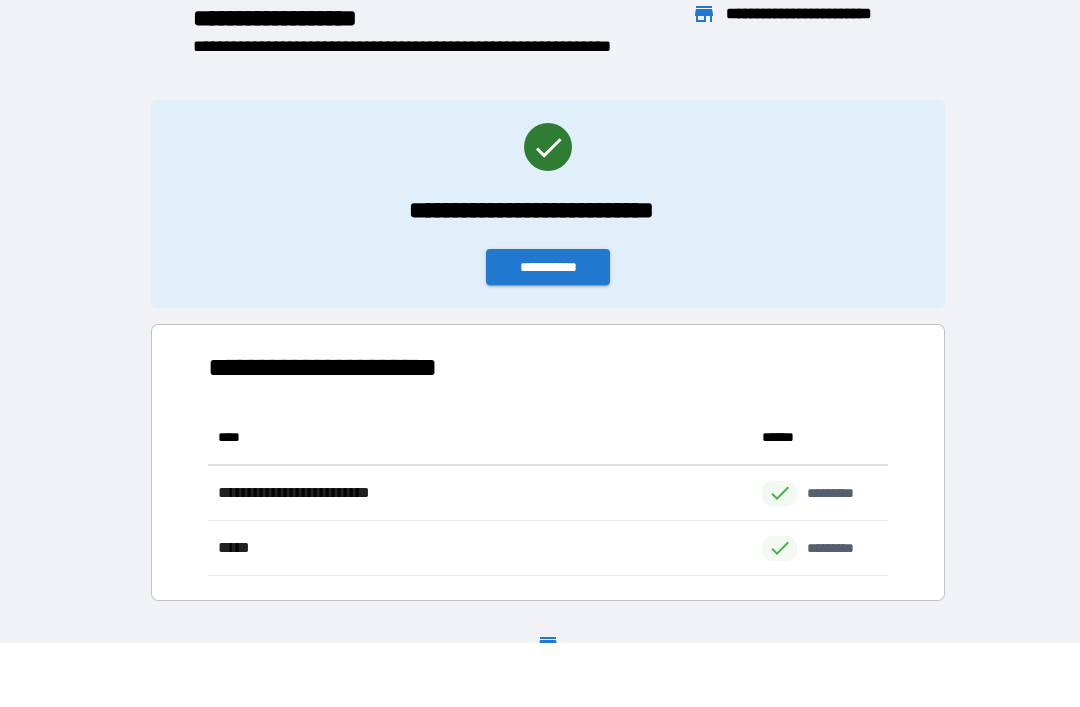 scroll, scrollTop: 166, scrollLeft: 680, axis: both 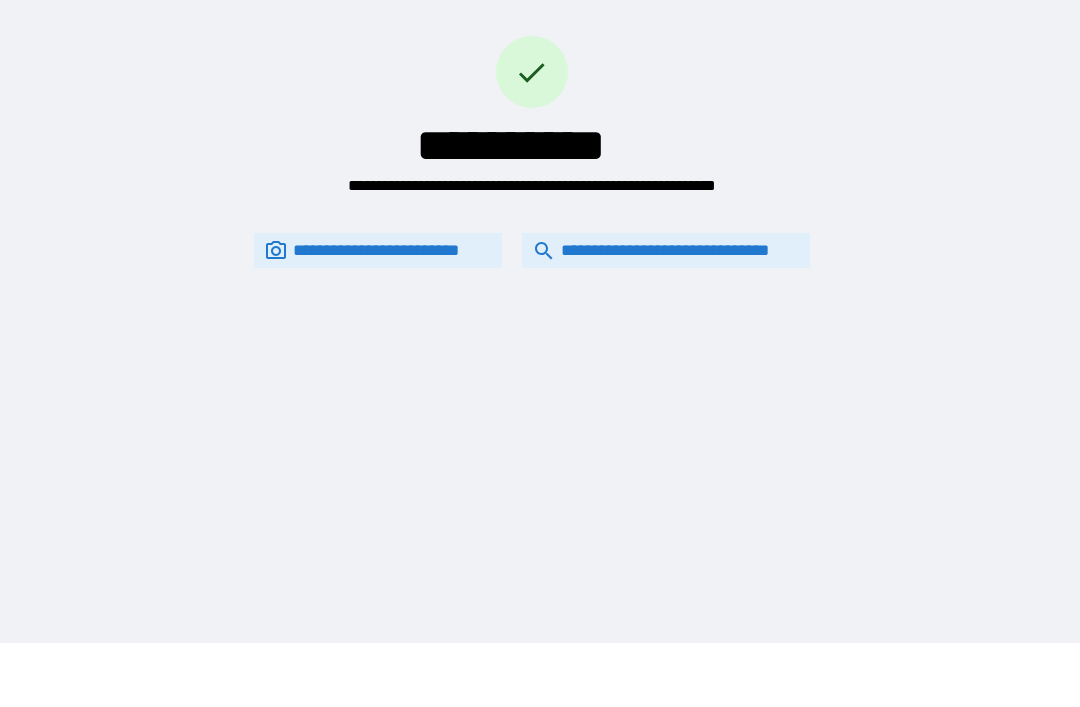 click on "**********" at bounding box center [666, 250] 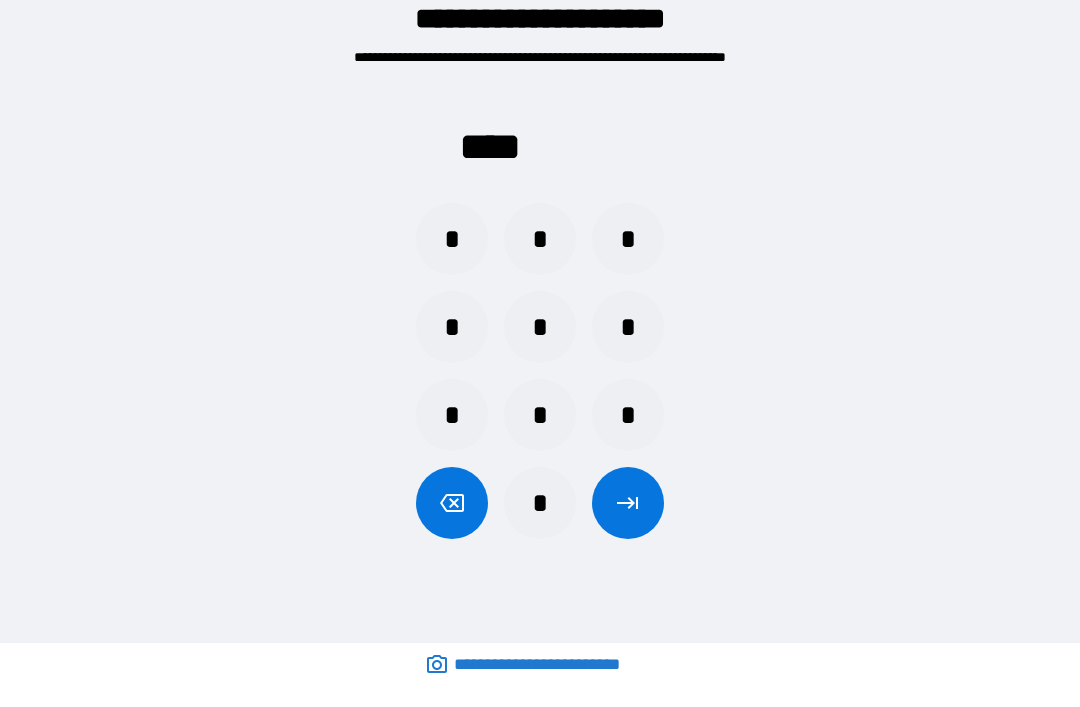click on "*" at bounding box center [452, 239] 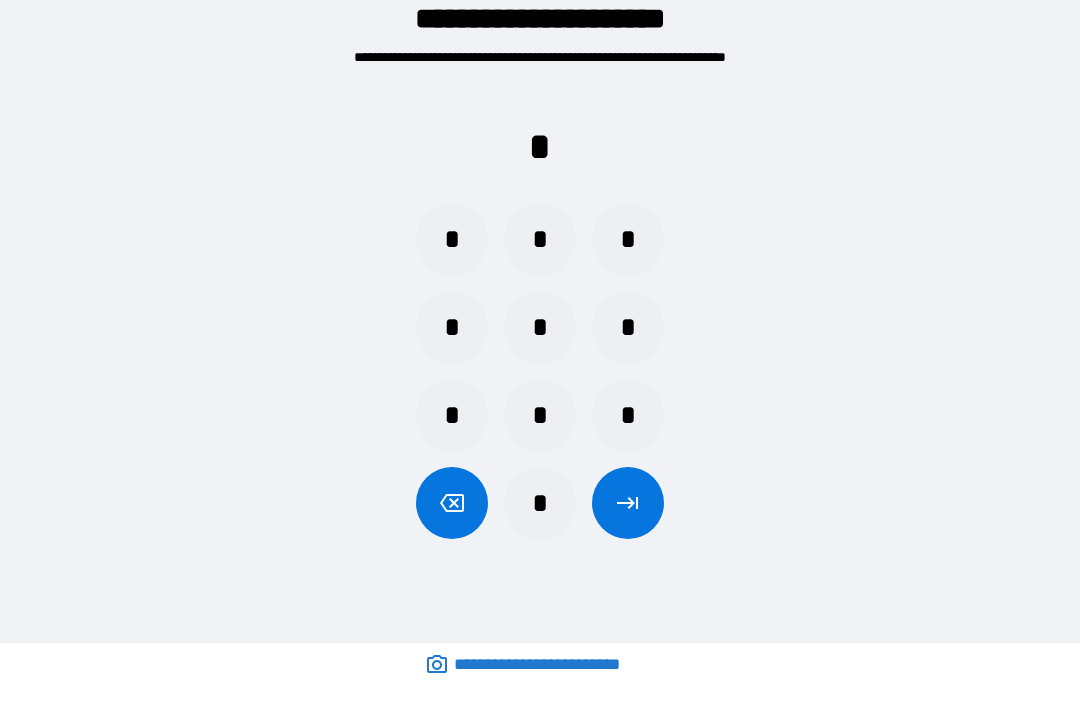 click on "*" at bounding box center [628, 415] 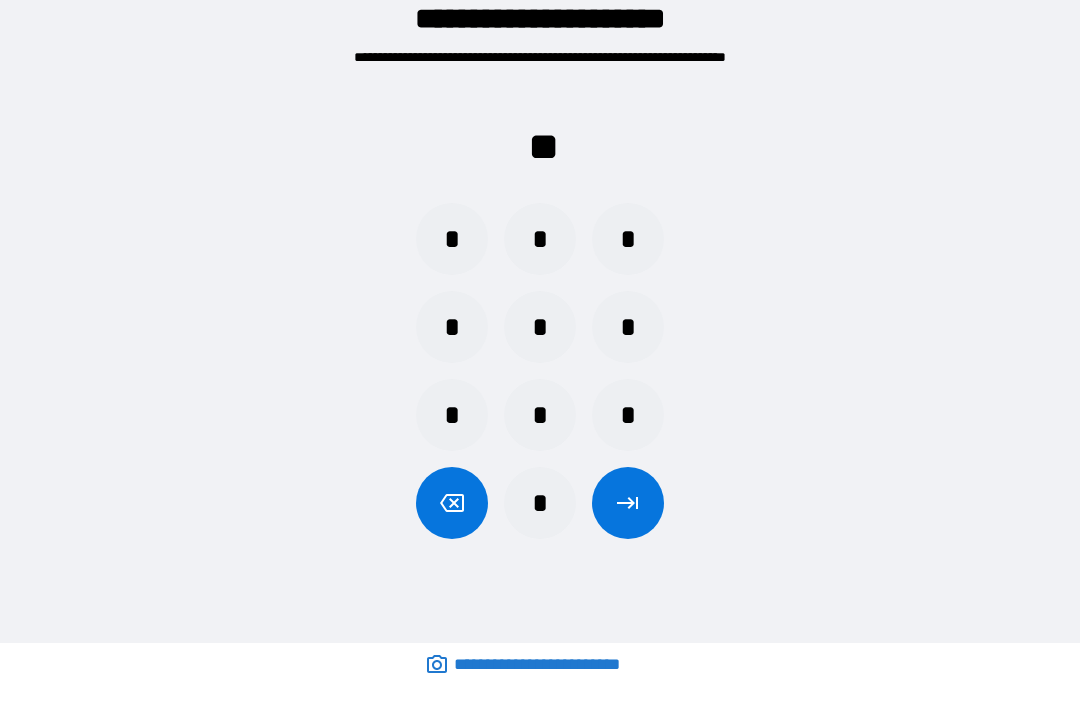 click on "*" at bounding box center [628, 415] 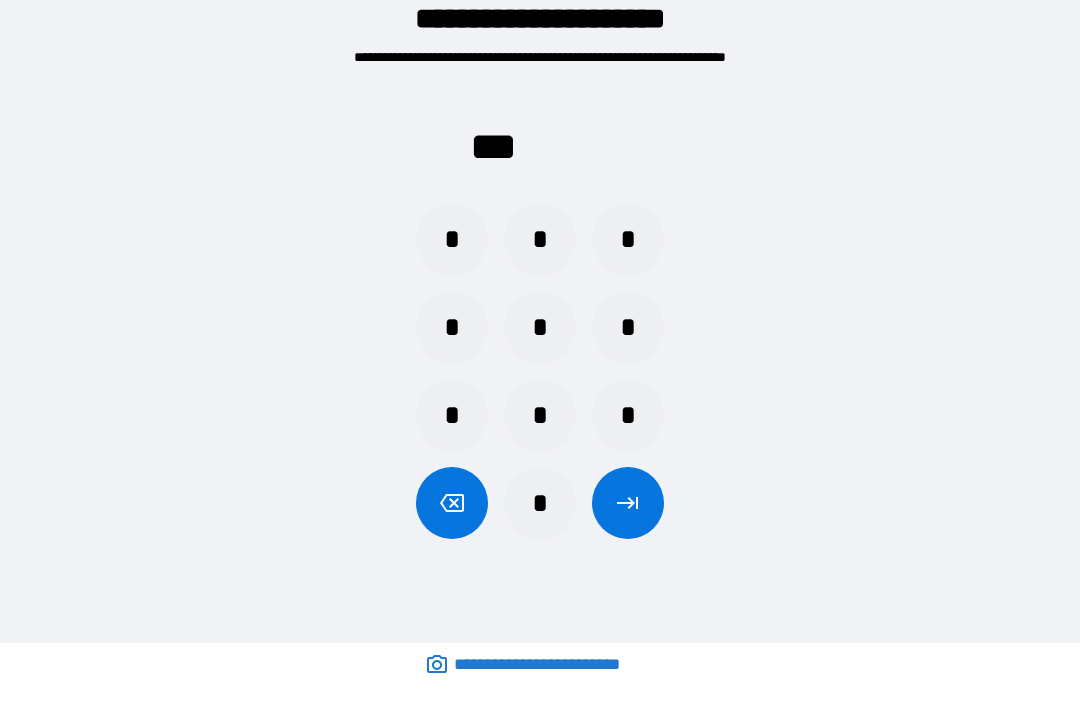 click on "*" at bounding box center (628, 415) 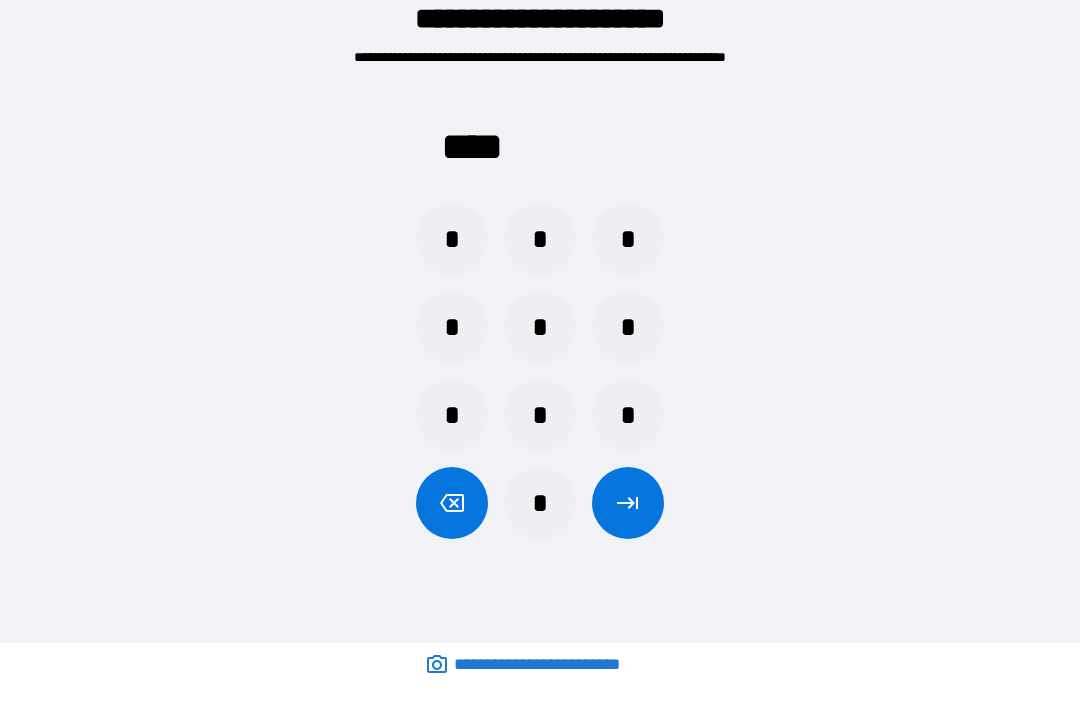 click 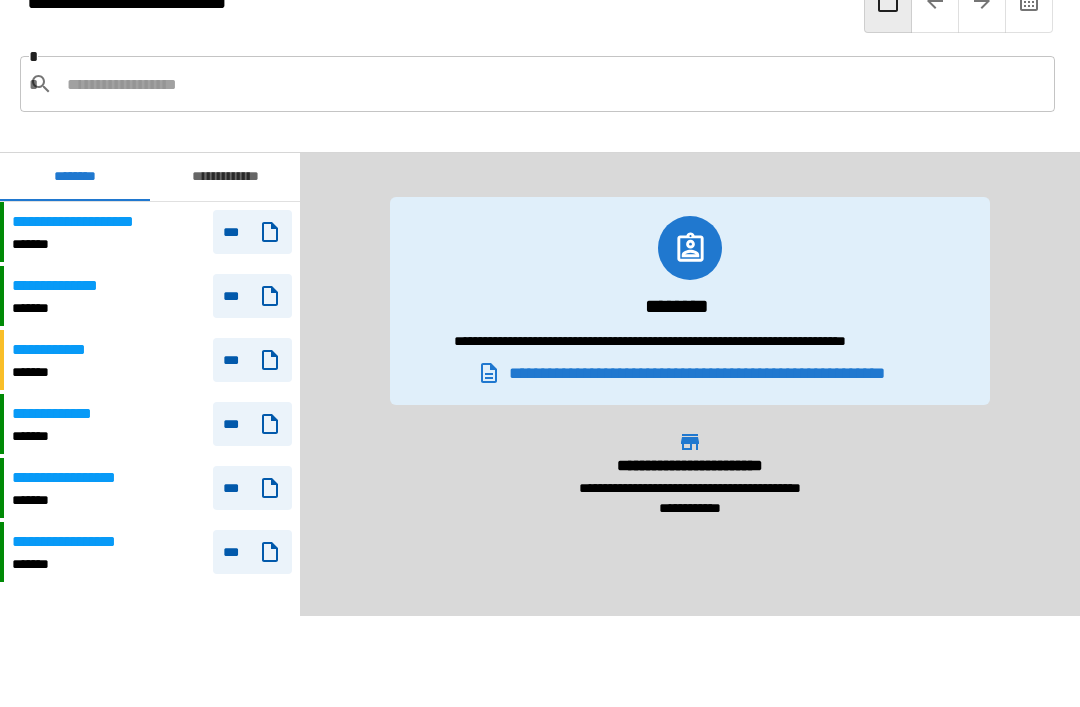 scroll, scrollTop: 588, scrollLeft: 0, axis: vertical 